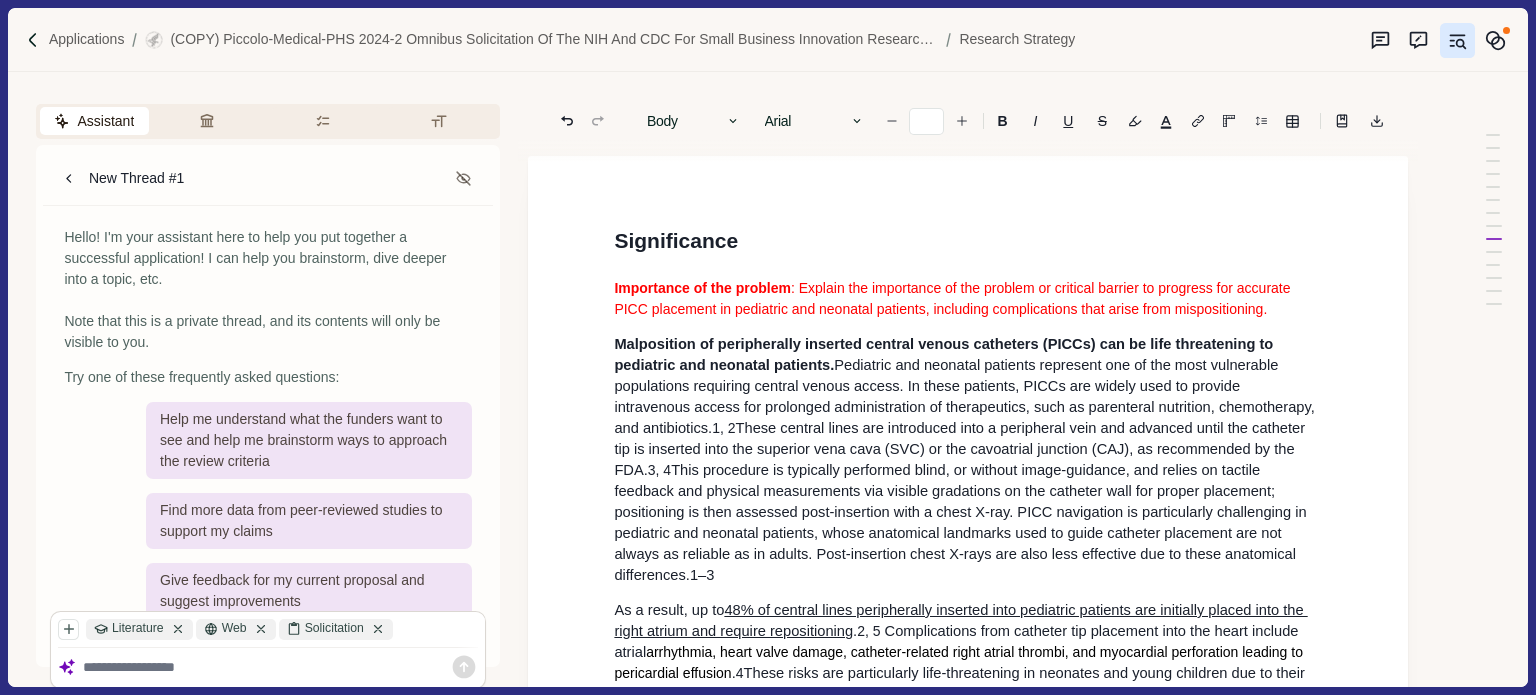 scroll, scrollTop: 0, scrollLeft: 0, axis: both 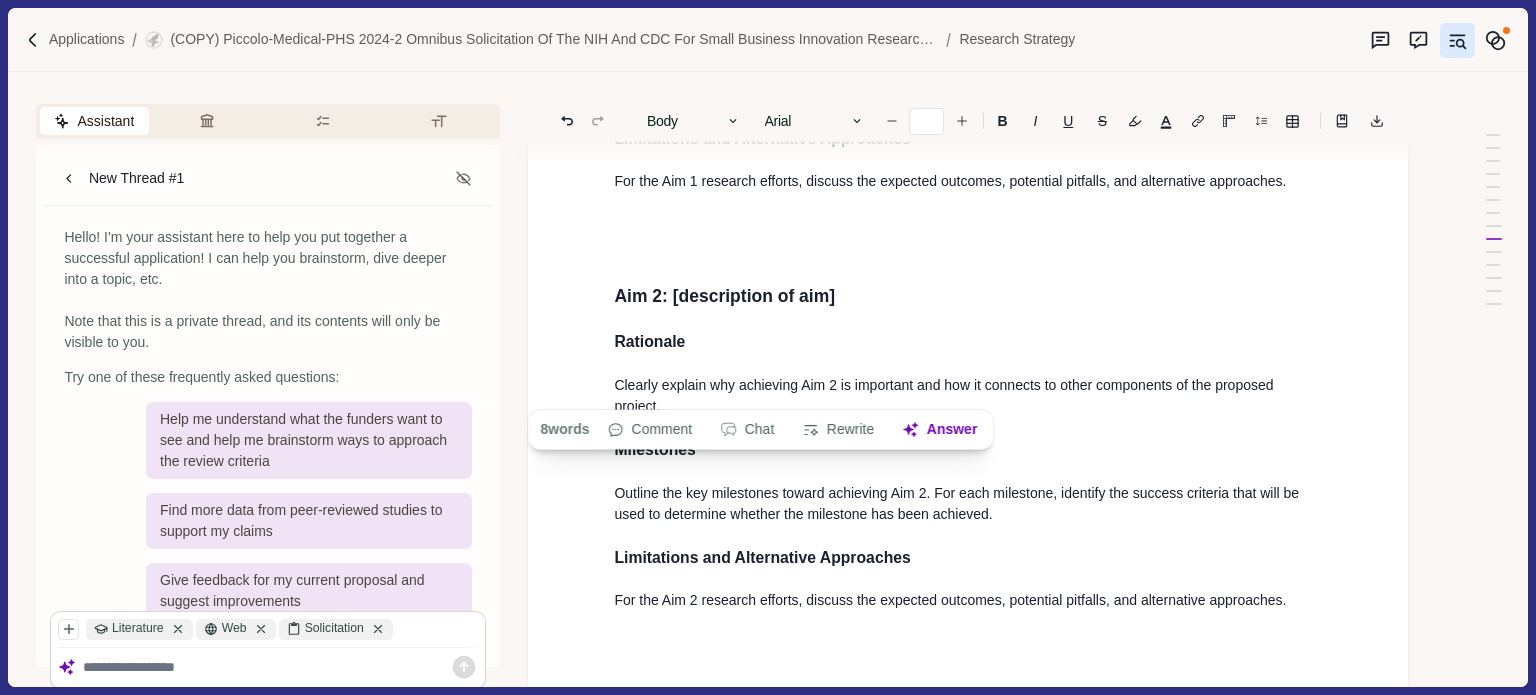 drag, startPoint x: 920, startPoint y: 387, endPoint x: 614, endPoint y: 382, distance: 306.04083 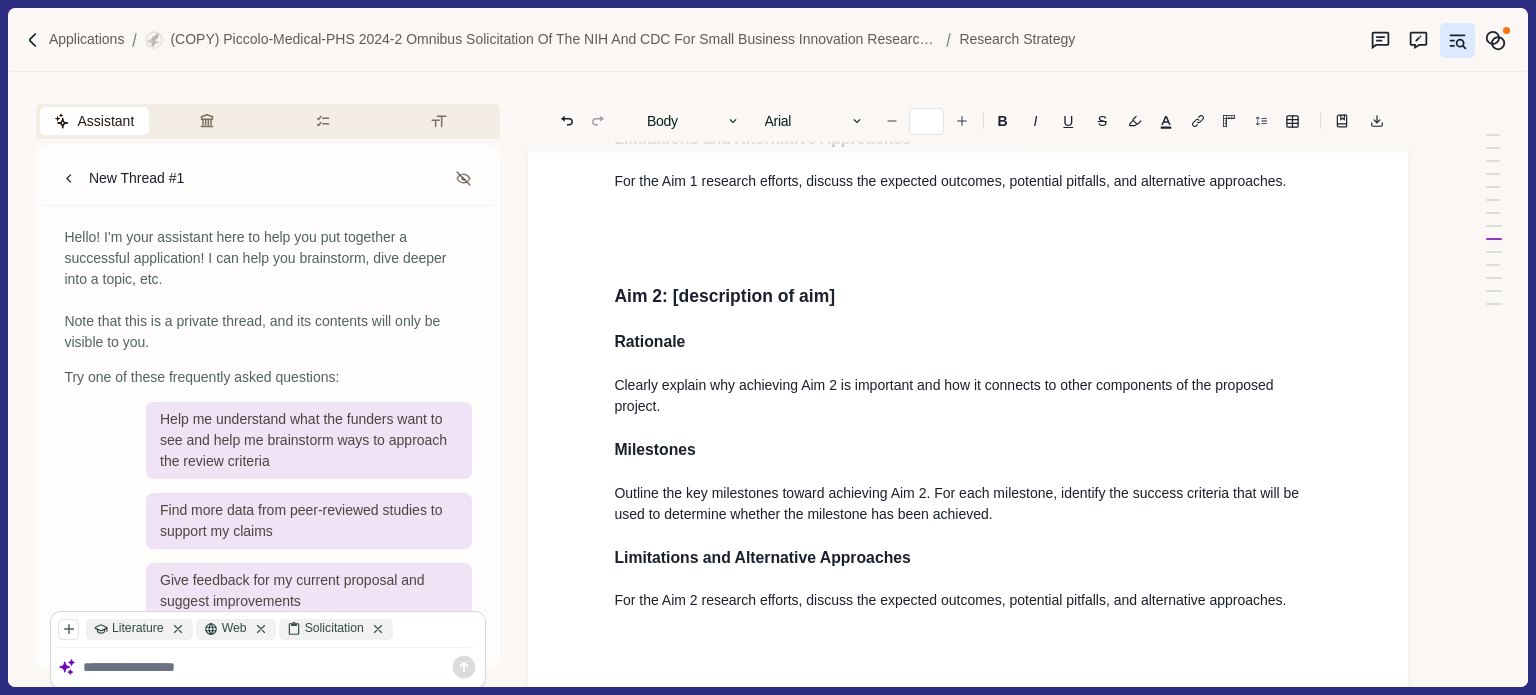 click on "Outline the key milestones toward achieving Aim 1. For each milestone, identify the success criteria that will be used to determine whether the milestone has been achieved." at bounding box center [968, 50] 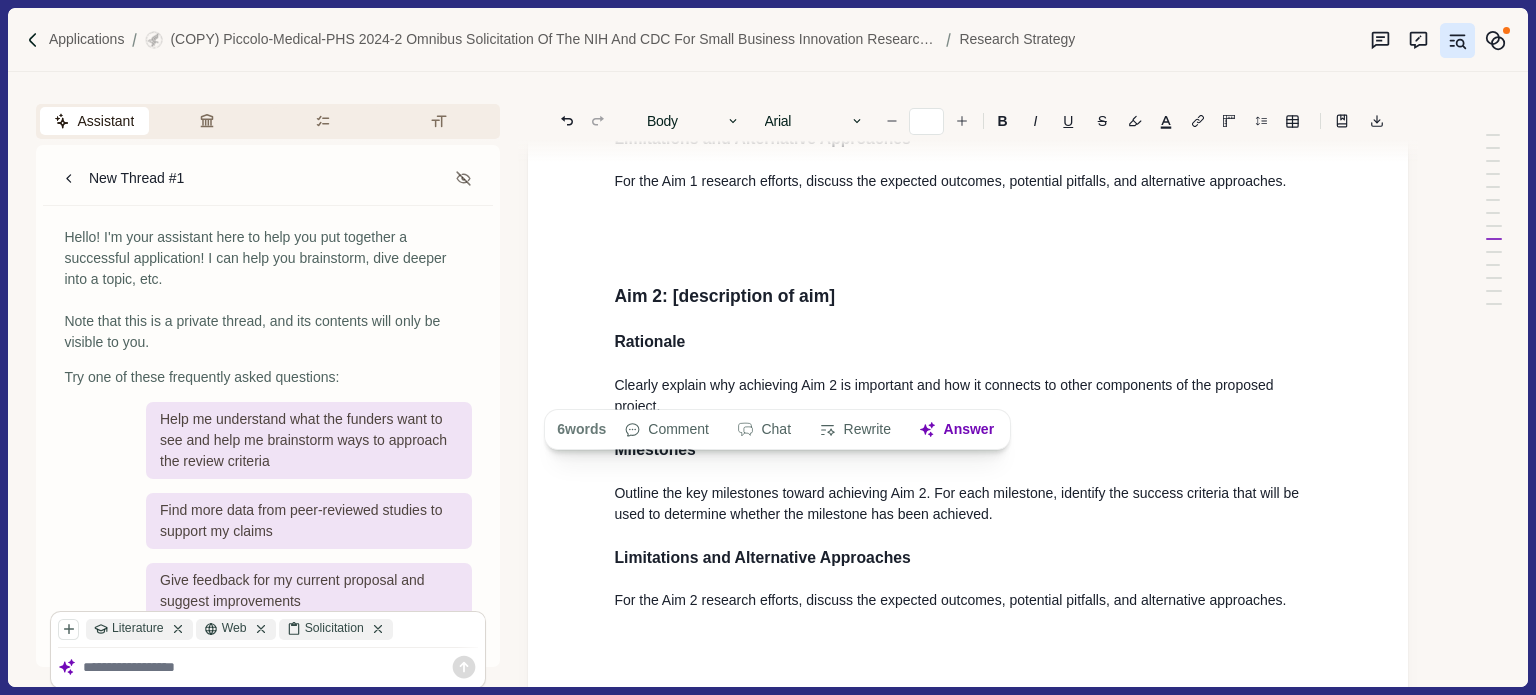 drag, startPoint x: 908, startPoint y: 389, endPoint x: 655, endPoint y: 388, distance: 253.00198 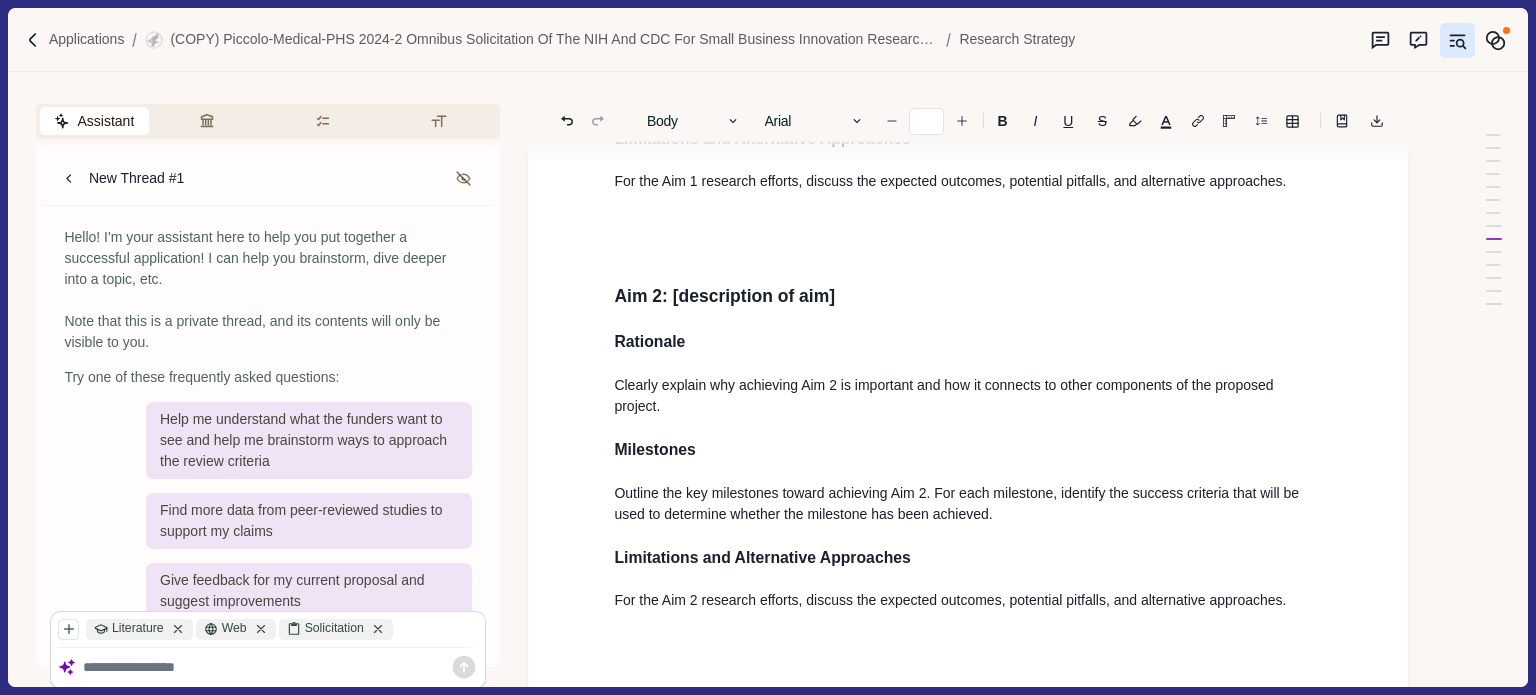 drag, startPoint x: 906, startPoint y: 390, endPoint x: 616, endPoint y: 382, distance: 290.11032 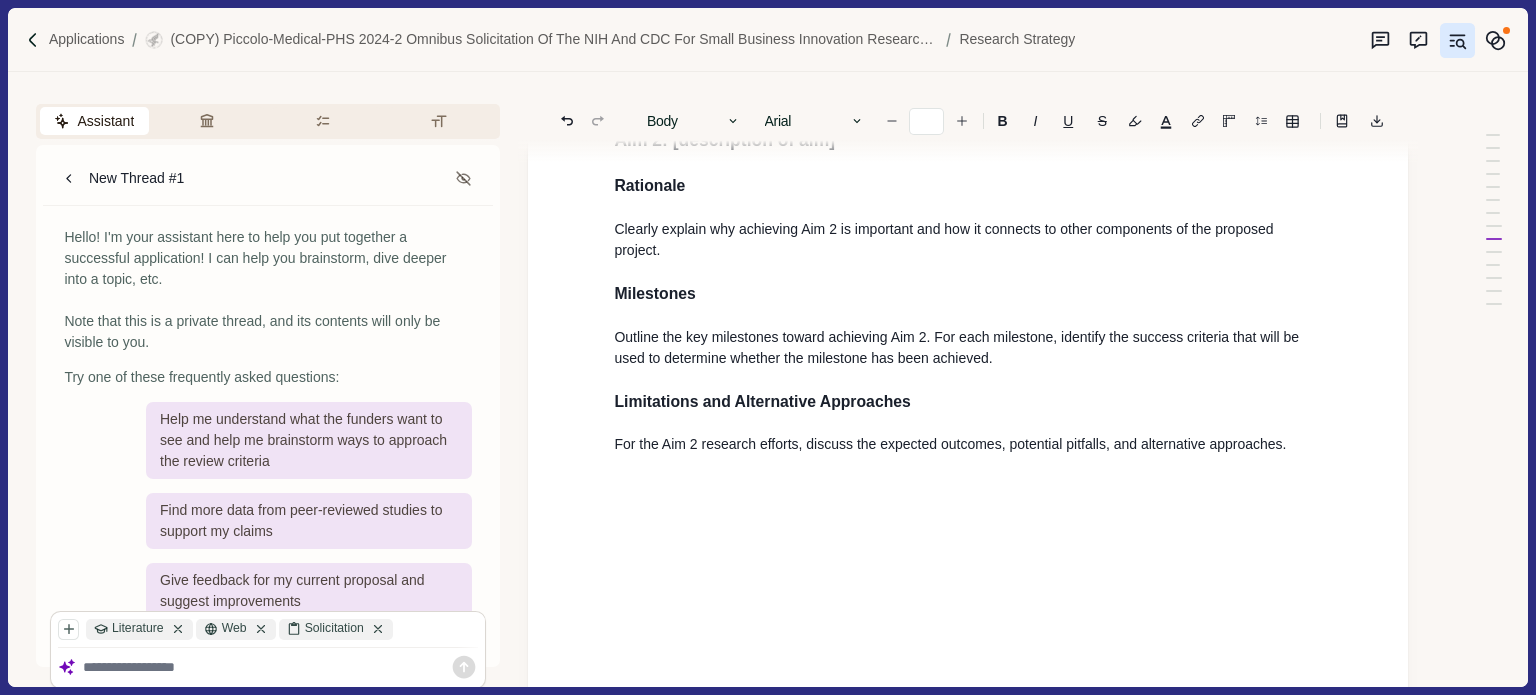 scroll, scrollTop: 12291, scrollLeft: 0, axis: vertical 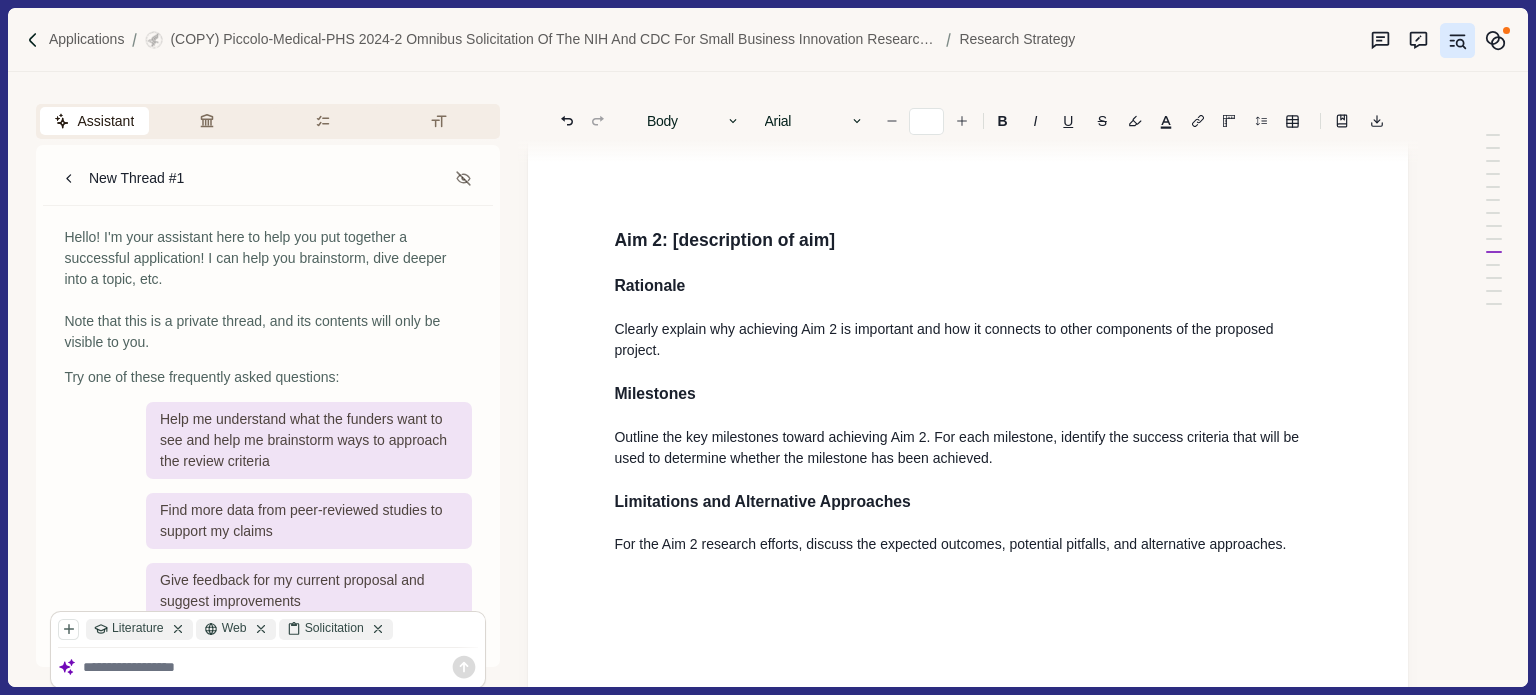drag, startPoint x: 612, startPoint y: 447, endPoint x: 1286, endPoint y: 447, distance: 674 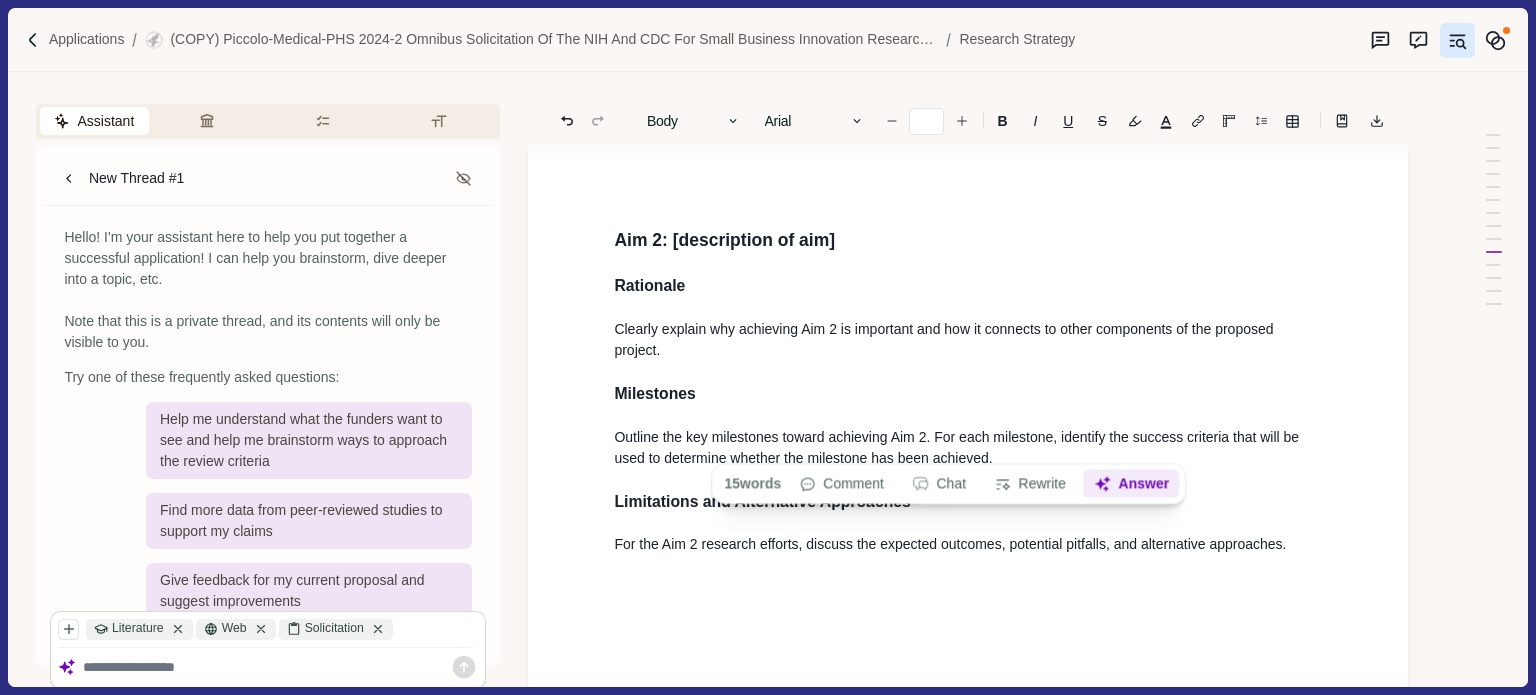 click on "Answer" at bounding box center [1132, 484] 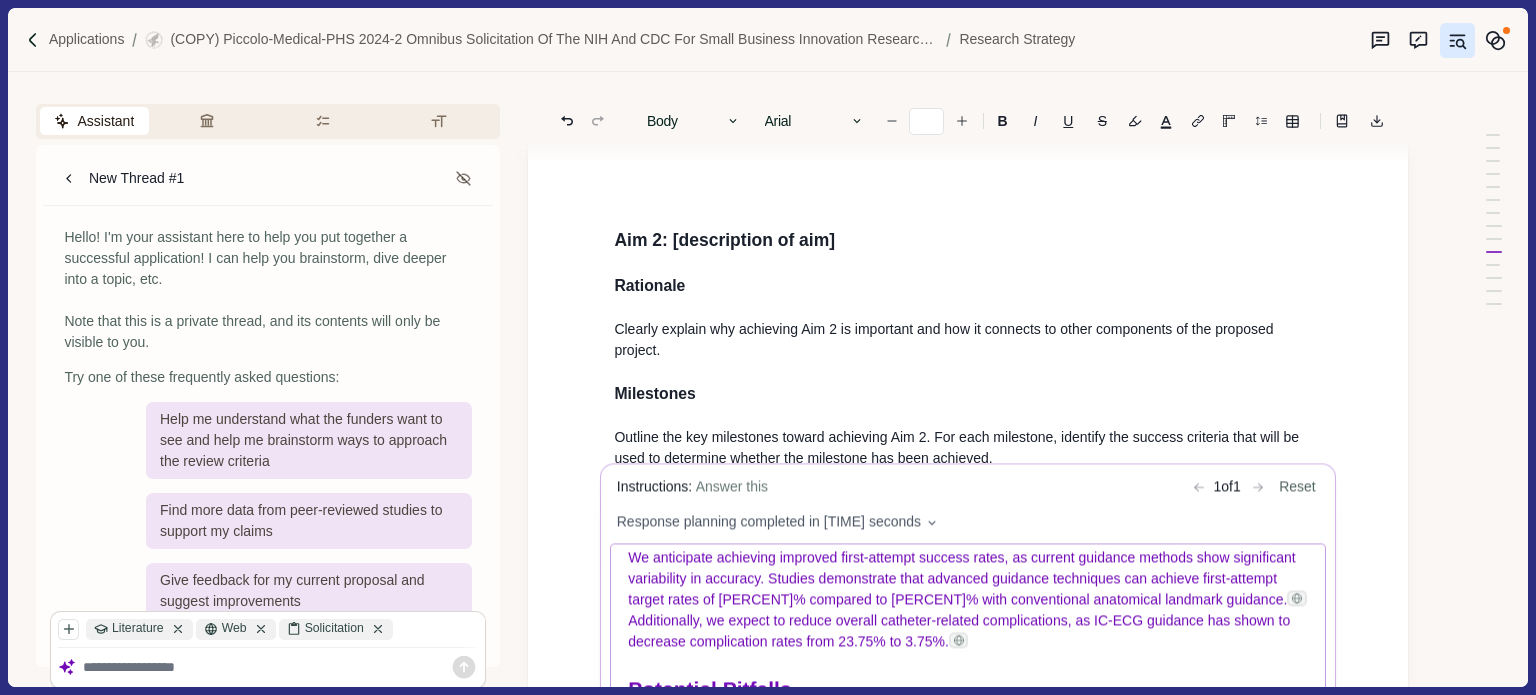 scroll, scrollTop: 0, scrollLeft: 0, axis: both 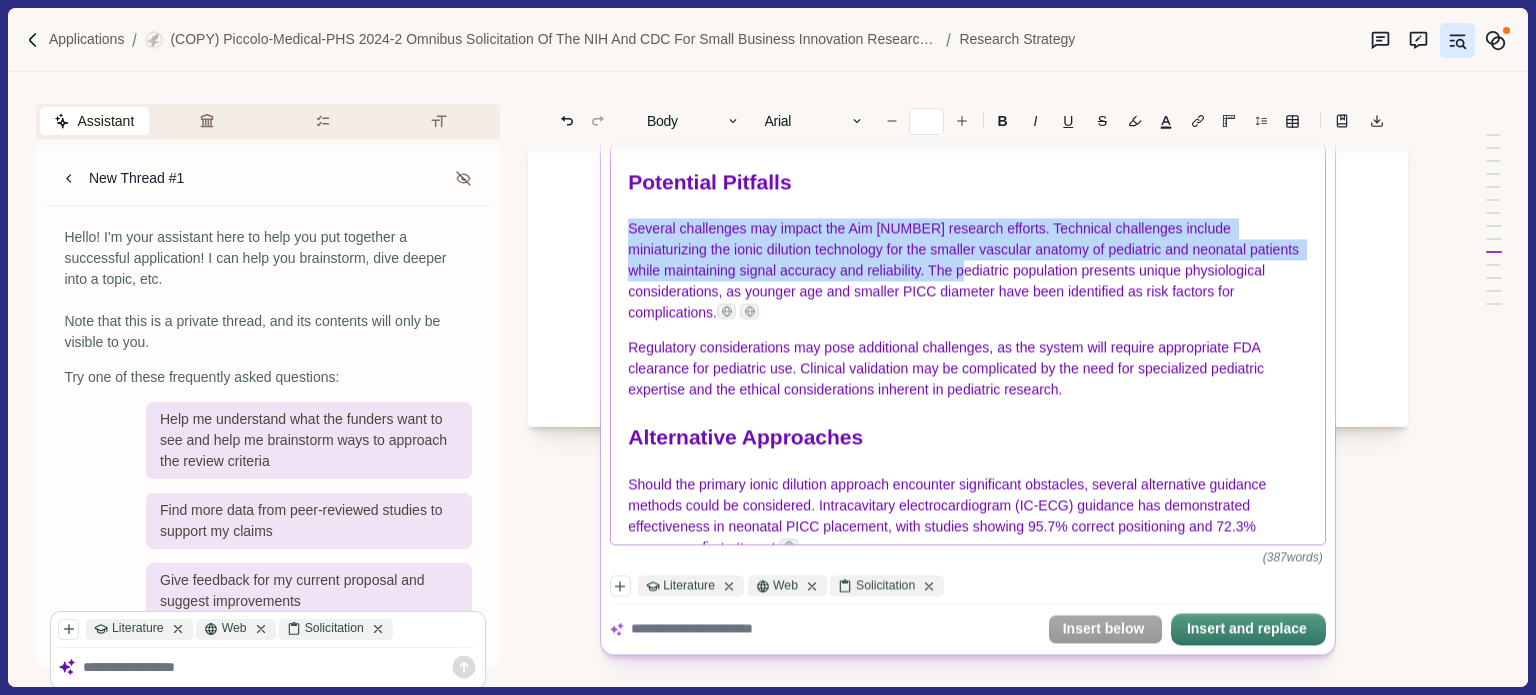 drag, startPoint x: 630, startPoint y: 244, endPoint x: 967, endPoint y: 287, distance: 339.73224 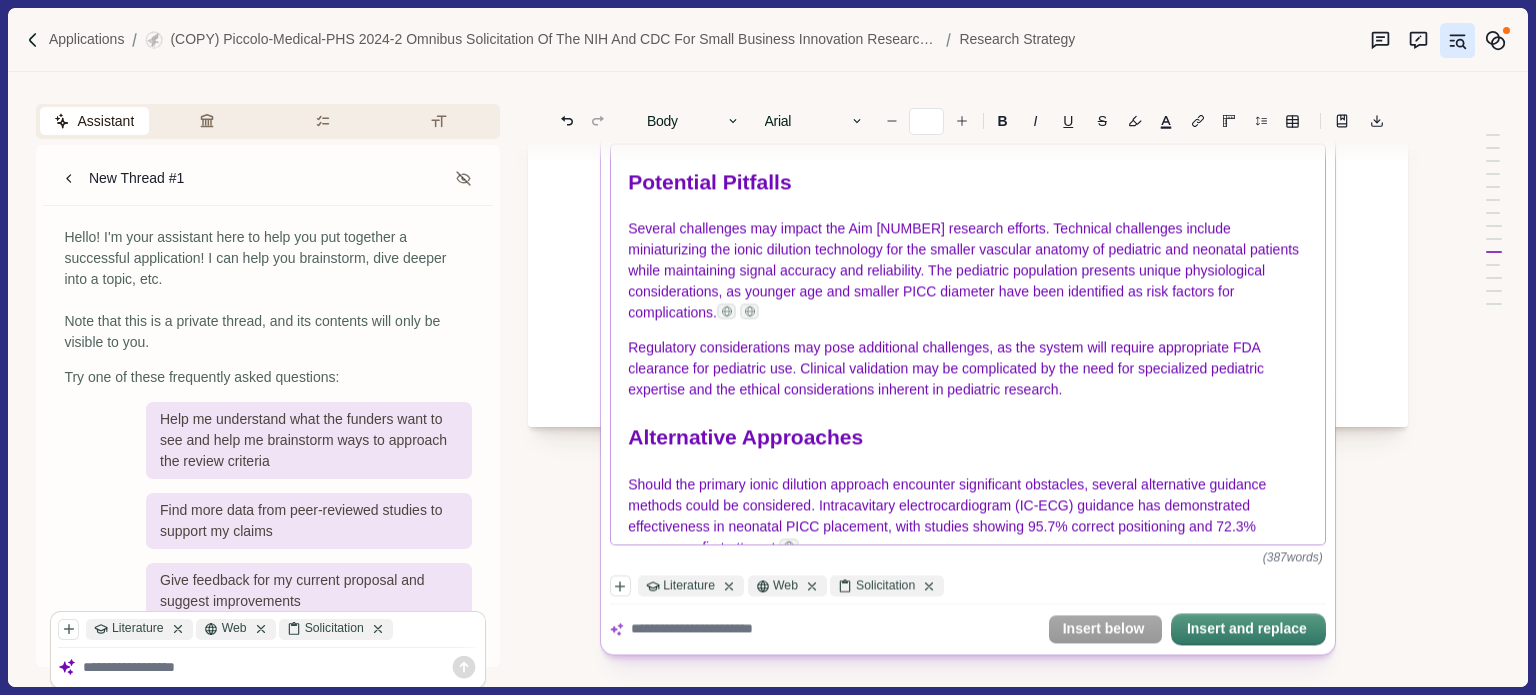click on "Several challenges may impact the Aim [NUMBER] research efforts. Technical challenges include miniaturizing the ionic dilution technology for the smaller vascular anatomy of pediatric and neonatal patients while maintaining signal accuracy and reliability. The pediatric population presents unique physiological considerations, as younger age and smaller PICC diameter have been identified as risk factors for complications." at bounding box center (969, 271) 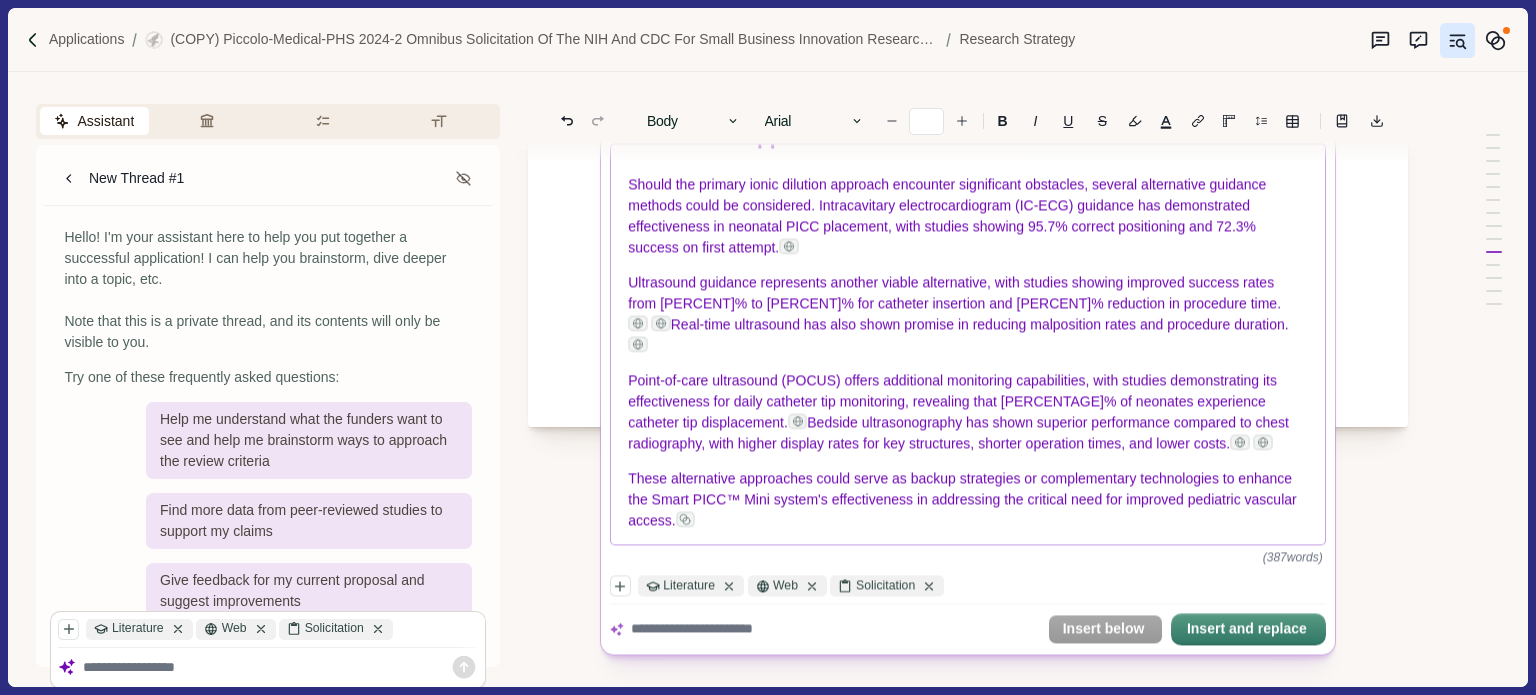 scroll, scrollTop: 613, scrollLeft: 0, axis: vertical 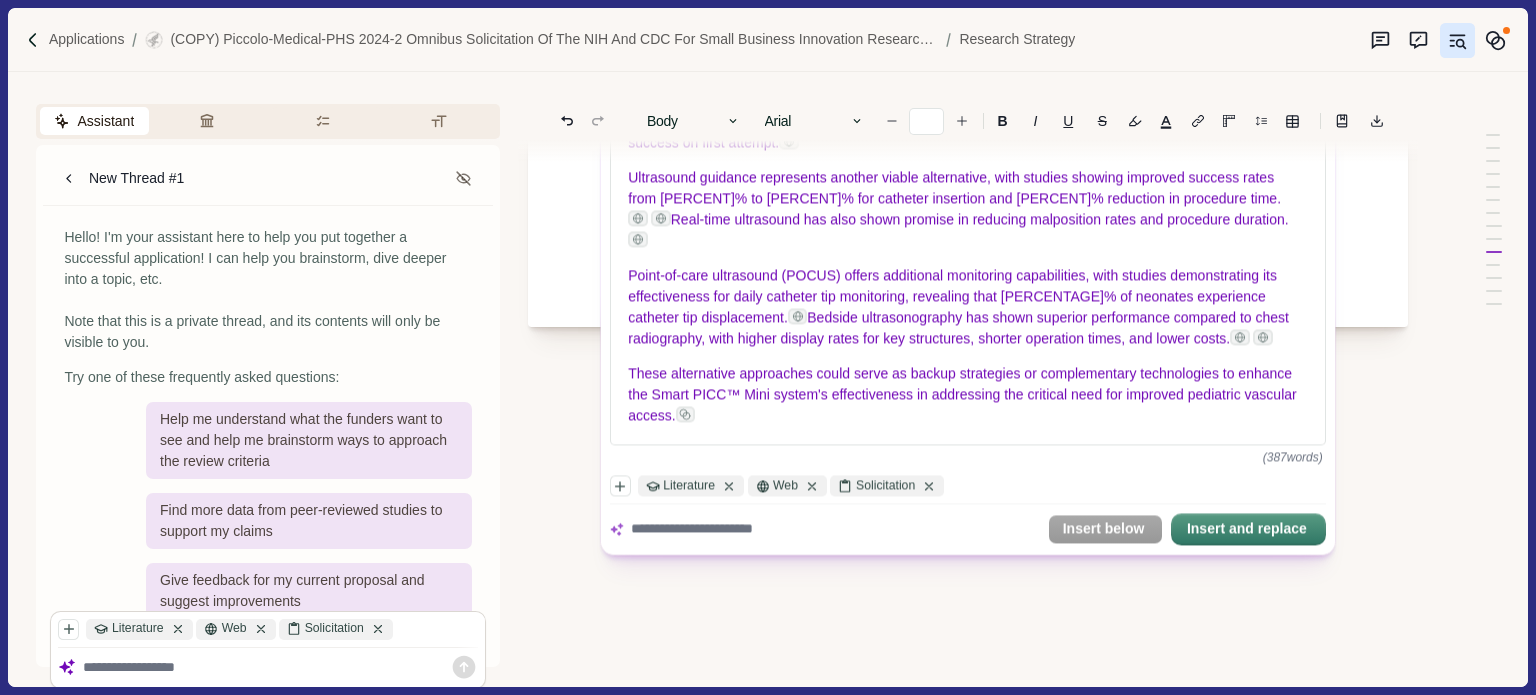 click on "Applications (COPY) Piccolo-Medical-PHS 2024-2 Omnibus Solicitation of the NIH and CDC for Small Business Innovation Research Grant Applications (Parent SBIR [R43/R44] Clinical Trial Required) Research Strategy Assistant Review Criteria Requirements Formatting New Thread #1 Hello! I'm your assistant here to help you put together a successful application! I can help you brainstorm, dive deeper into a topic, etc. Note that this is a private thread, and its contents will only be visible to you. Try one of these frequently asked questions: Help me understand what the funders want to see and help me brainstorm ways to approach the review criteria Find more data from peer-reviewed studies to support my claims Give feedback for my current proposal and suggest improvements Compare my project to similar projects that have been funded by this program Literature Web Solicitation Note: AI can make mistakes. Consider checking important information. 1. Significance 2. Investigator(s) 3. Innovation 4. Approach" at bounding box center [768, 347] 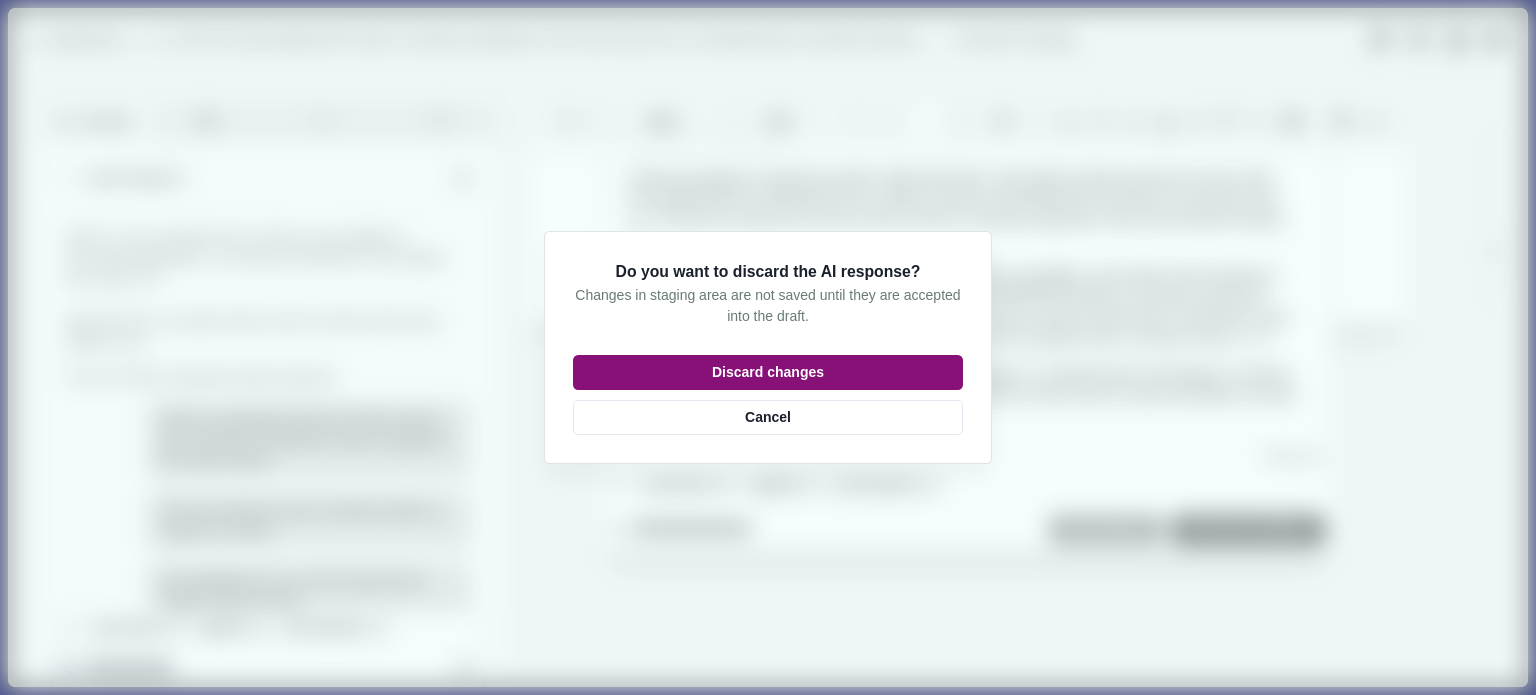 click on "Discard changes" at bounding box center [768, 372] 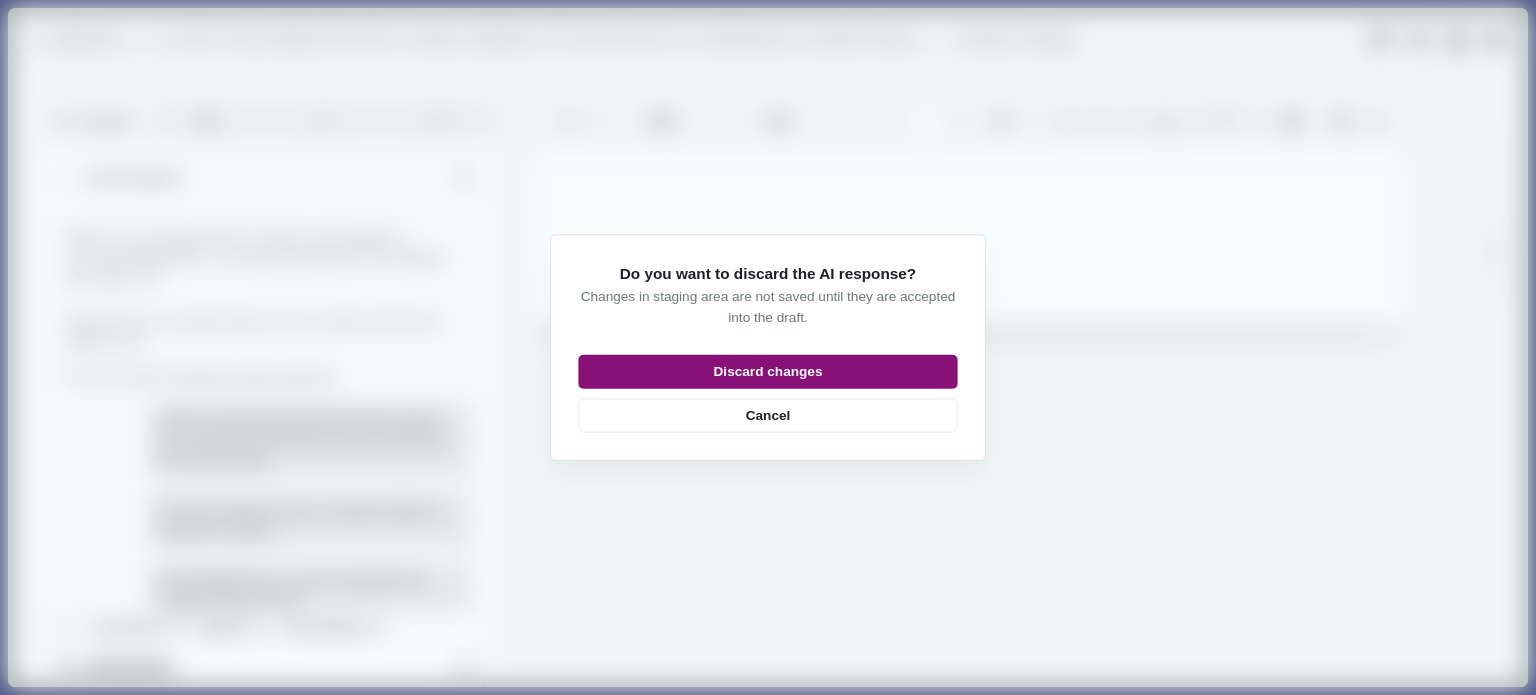scroll, scrollTop: 12403, scrollLeft: 0, axis: vertical 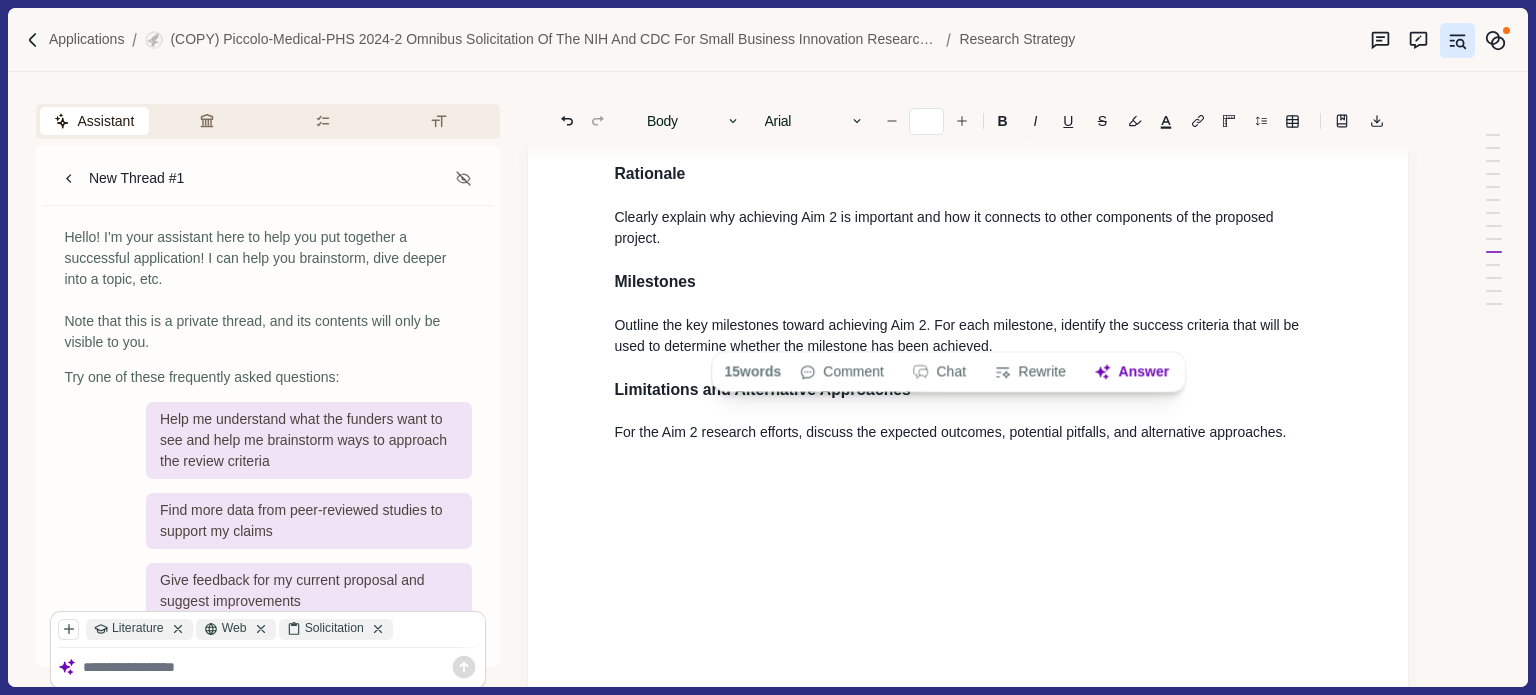 click at bounding box center [968, 48] 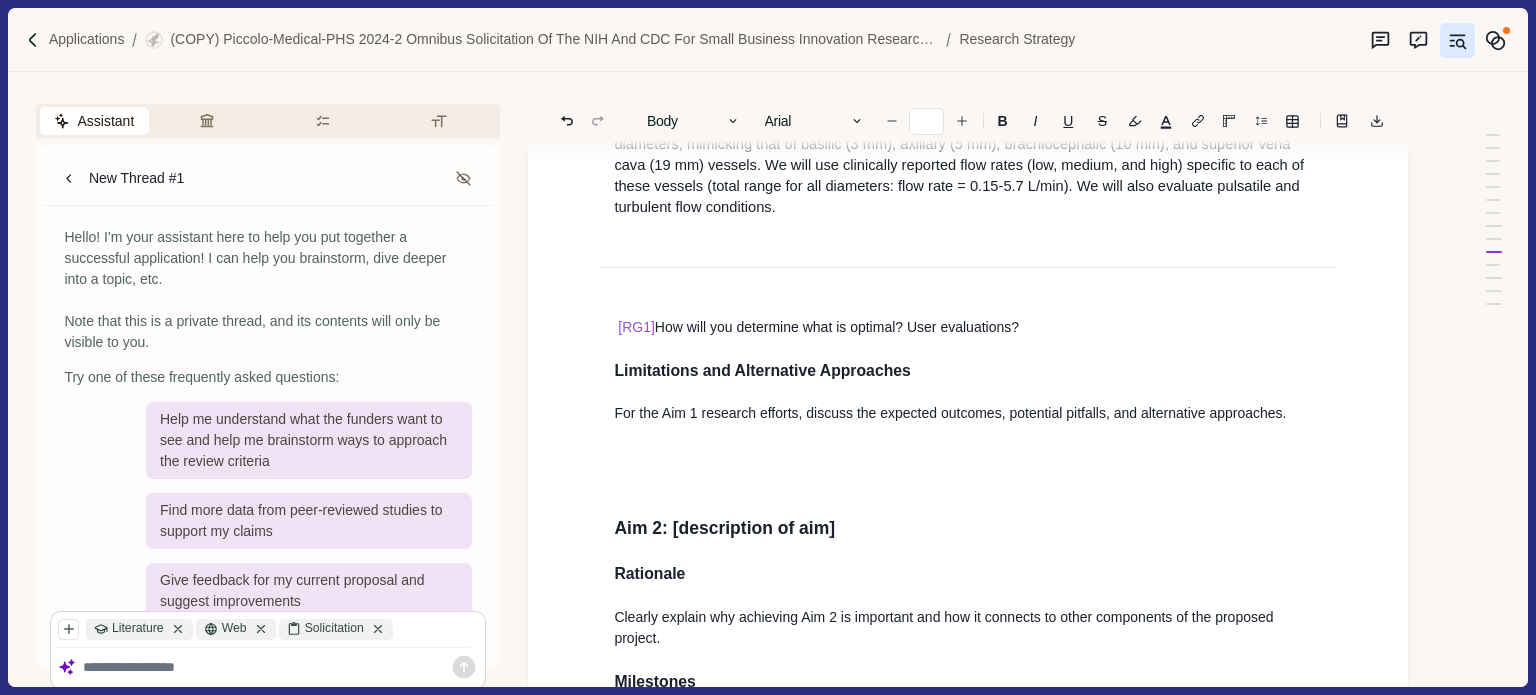 scroll, scrollTop: 12303, scrollLeft: 0, axis: vertical 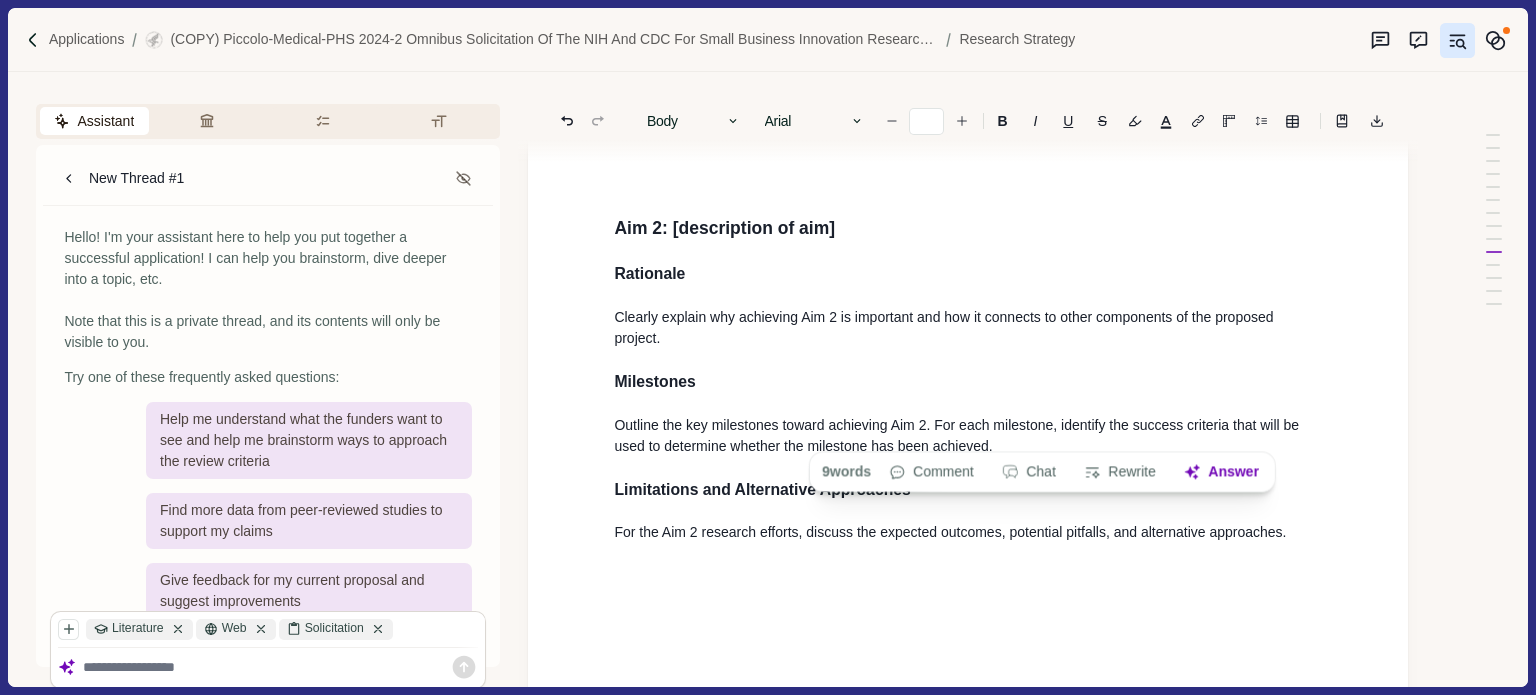 drag, startPoint x: 805, startPoint y: 434, endPoint x: 1285, endPoint y: 426, distance: 480.06665 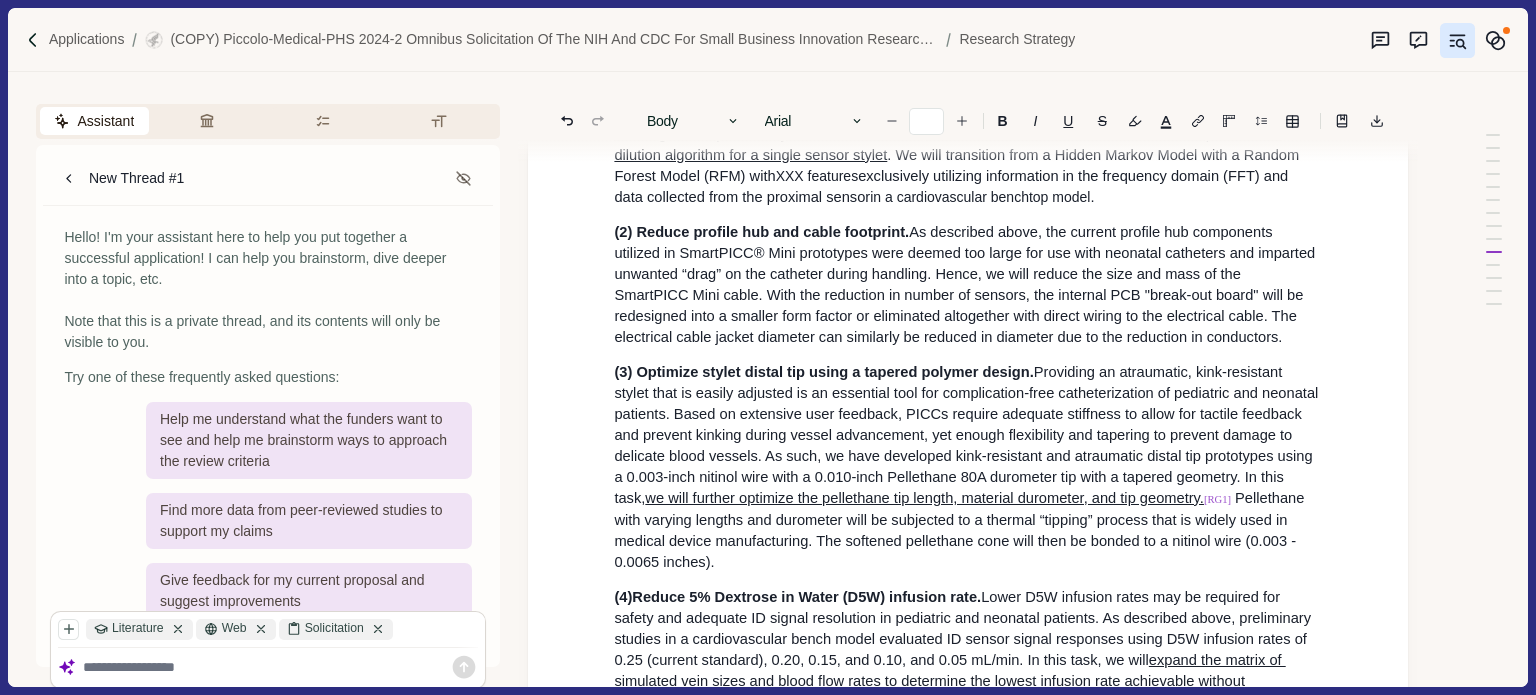 scroll, scrollTop: 11303, scrollLeft: 0, axis: vertical 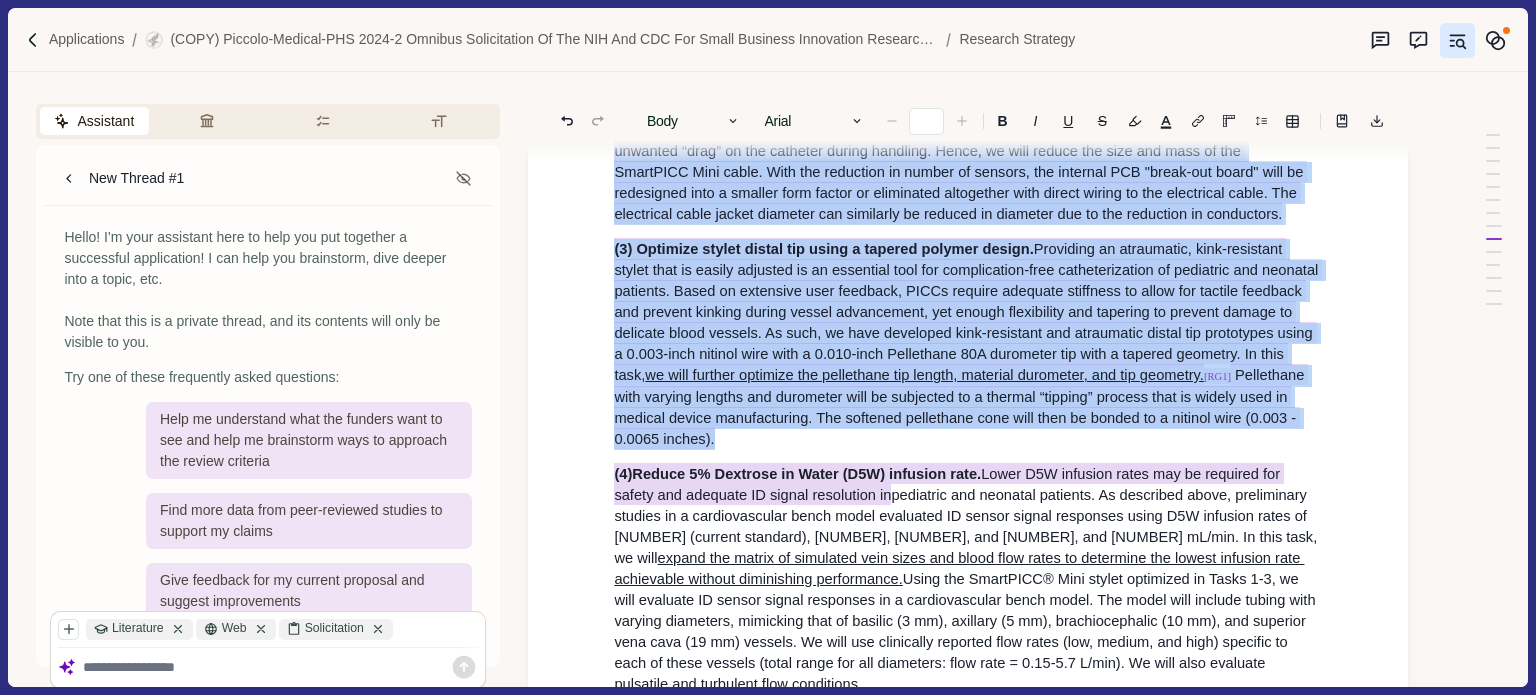 type 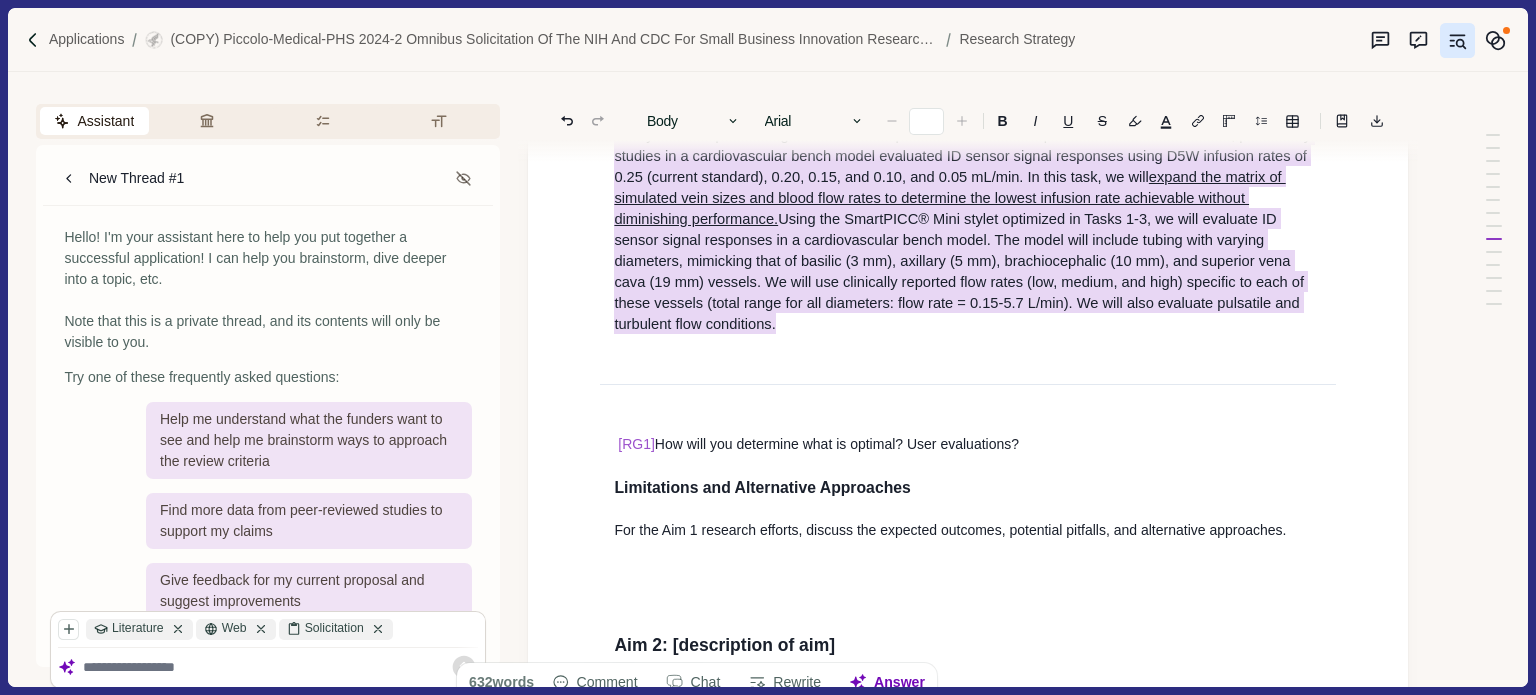 drag, startPoint x: 612, startPoint y: 325, endPoint x: 784, endPoint y: 645, distance: 363.29602 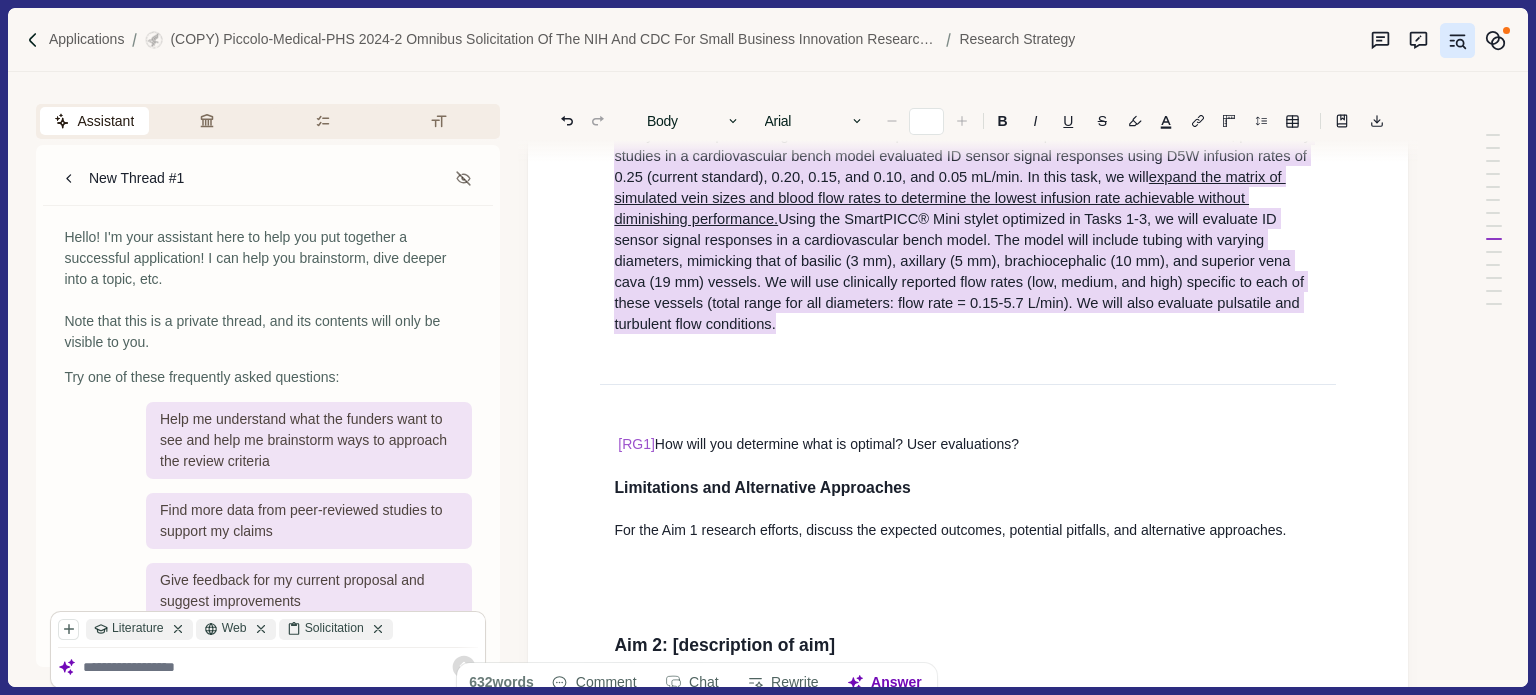 scroll, scrollTop: 12086, scrollLeft: 0, axis: vertical 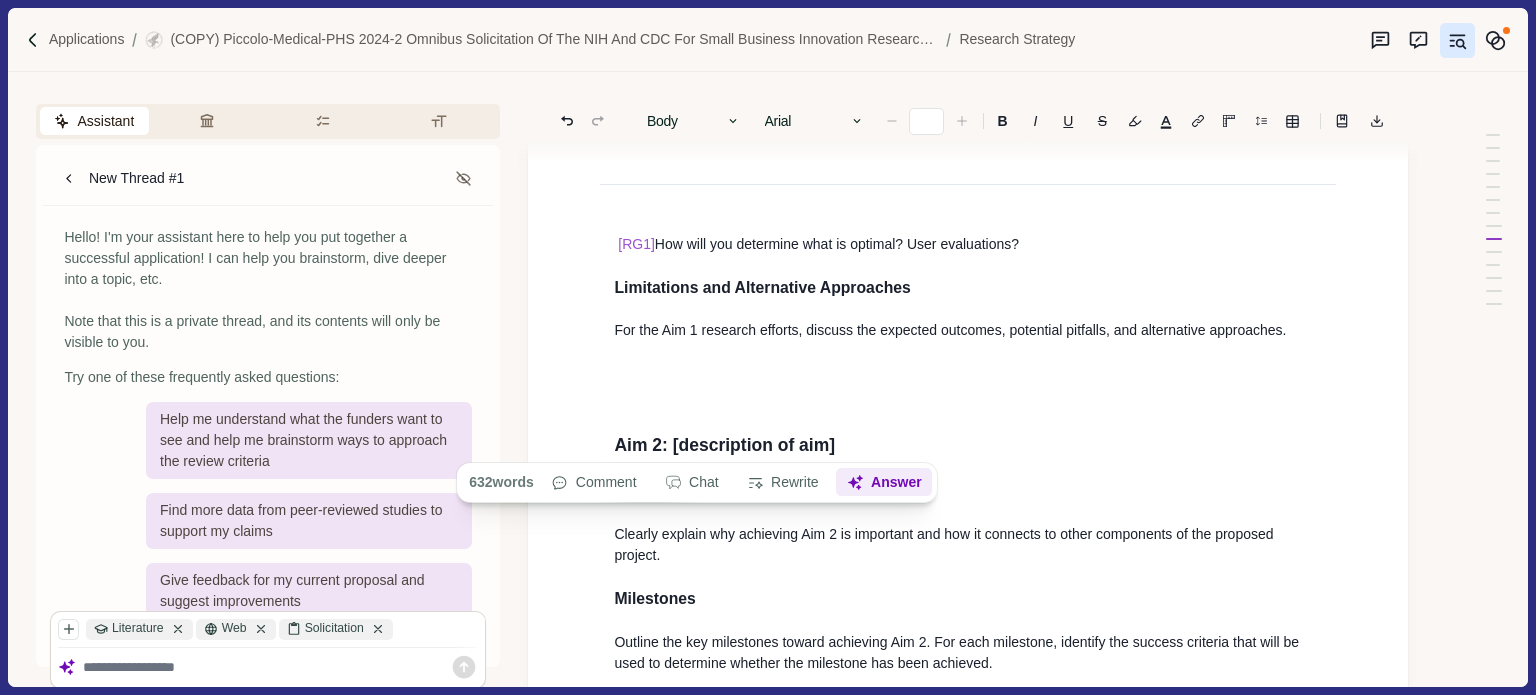 click on "Answer" at bounding box center (884, 483) 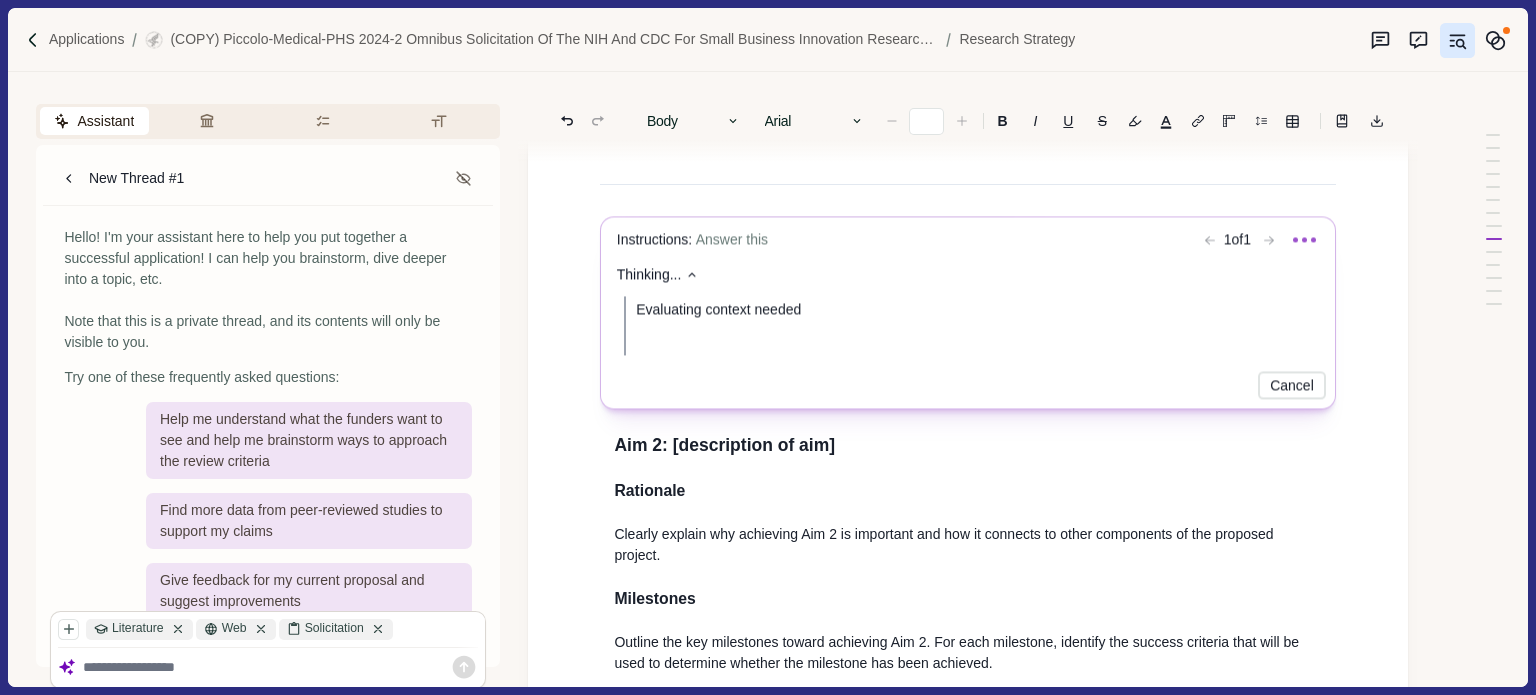 click on "Answer this" at bounding box center [732, 240] 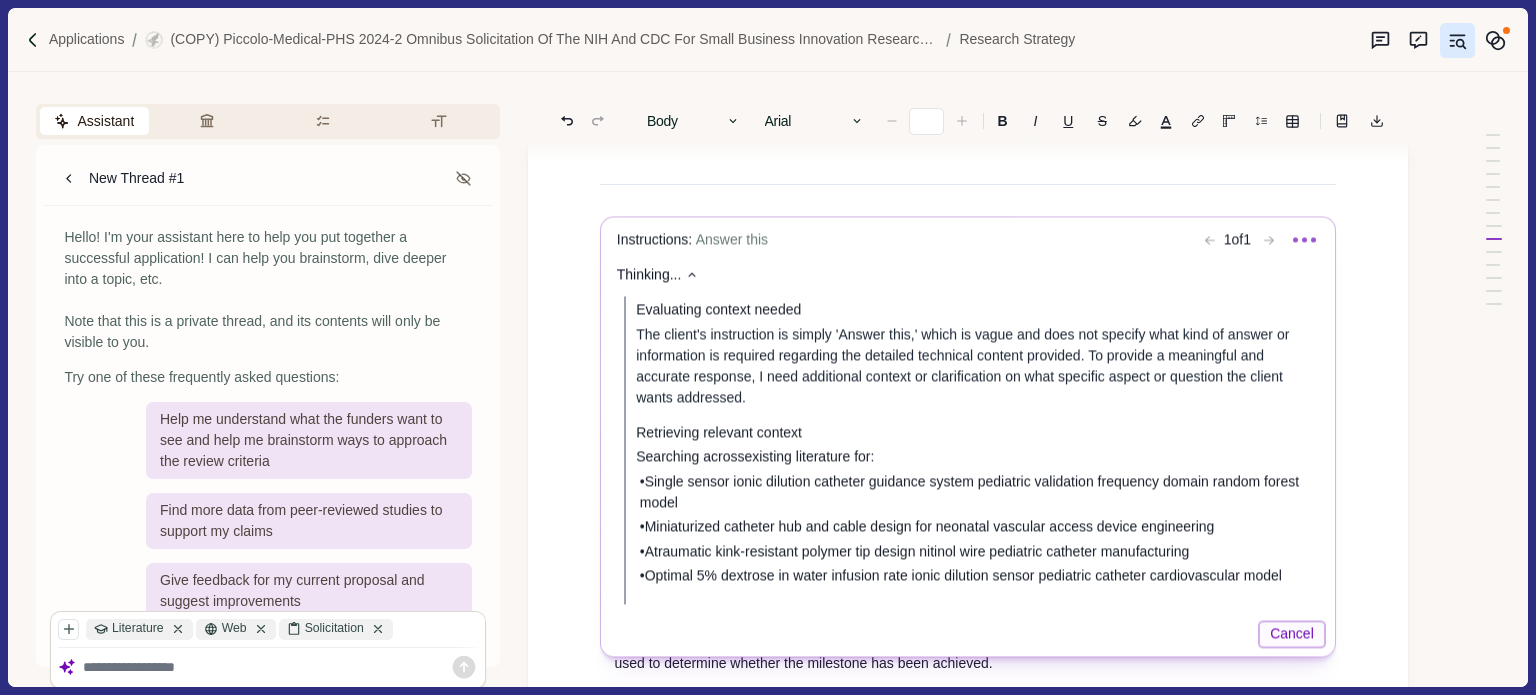 click on "Cancel" at bounding box center [1292, 634] 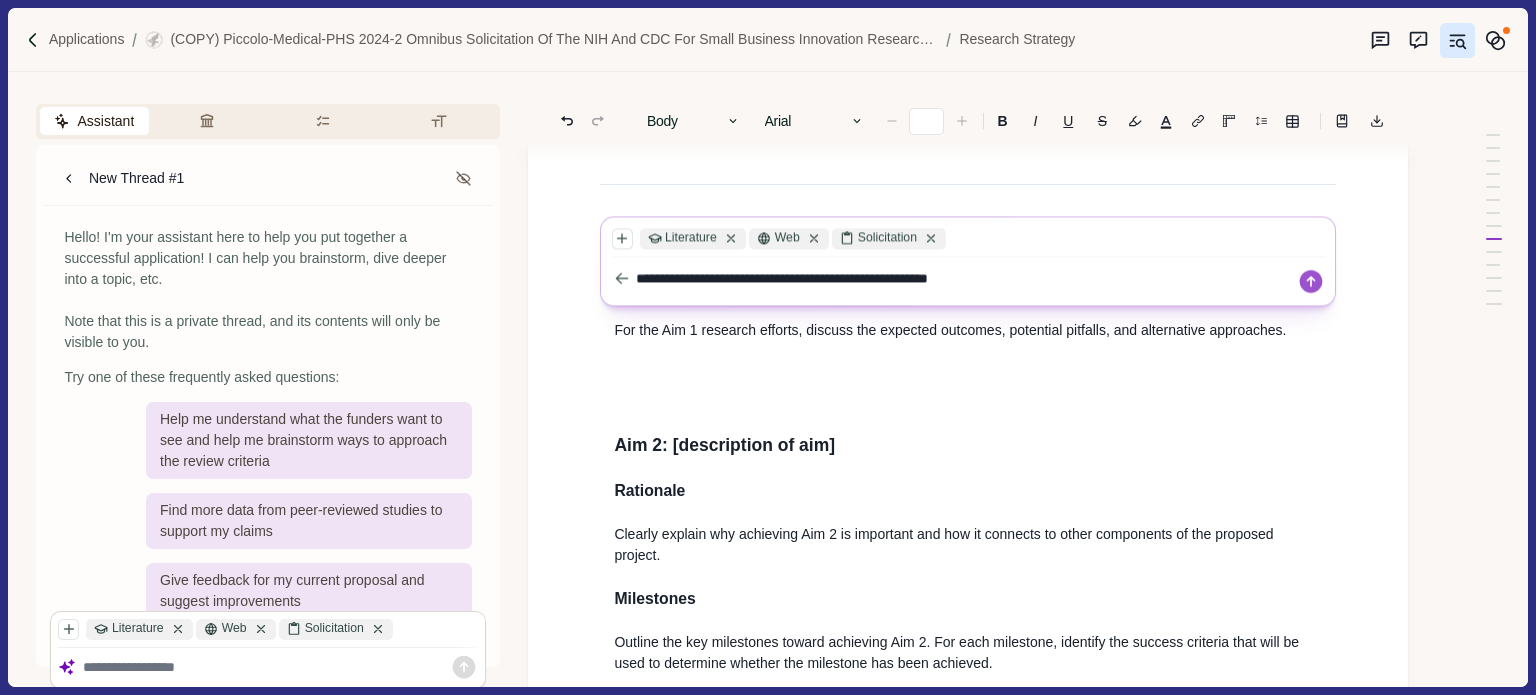 type on "**********" 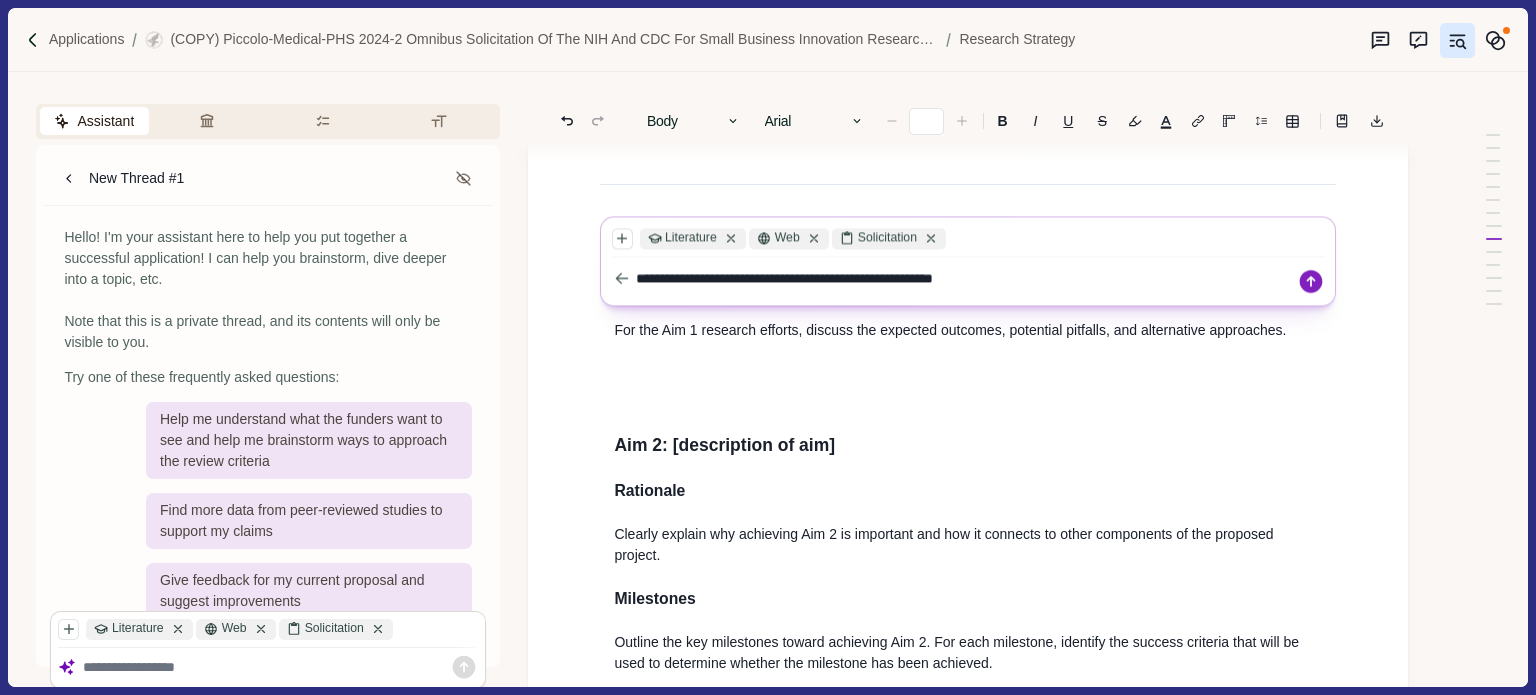 click 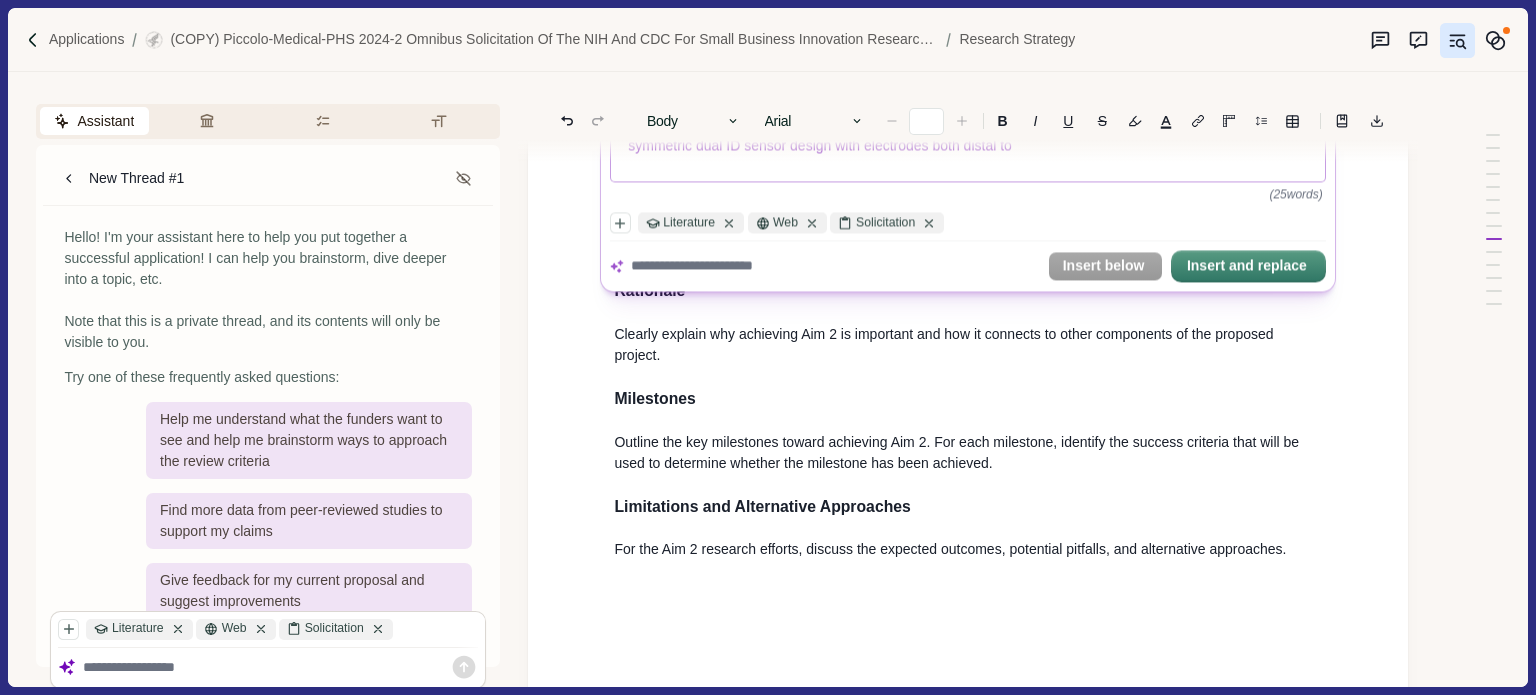 scroll, scrollTop: 12086, scrollLeft: 0, axis: vertical 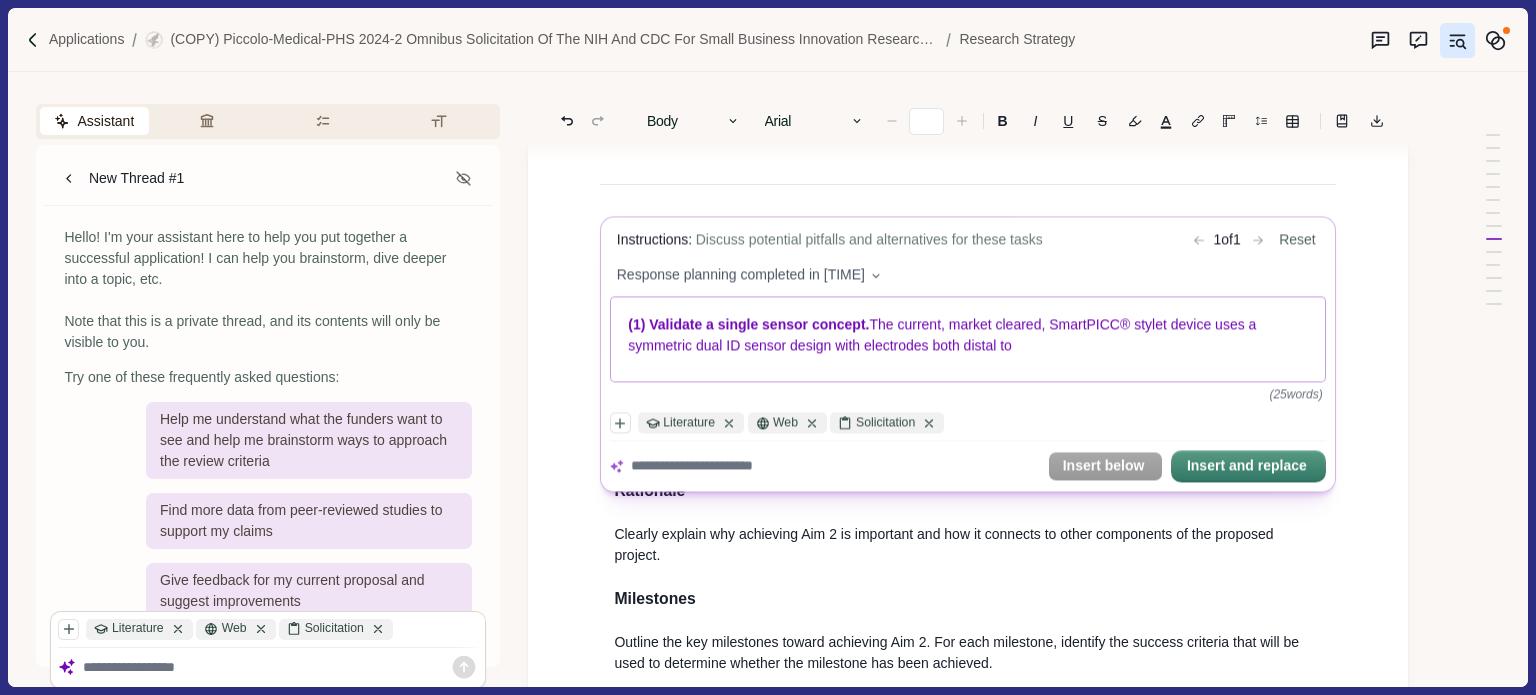 click on "(1) Validate a single sensor concept. The current, market cleared, SmartPICC® stylet device uses a symmetric dual ID sensor design with electrodes both distal to" at bounding box center [969, 336] 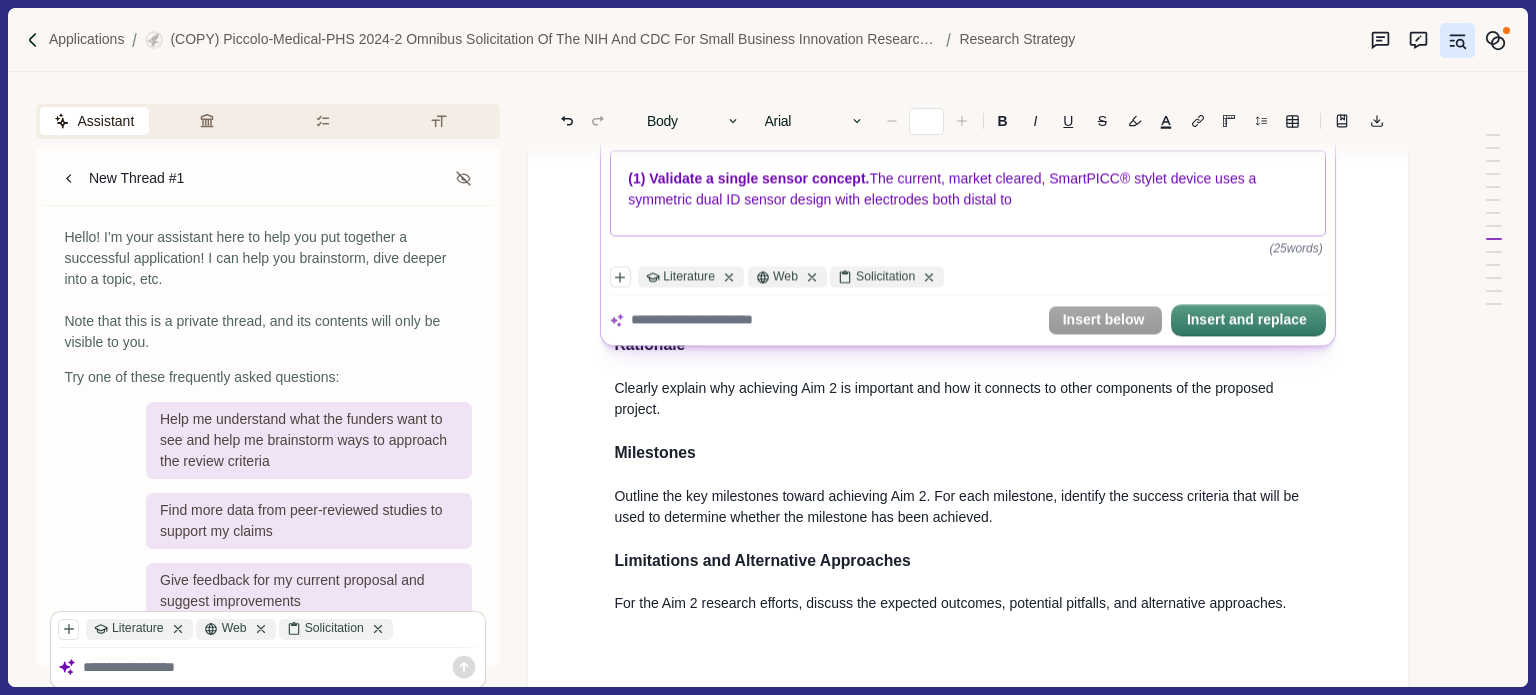 scroll, scrollTop: 12086, scrollLeft: 0, axis: vertical 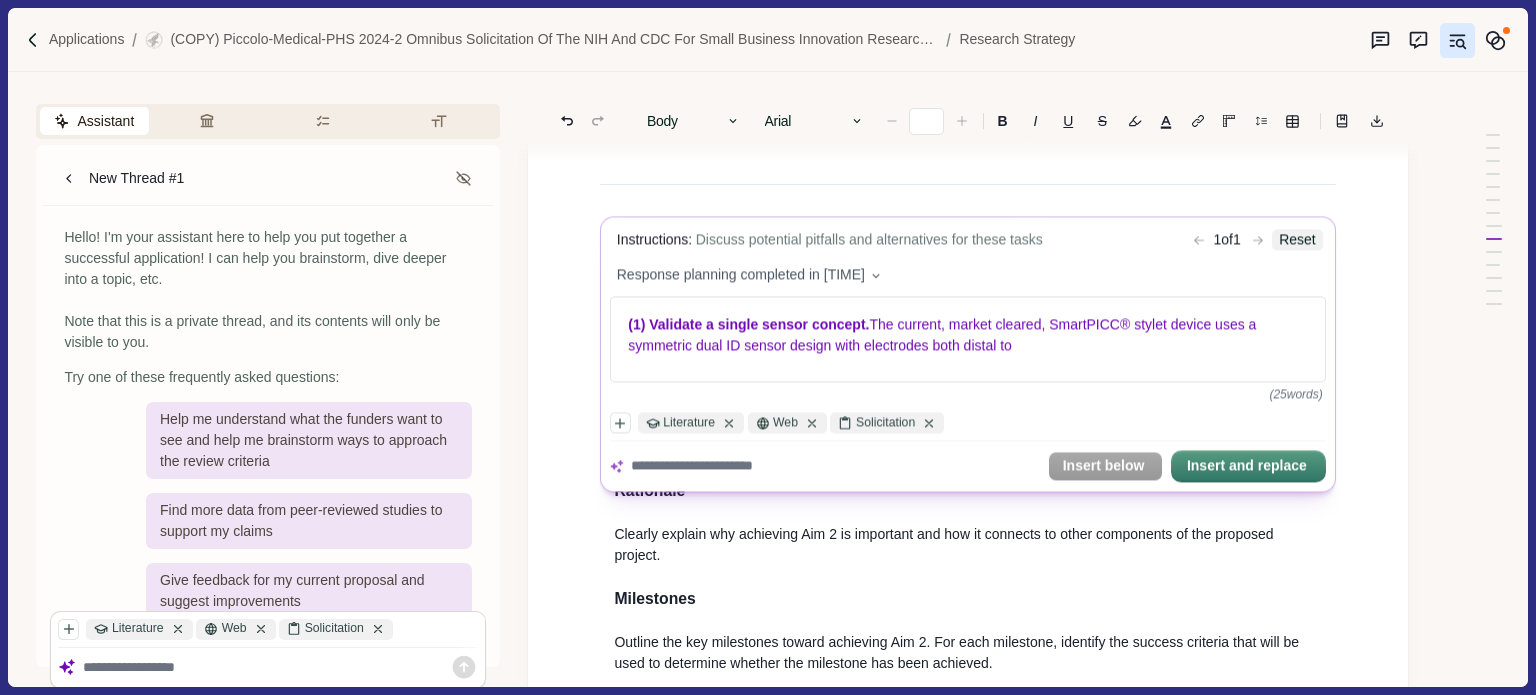 click on "Reset" at bounding box center [1298, 240] 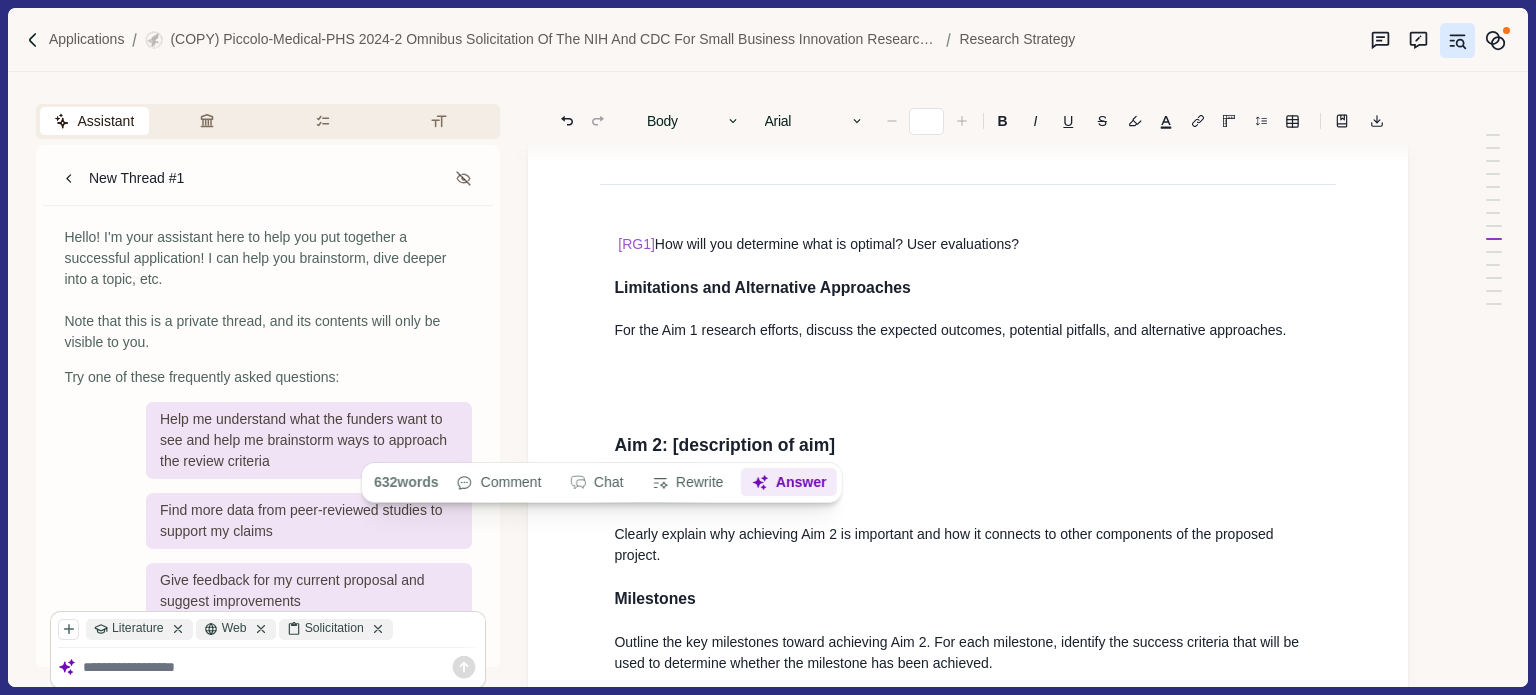 click on "Answer" at bounding box center [789, 483] 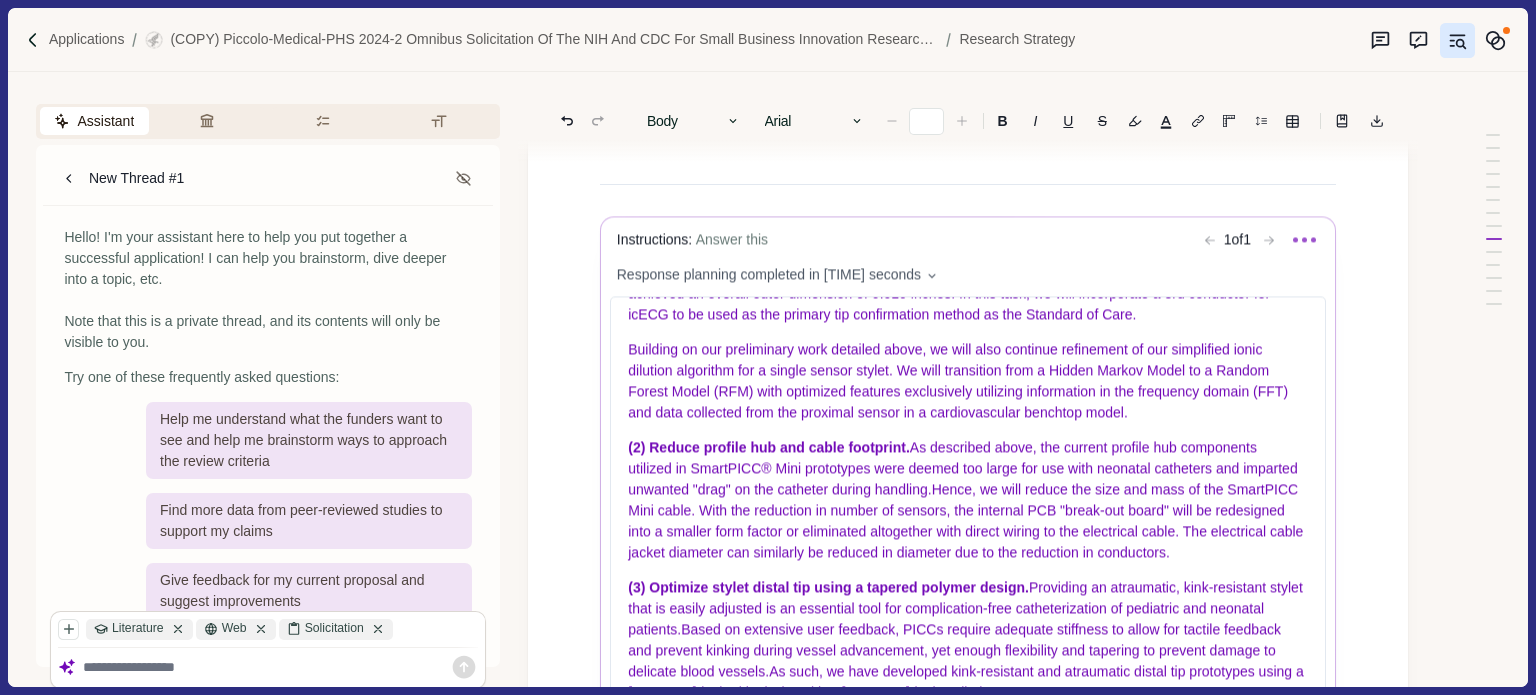 scroll, scrollTop: 0, scrollLeft: 0, axis: both 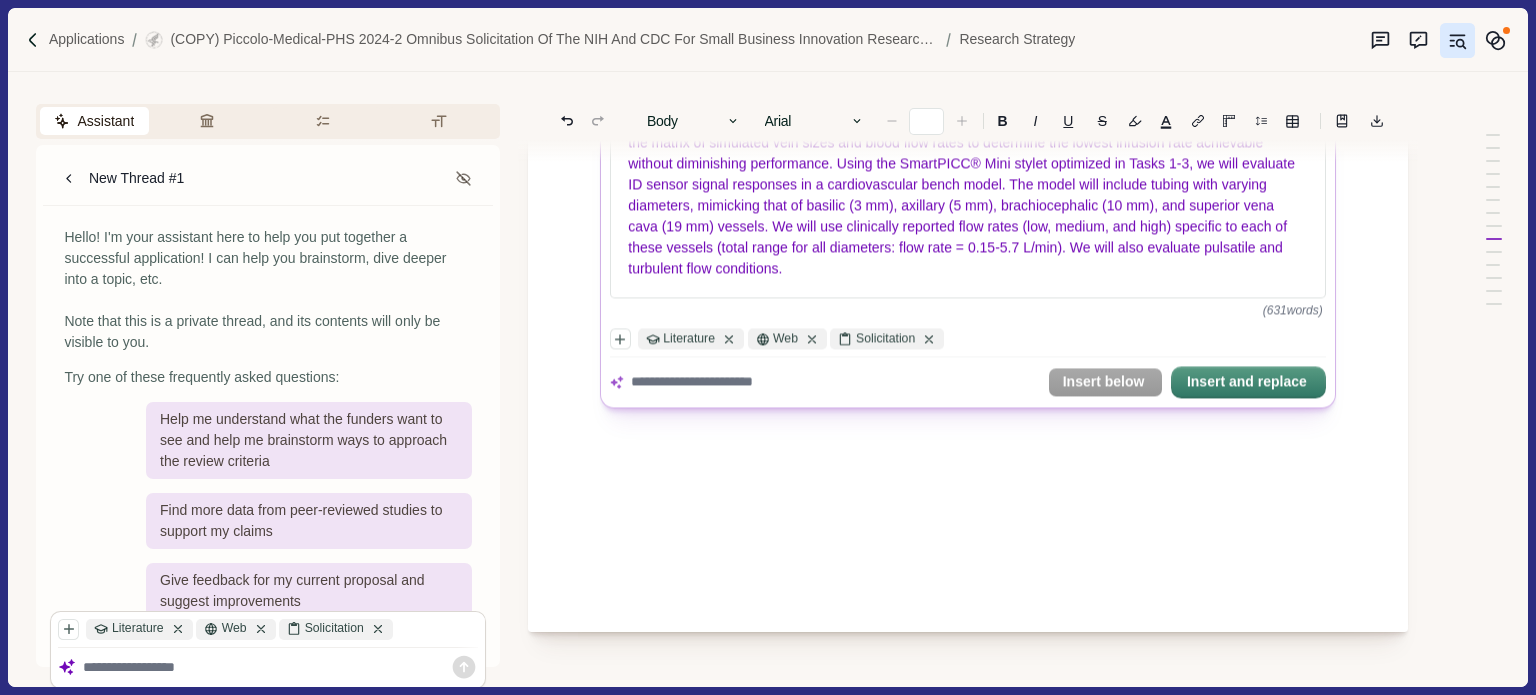click at bounding box center (835, 382) 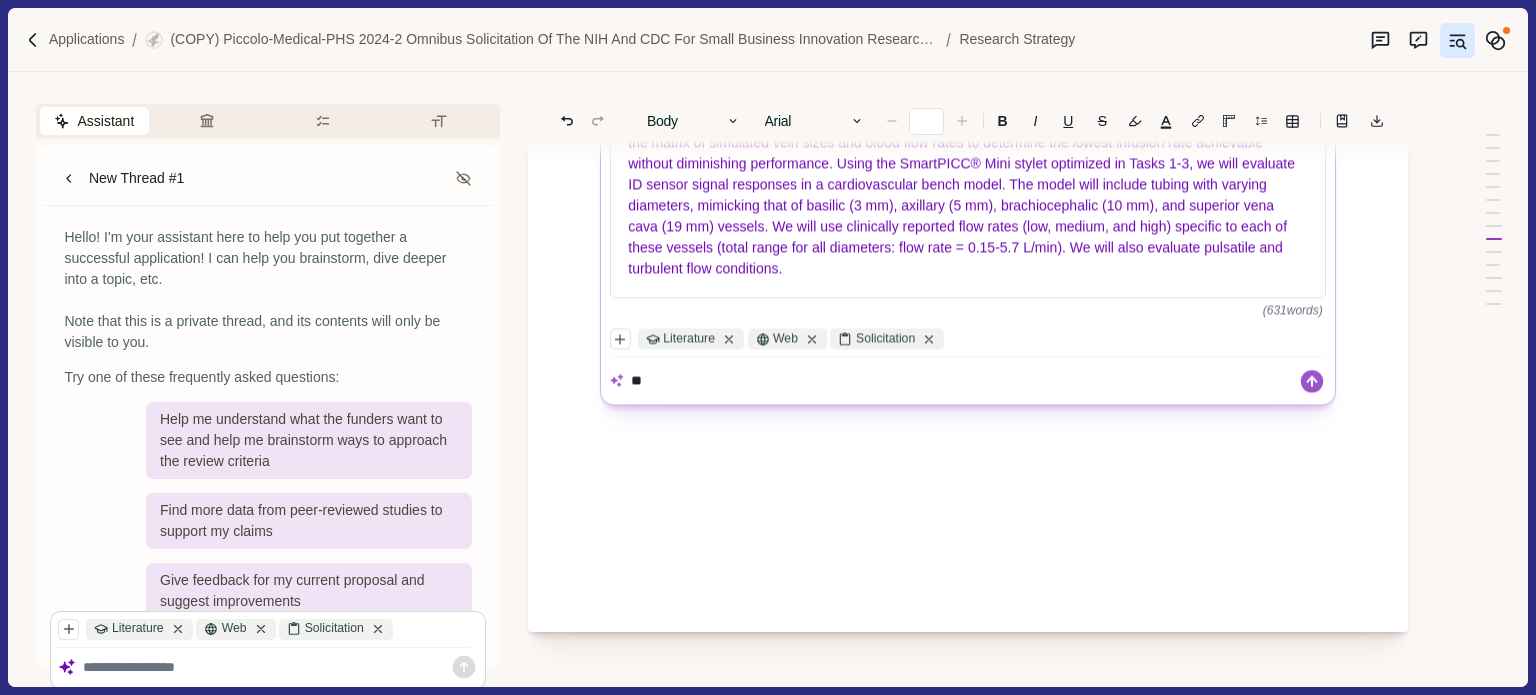 type on "*" 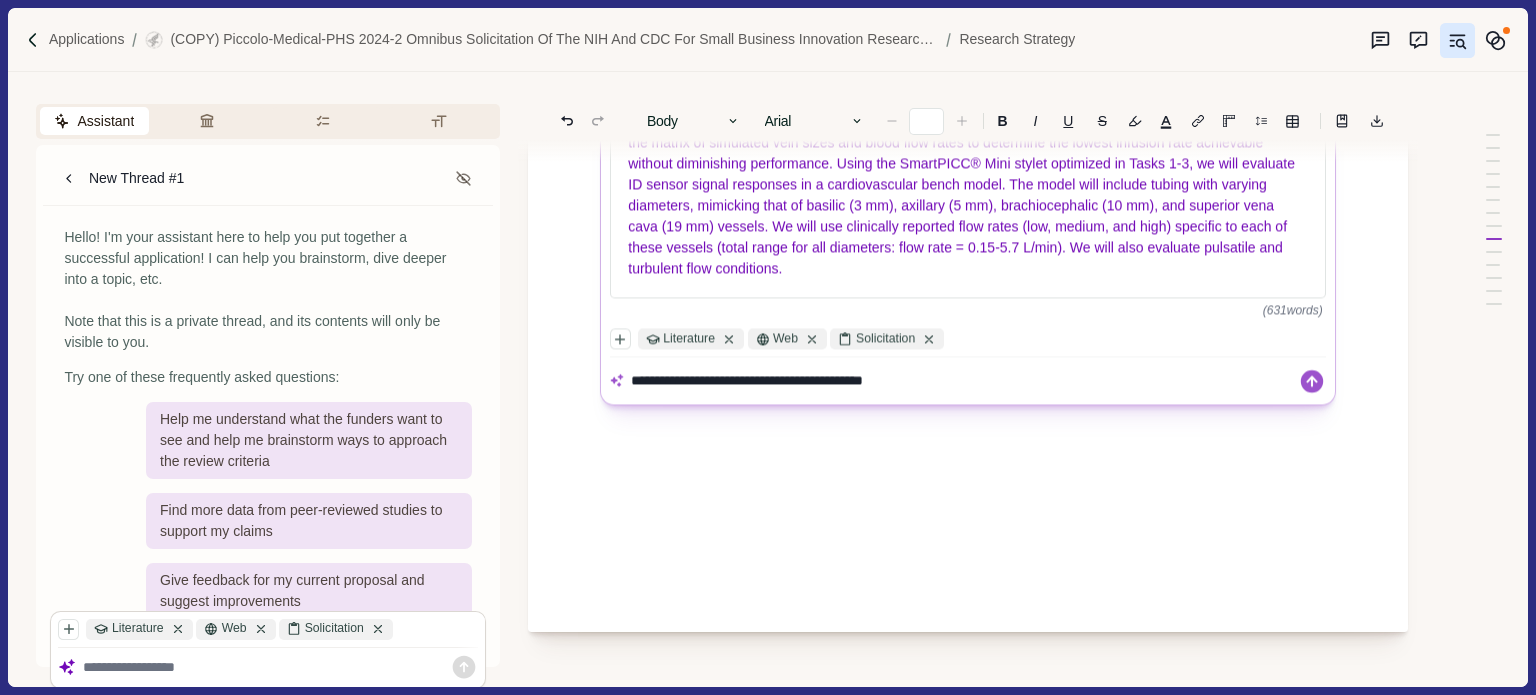 type on "**********" 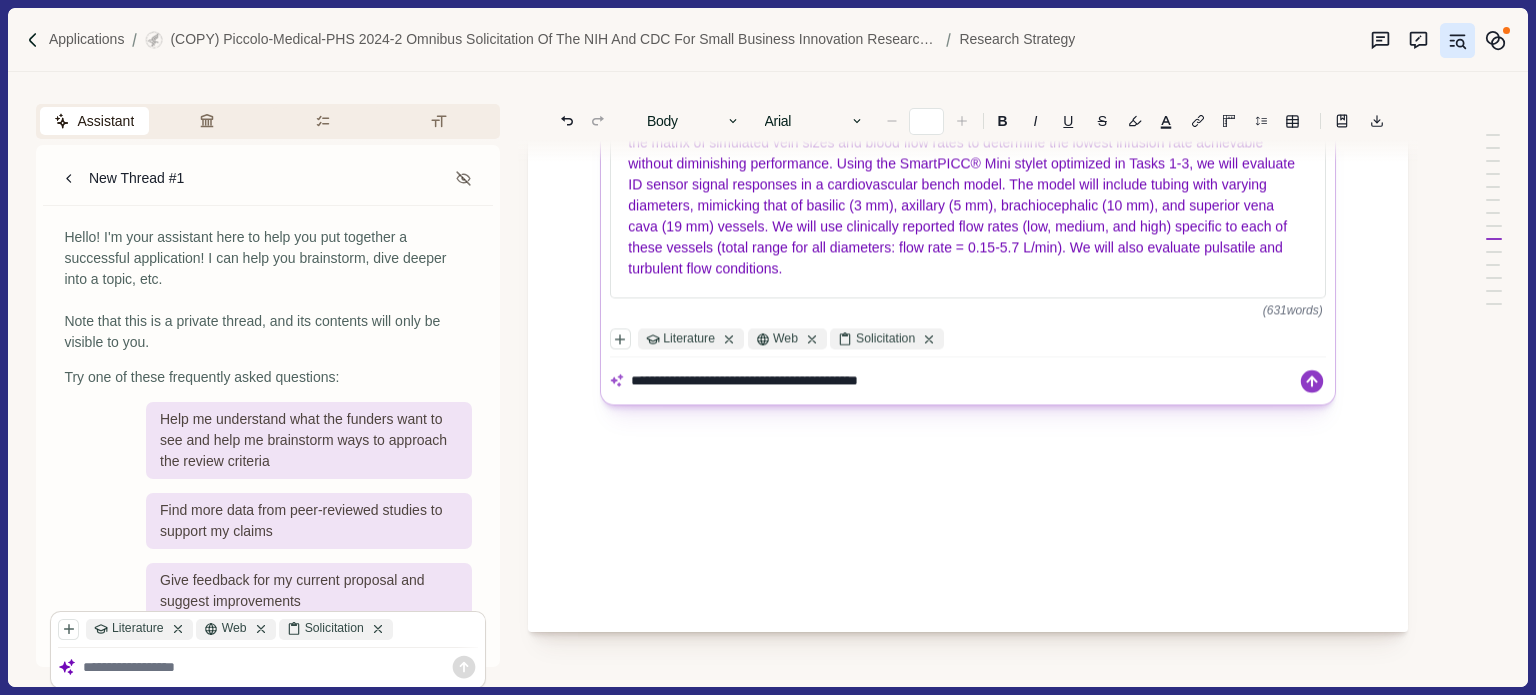 click 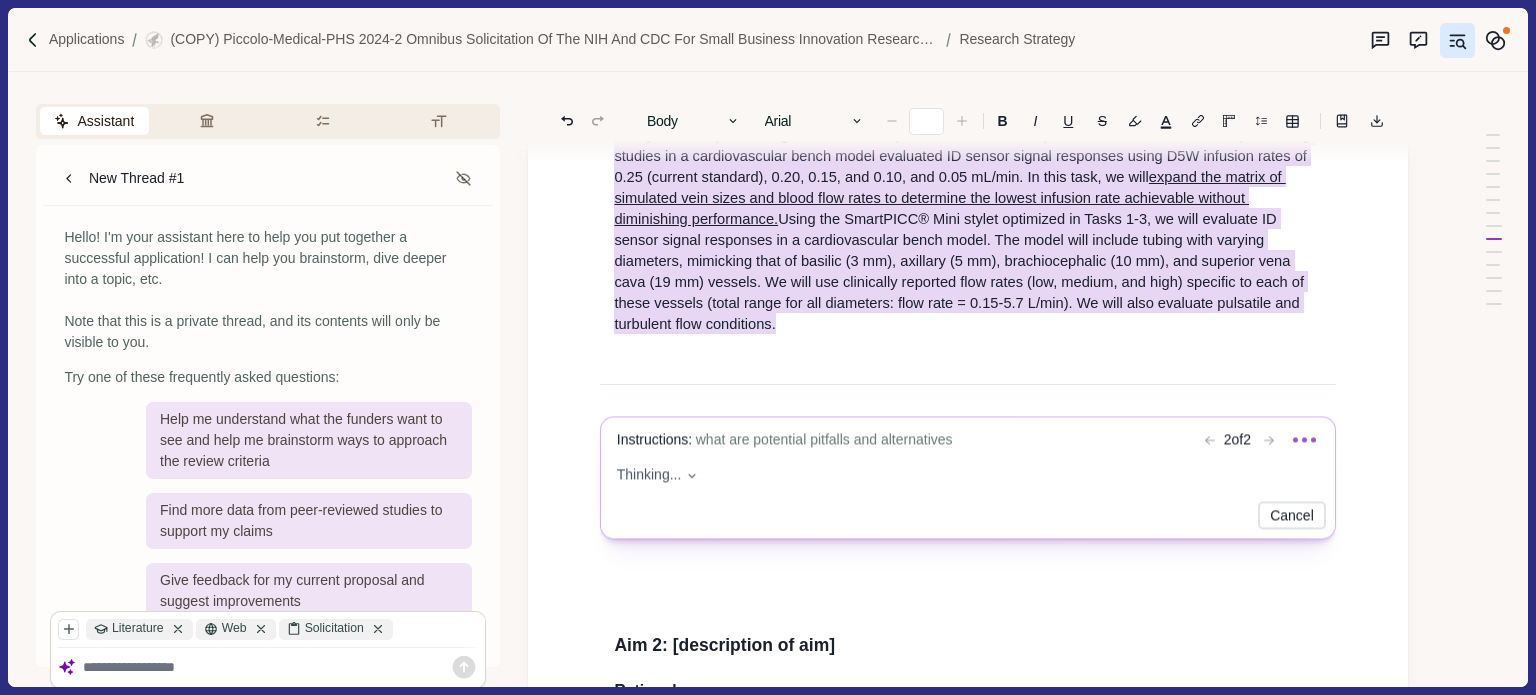 scroll, scrollTop: 11986, scrollLeft: 0, axis: vertical 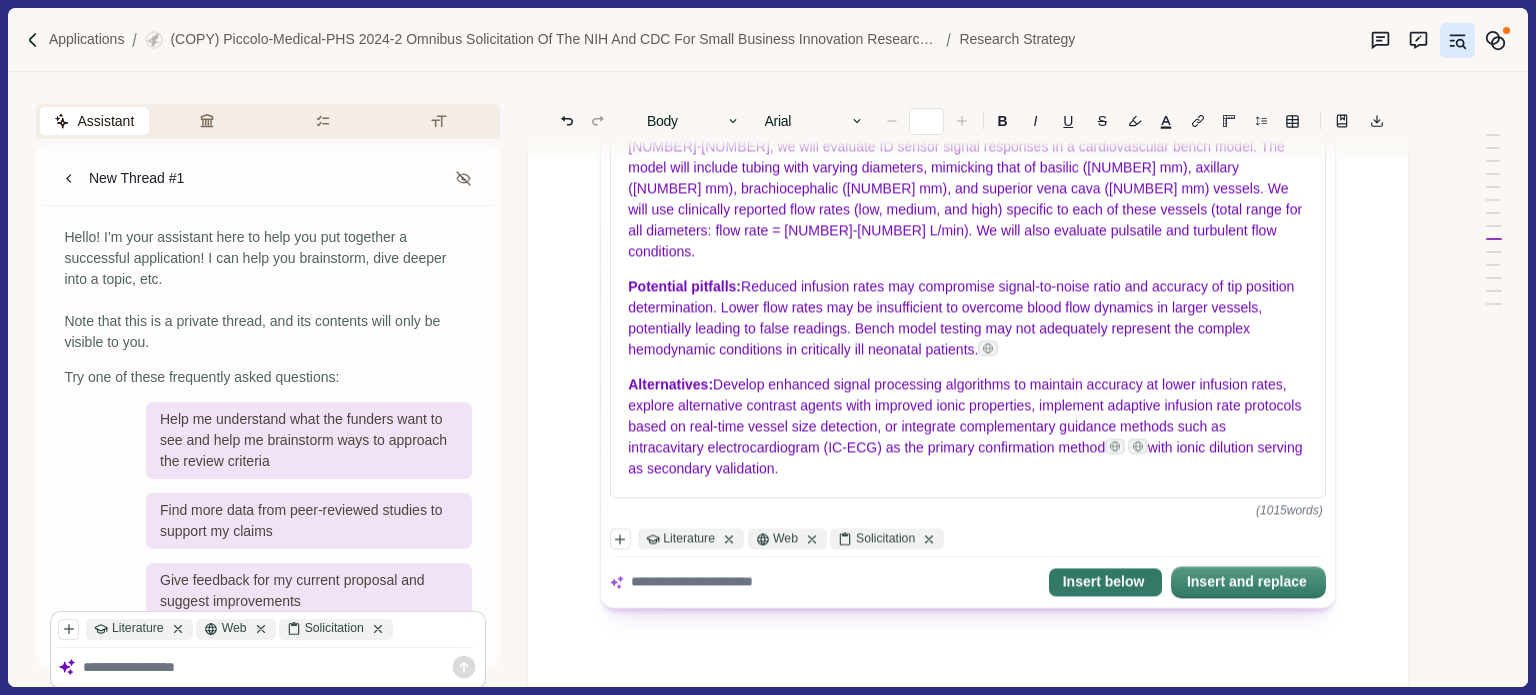 click on "Insert below" at bounding box center [1105, 583] 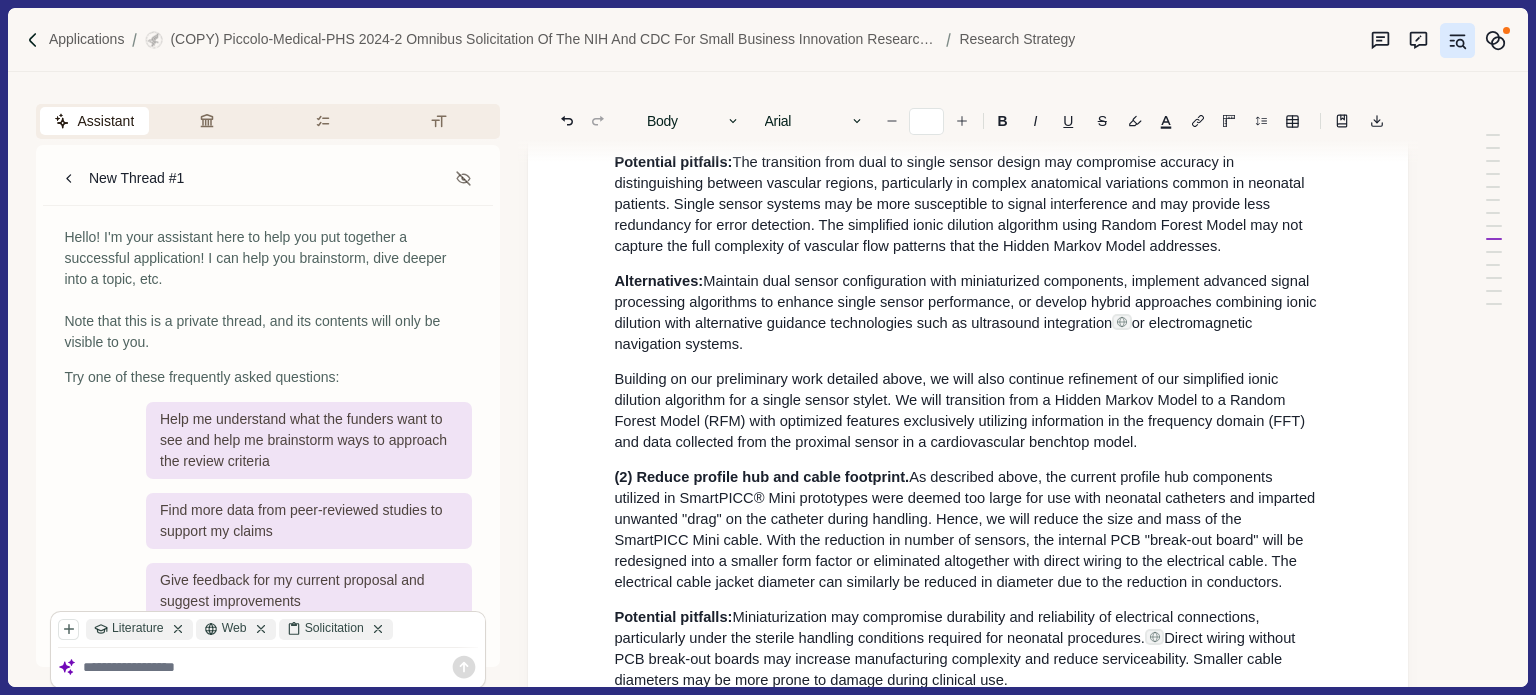 scroll, scrollTop: 13644, scrollLeft: 0, axis: vertical 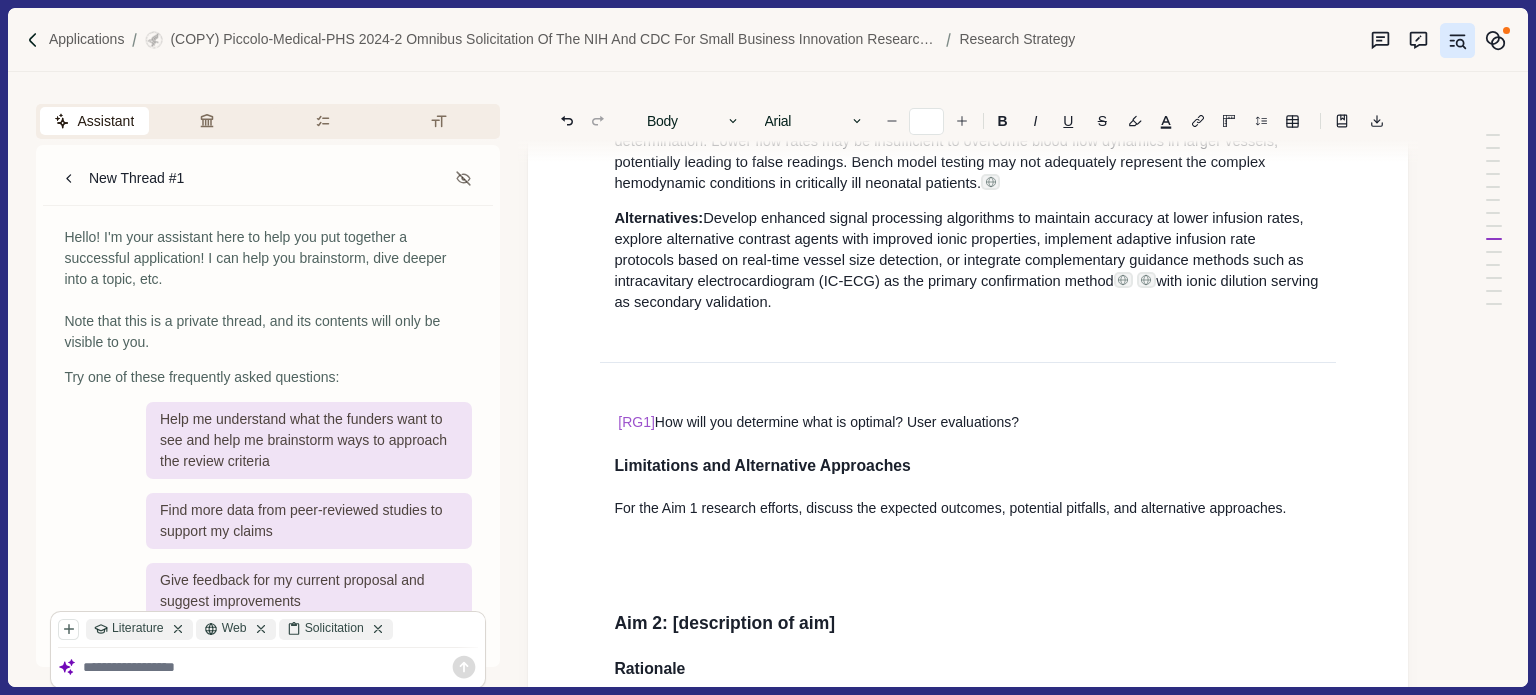 type on "**" 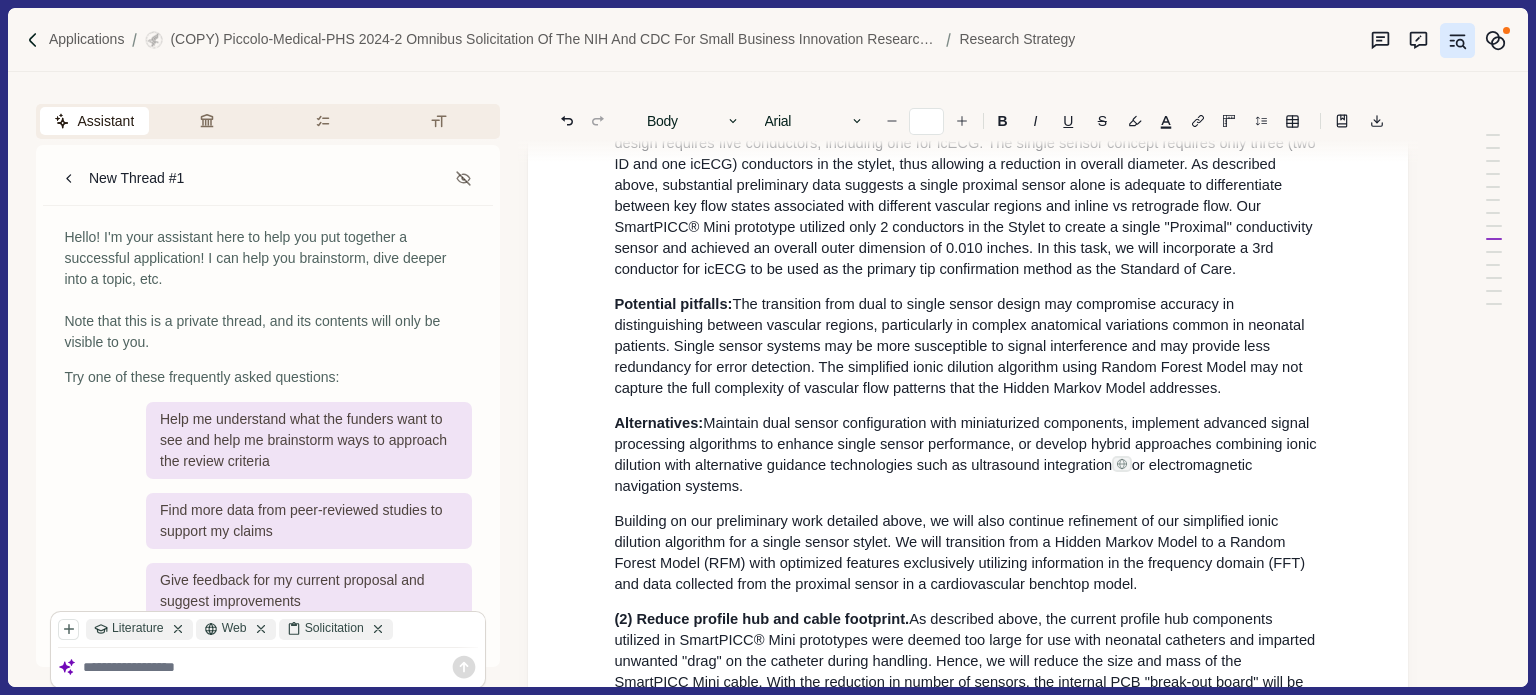 scroll, scrollTop: 12344, scrollLeft: 0, axis: vertical 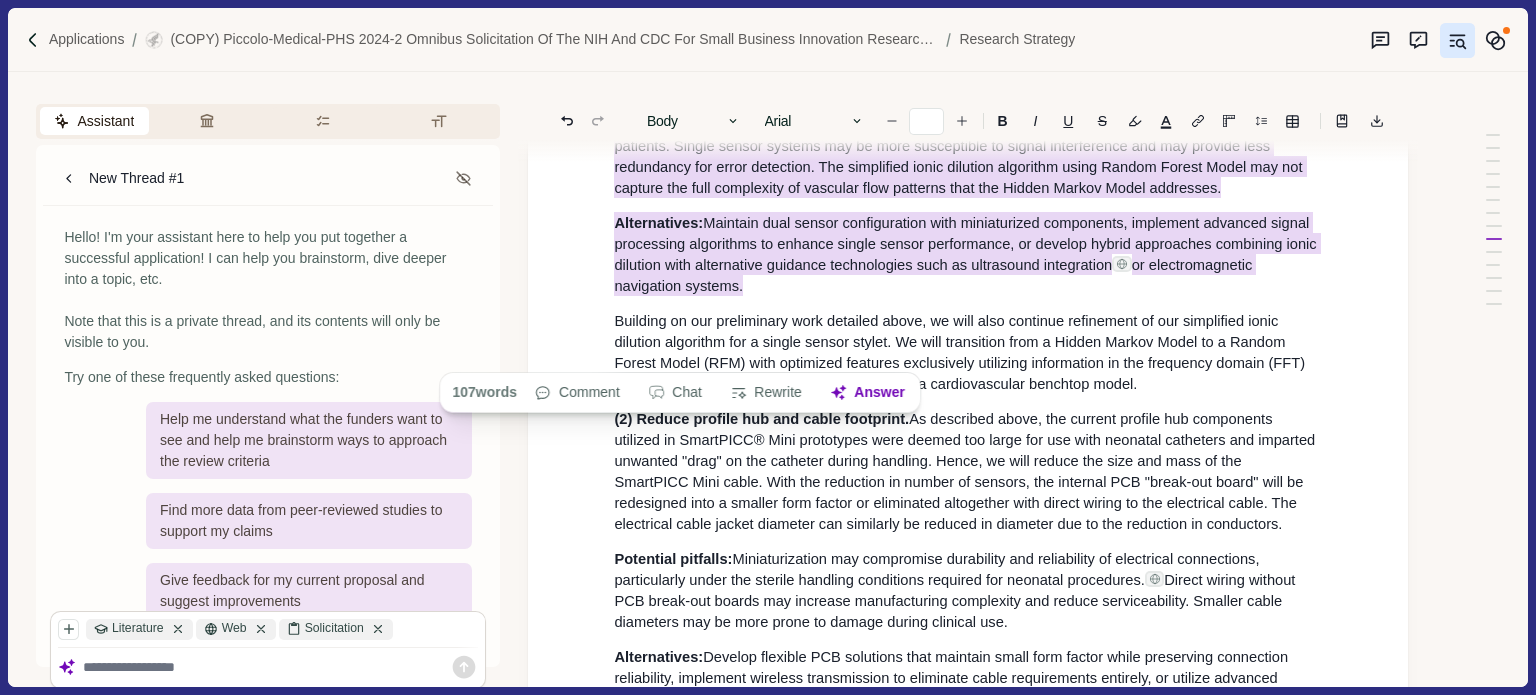 drag, startPoint x: 612, startPoint y: 426, endPoint x: 756, endPoint y: 615, distance: 237.60681 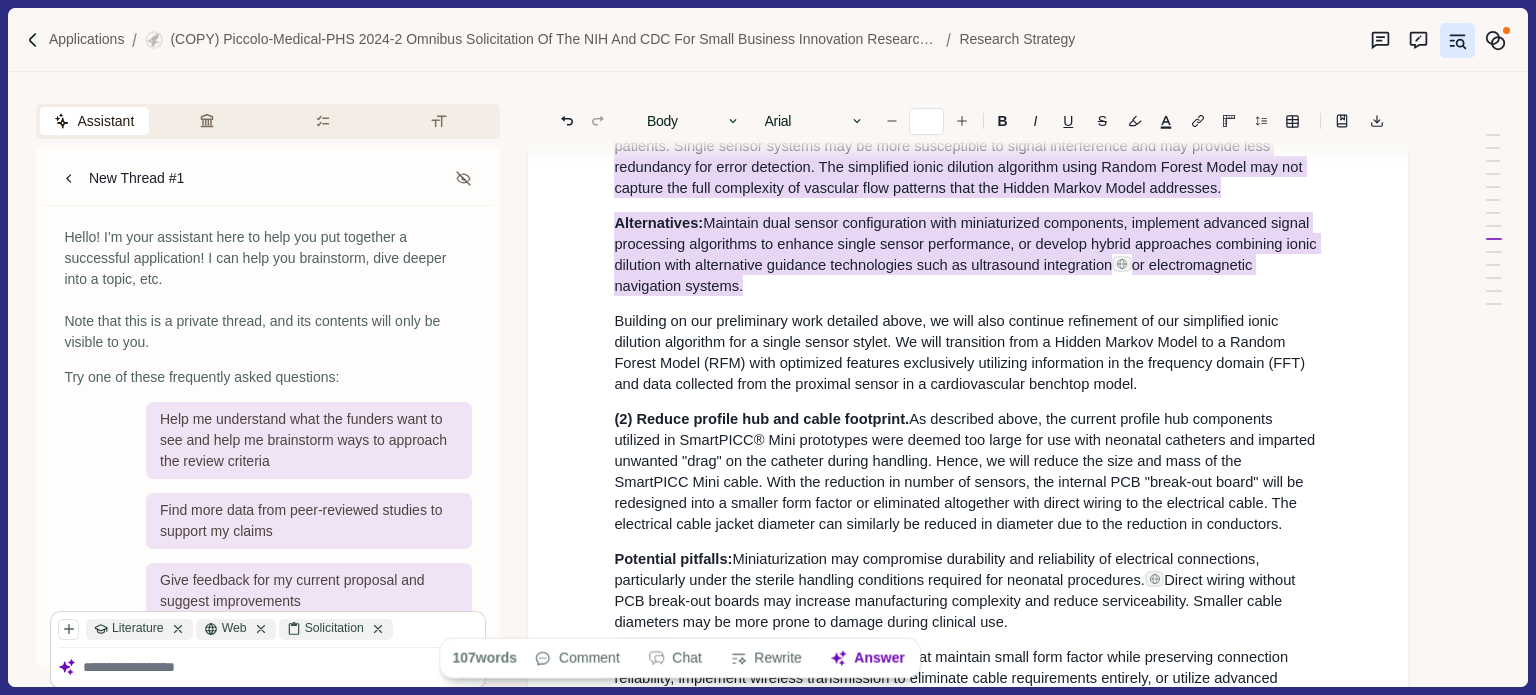 scroll, scrollTop: 12544, scrollLeft: 0, axis: vertical 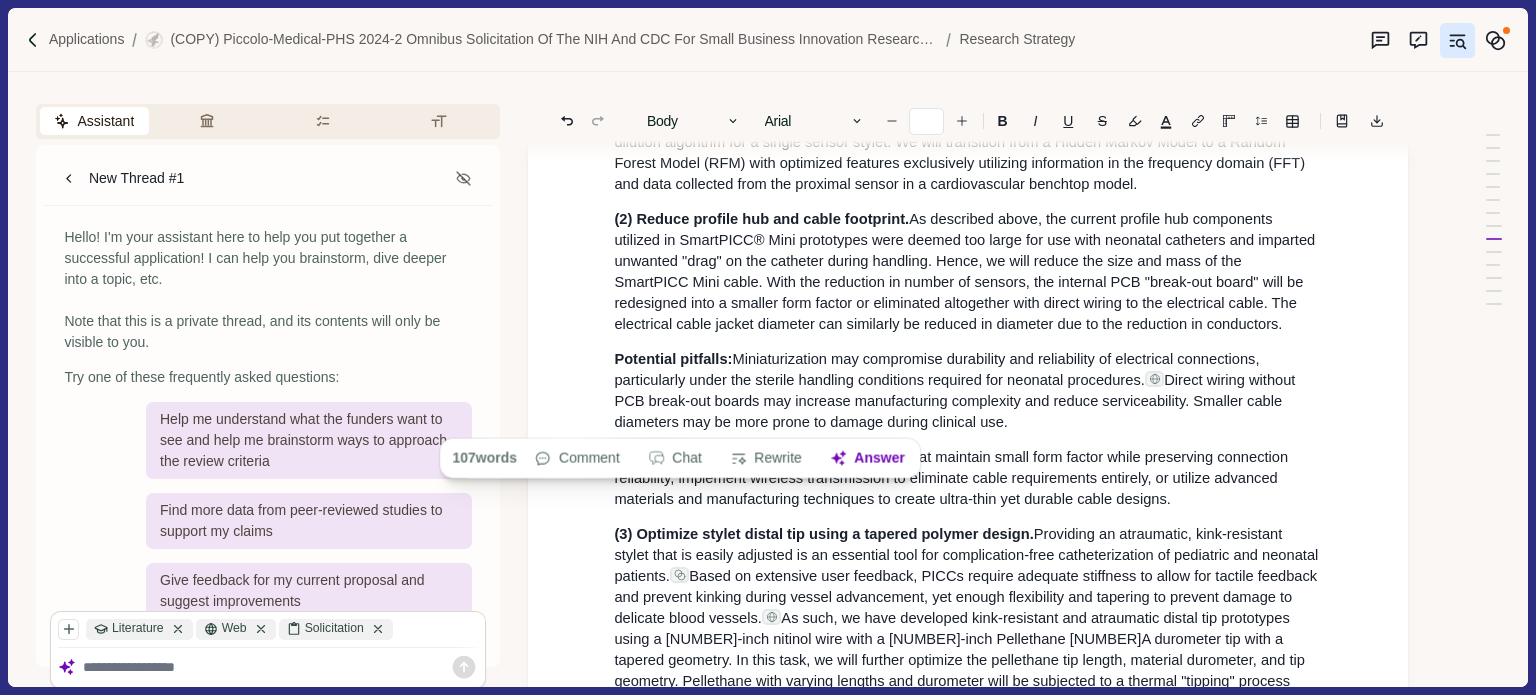click on "Maintain dual sensor configuration with miniaturized components, implement advanced signal processing algorithms to enhance single sensor performance, or develop hybrid approaches combining ionic dilution with alternative guidance technologies such as ultrasound integration" at bounding box center [967, 43] 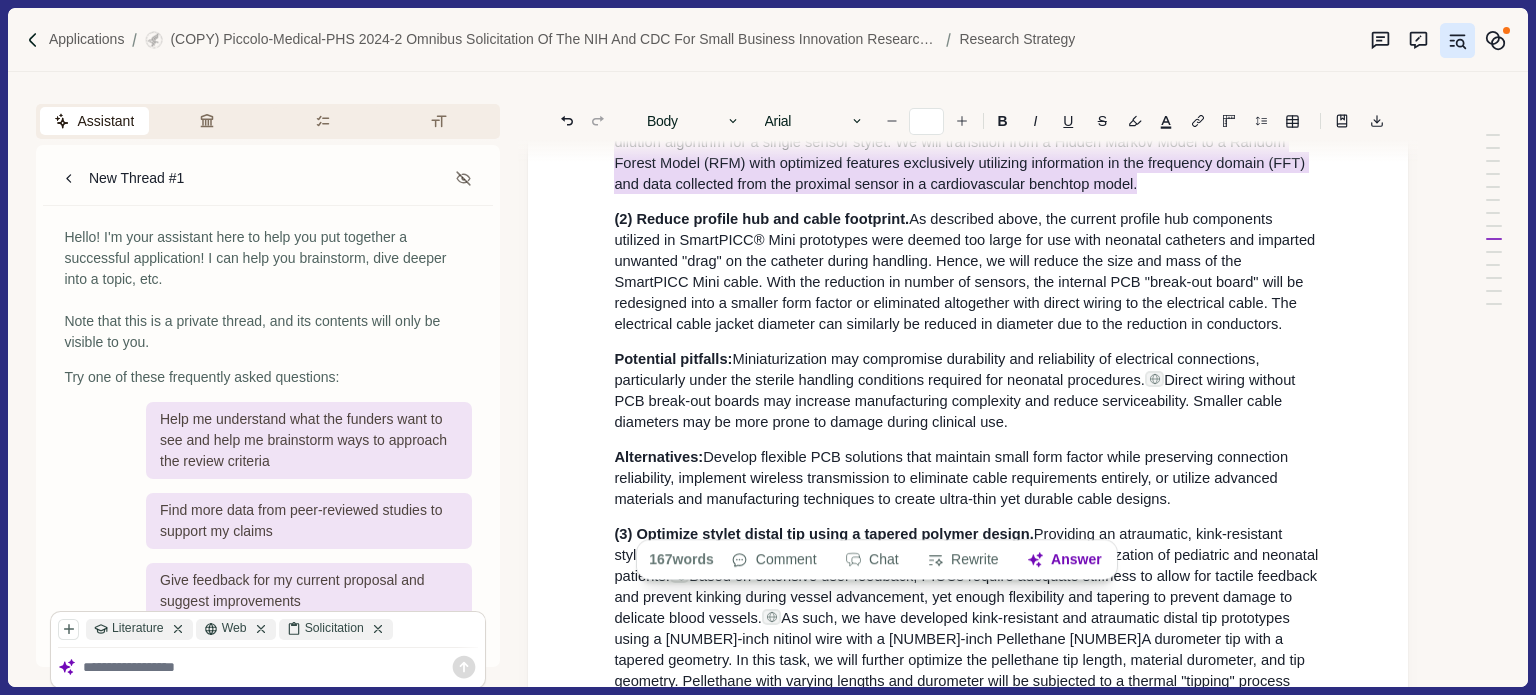 drag, startPoint x: 616, startPoint y: 228, endPoint x: 1159, endPoint y: 523, distance: 617.95953 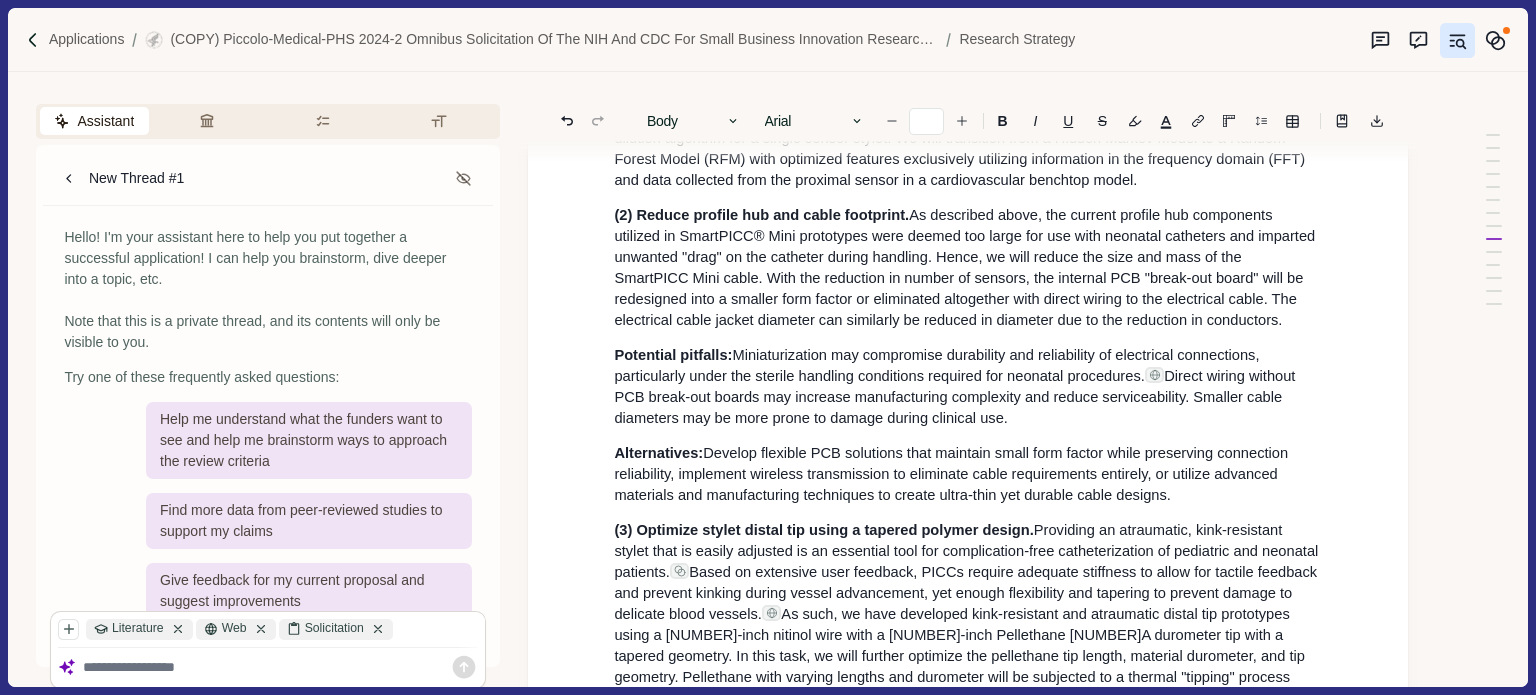 scroll, scrollTop: 12544, scrollLeft: 0, axis: vertical 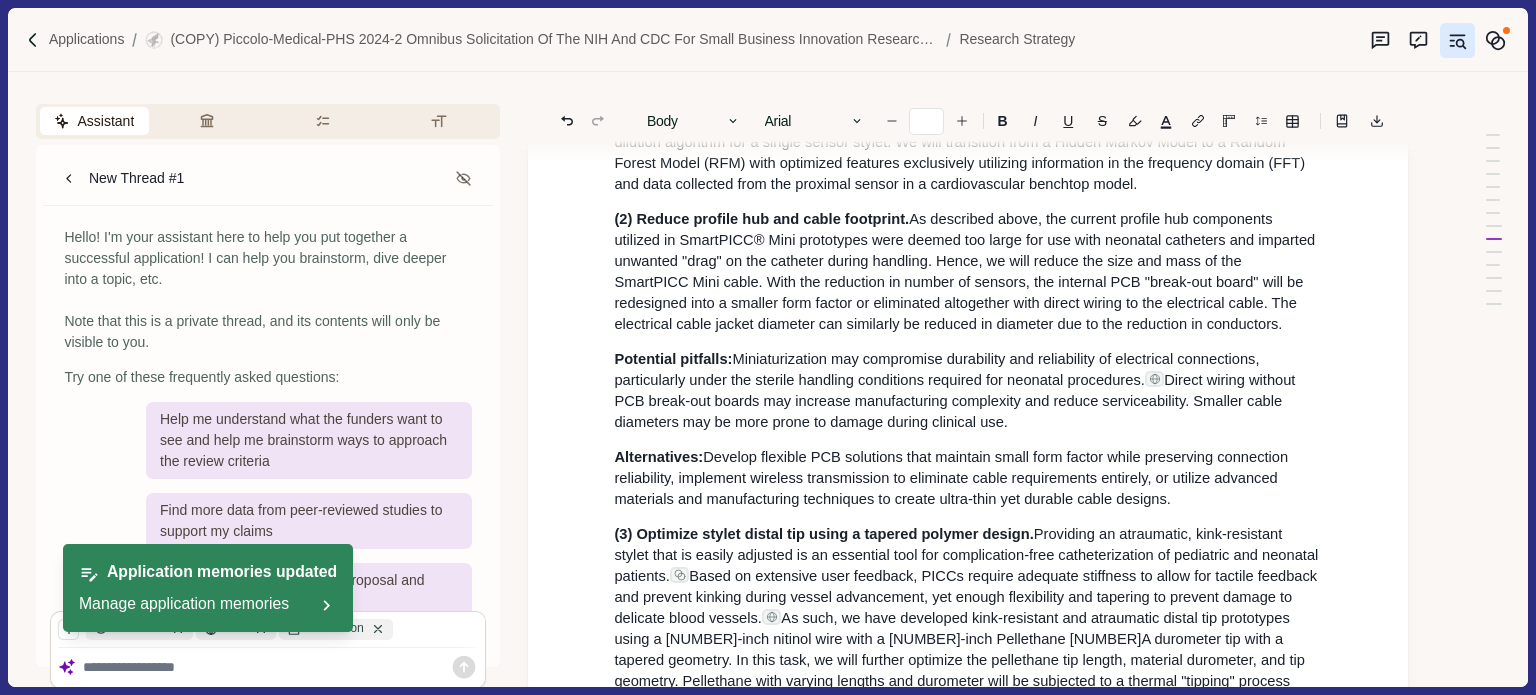 drag, startPoint x: 612, startPoint y: 231, endPoint x: 748, endPoint y: 419, distance: 232.03448 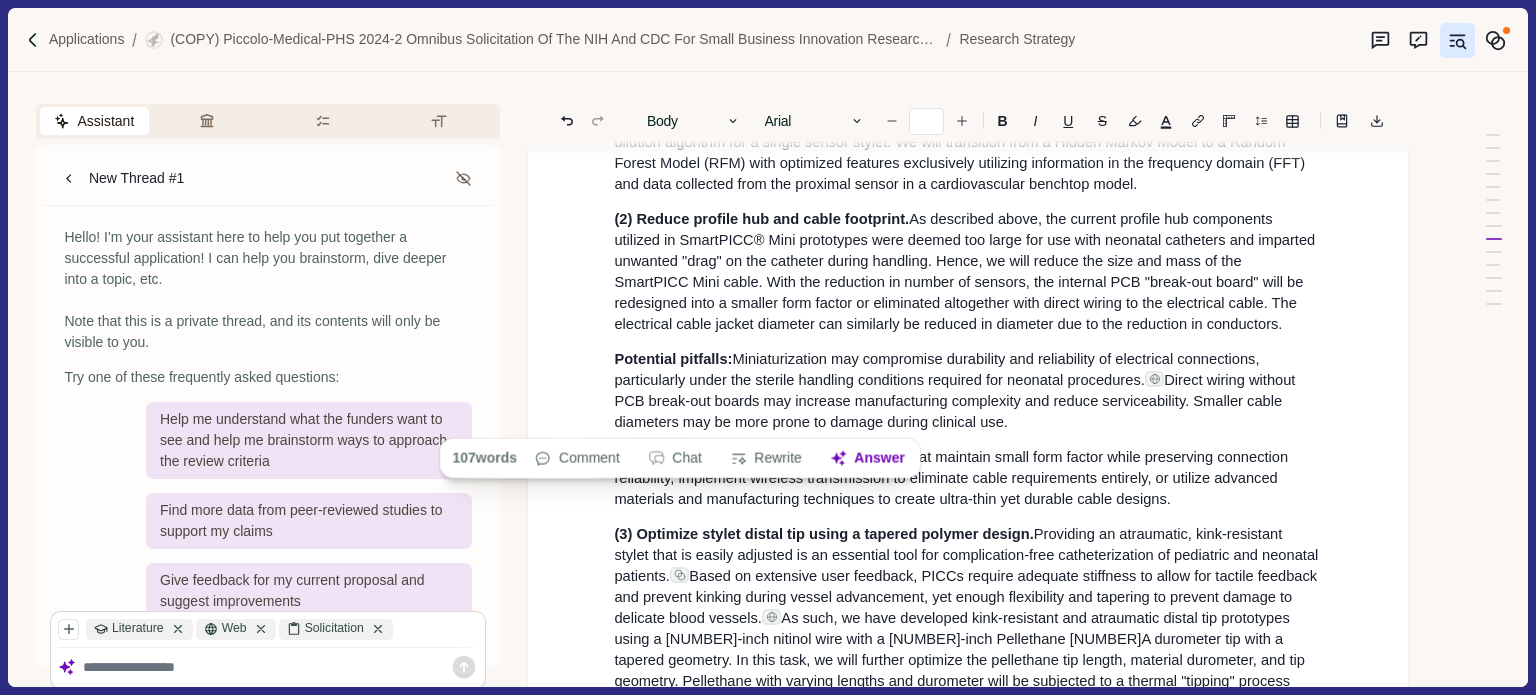 click on "Alternatives:" at bounding box center [658, 22] 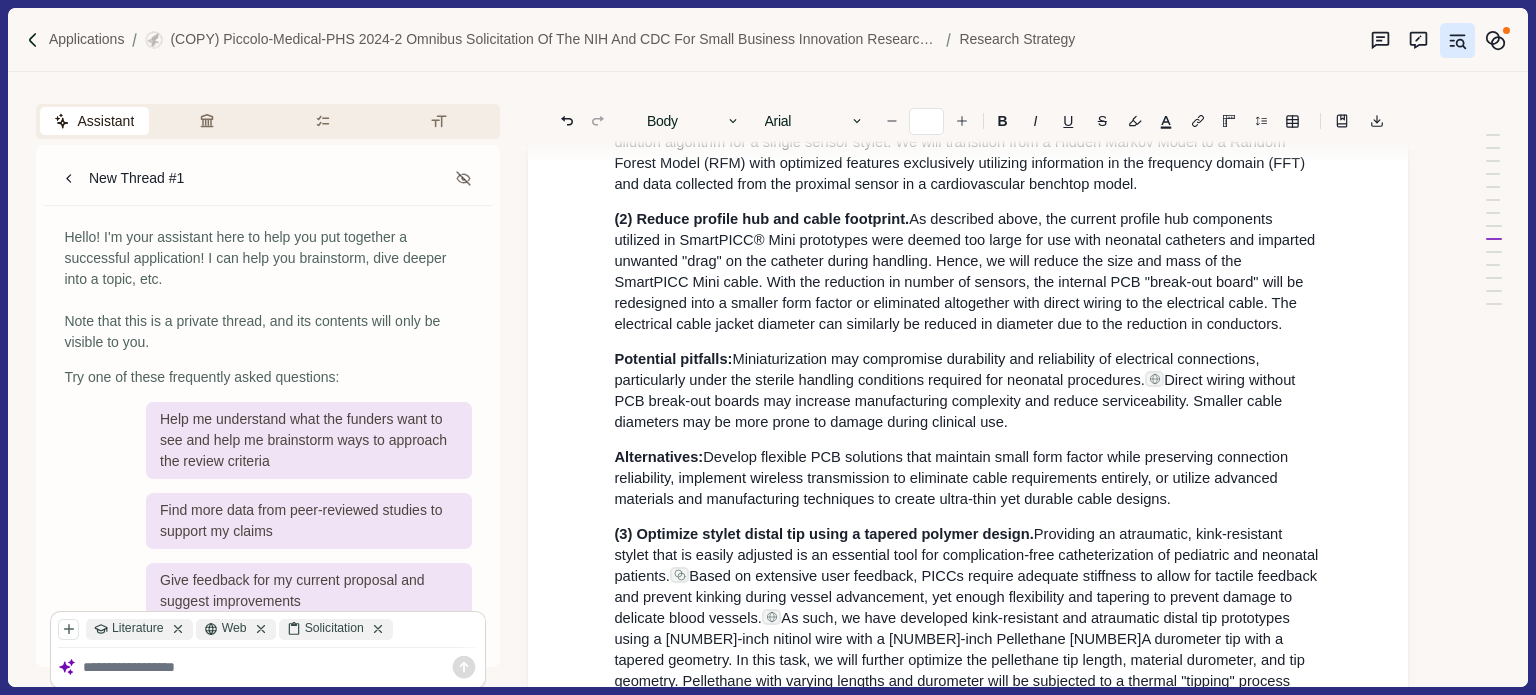scroll, scrollTop: 12344, scrollLeft: 0, axis: vertical 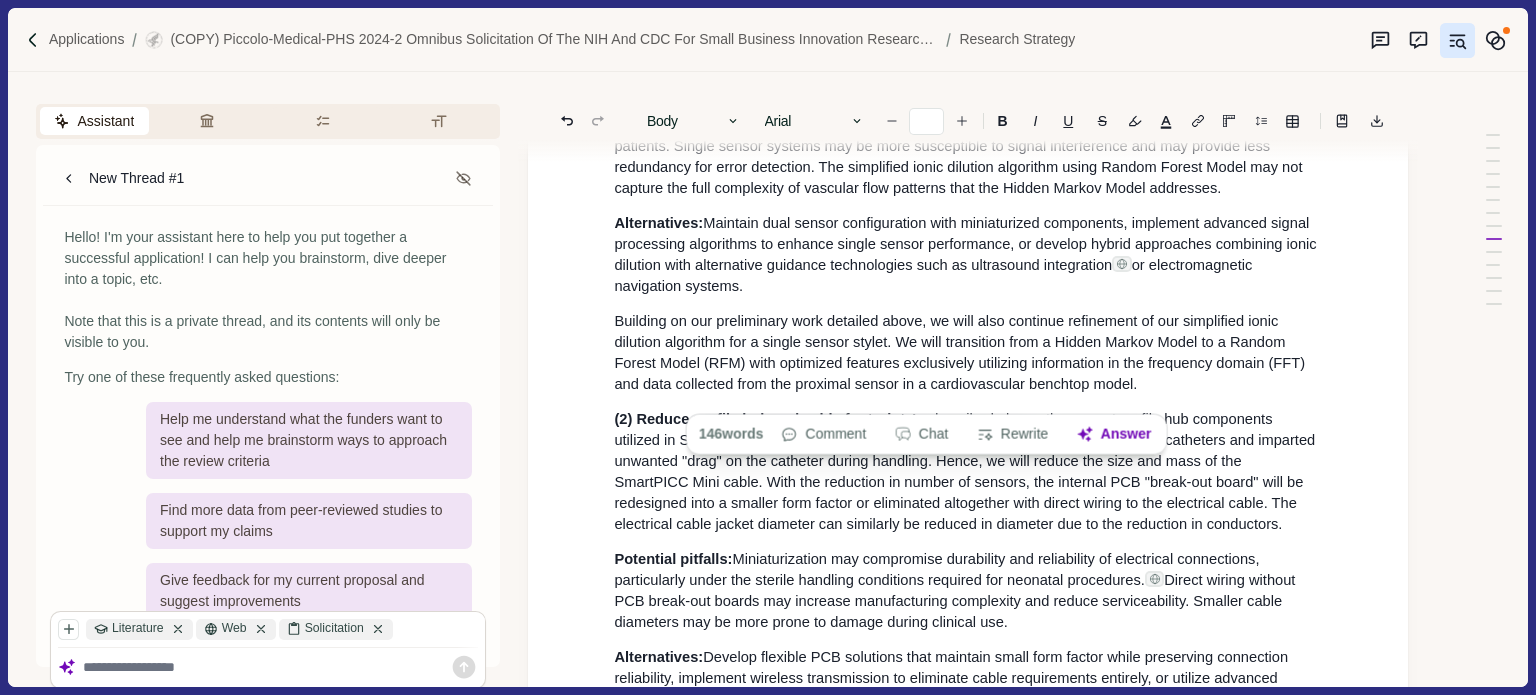 drag, startPoint x: 612, startPoint y: 225, endPoint x: 1251, endPoint y: 395, distance: 661.22687 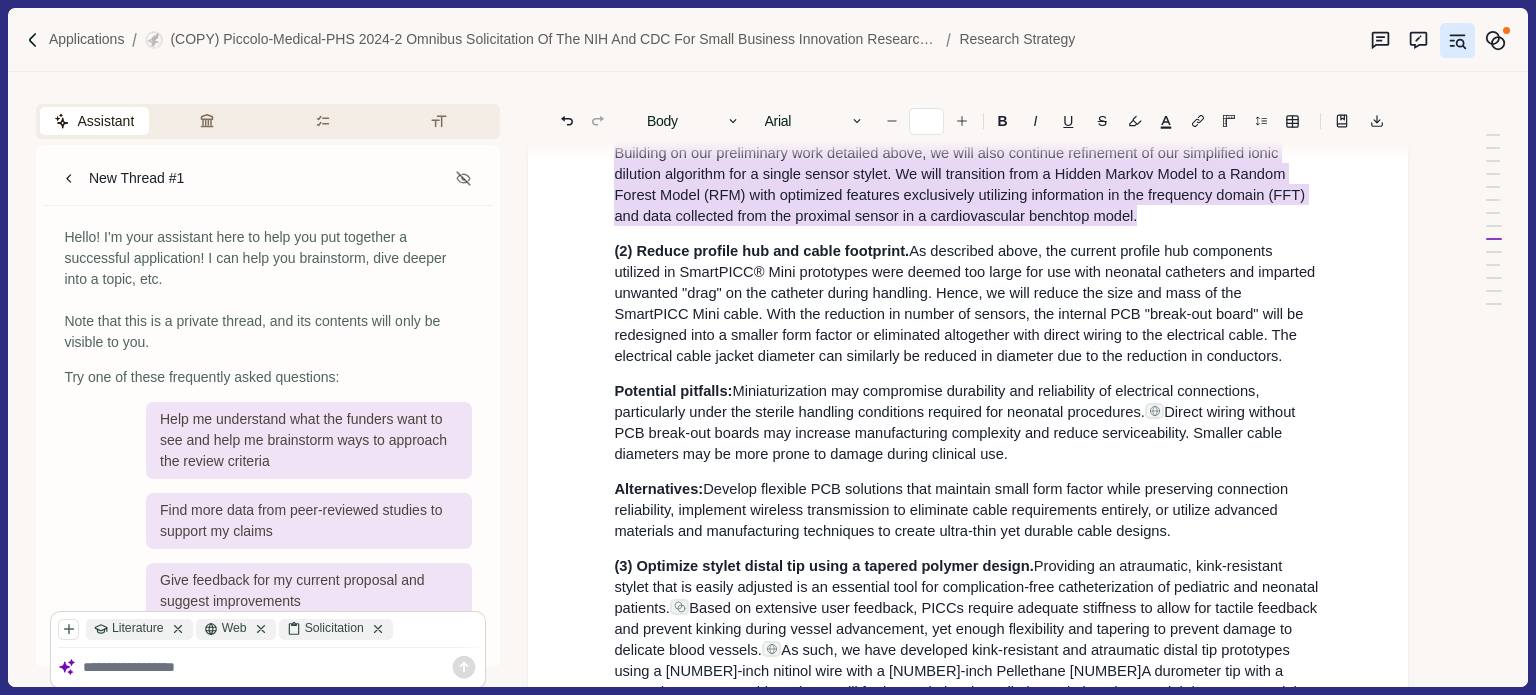 drag, startPoint x: 617, startPoint y: 479, endPoint x: 1174, endPoint y: 543, distance: 560.6648 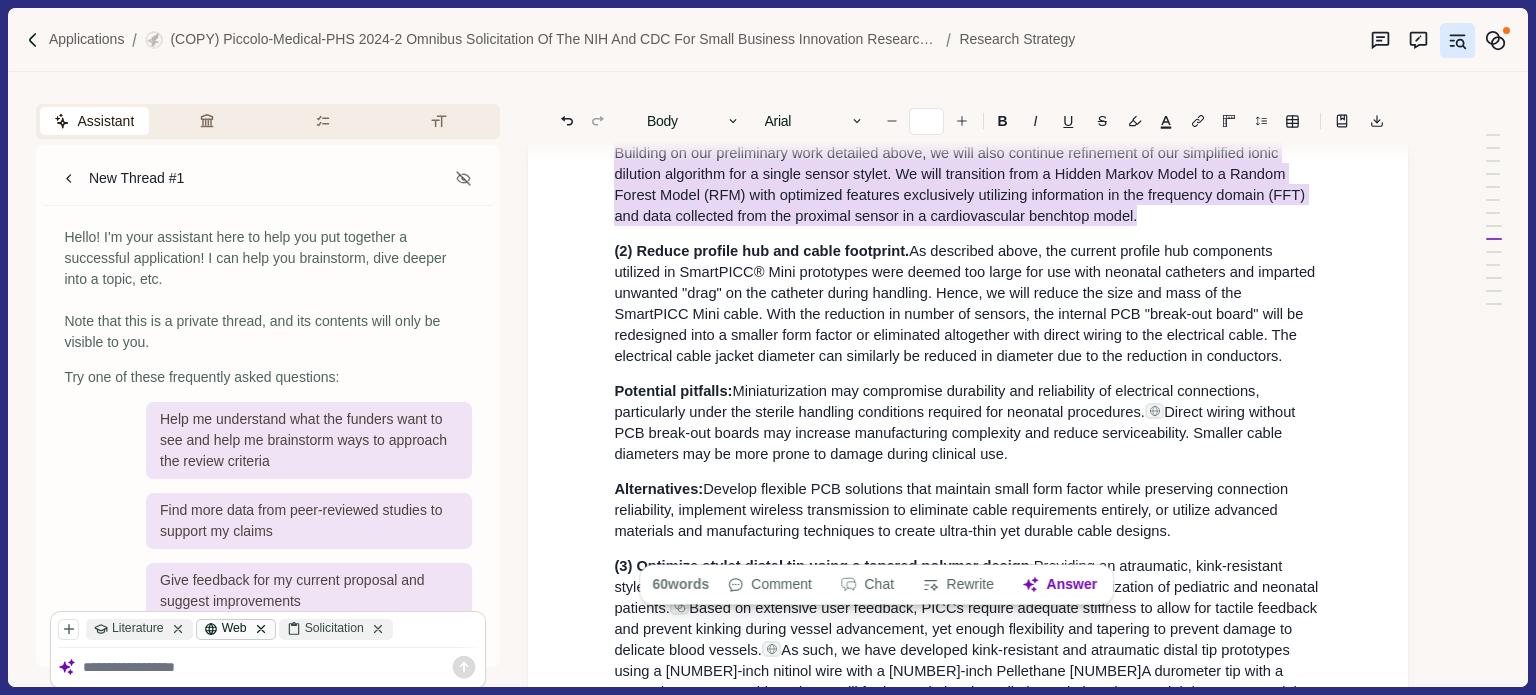 scroll, scrollTop: 12544, scrollLeft: 0, axis: vertical 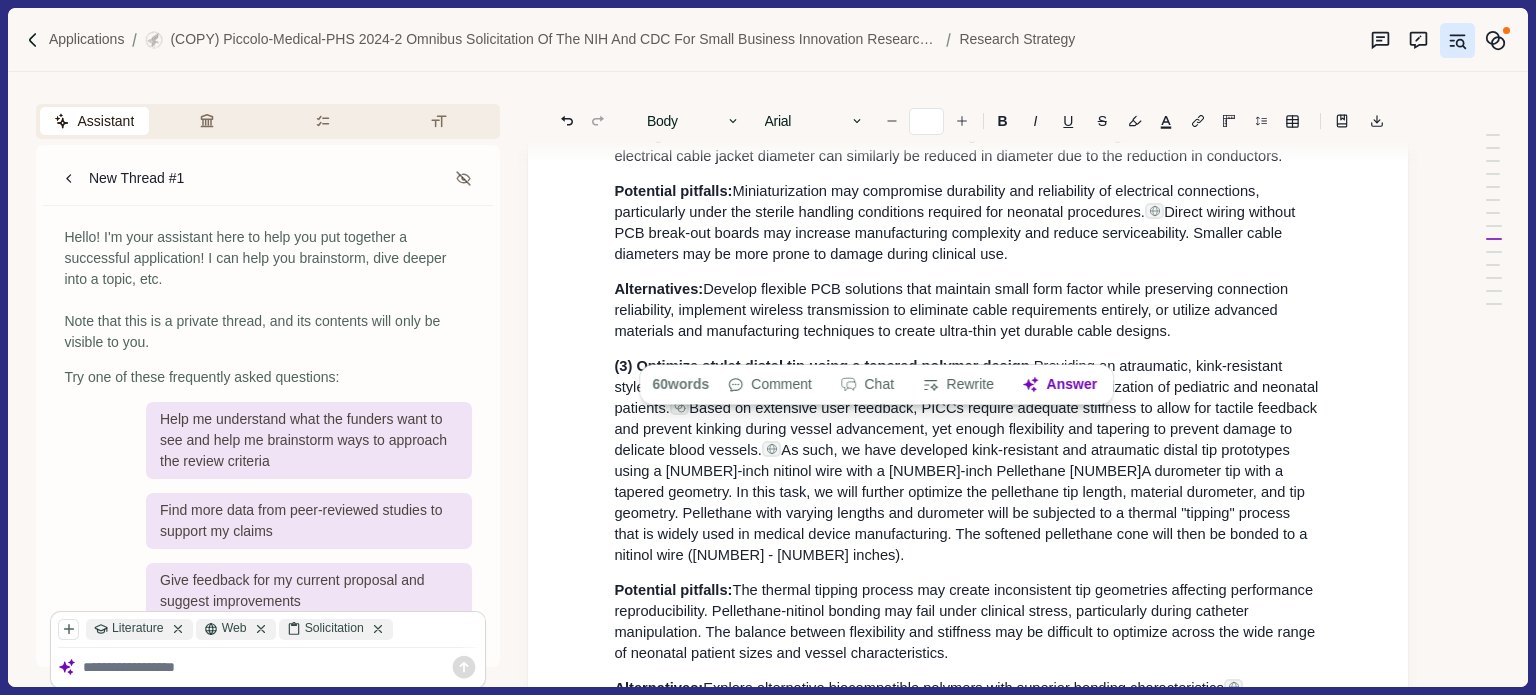 click at bounding box center [281, 668] 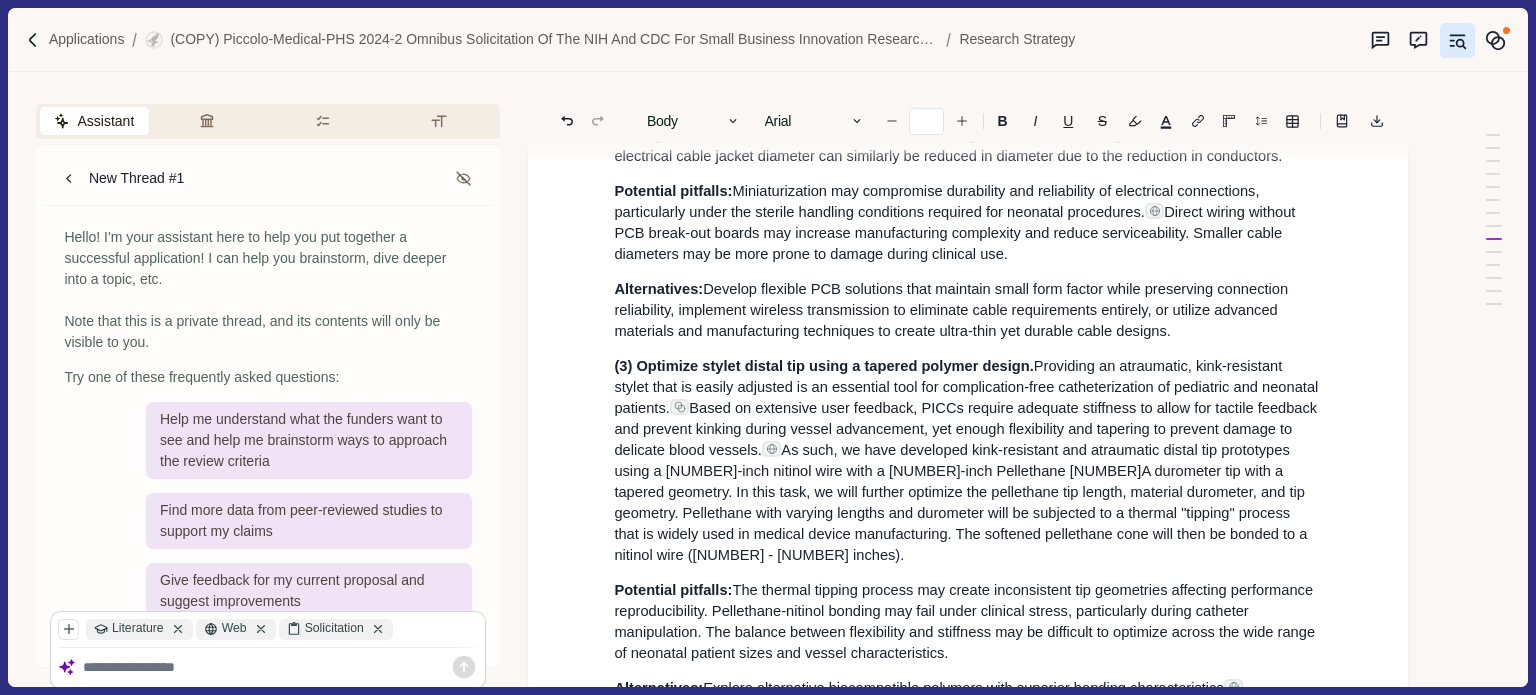click on "Building on our preliminary work detailed above, we will also continue refinement of our simplified ionic dilution algorithm for a single sensor stylet. We will transition from a Hidden Markov Model to a Random Forest Model (RFM) with optimized features exclusively utilizing information in the frequency domain (FFT) and data collected from the proximal sensor in a cardiovascular benchtop model." at bounding box center (961, -16) 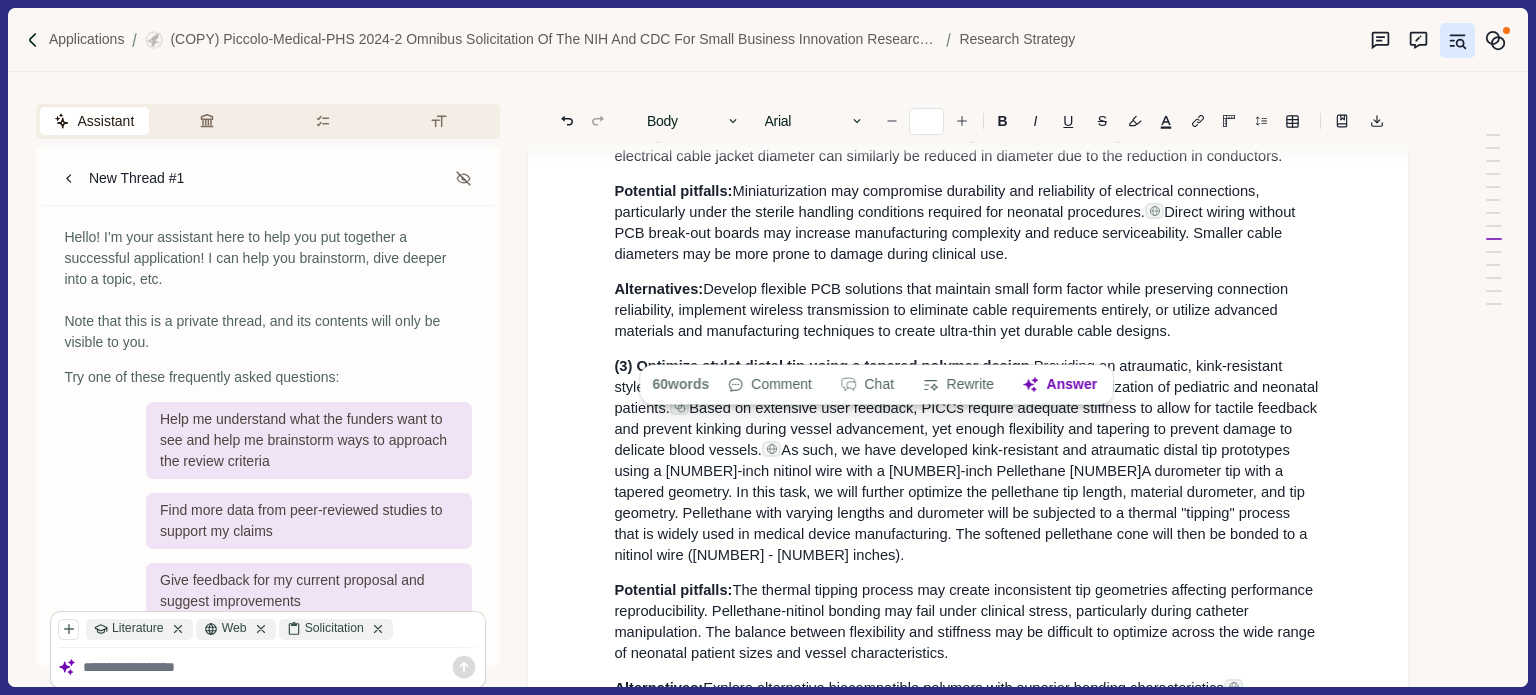 click on "Building on our preliminary work detailed above, we will also continue refinement of our simplified ionic dilution algorithm for a single sensor stylet. We will transition from a Hidden Markov Model to a Random Forest Model (RFM) with optimized features exclusively utilizing information in the frequency domain (FFT) and data collected from the proximal sensor in a cardiovascular benchtop model." at bounding box center (961, -16) 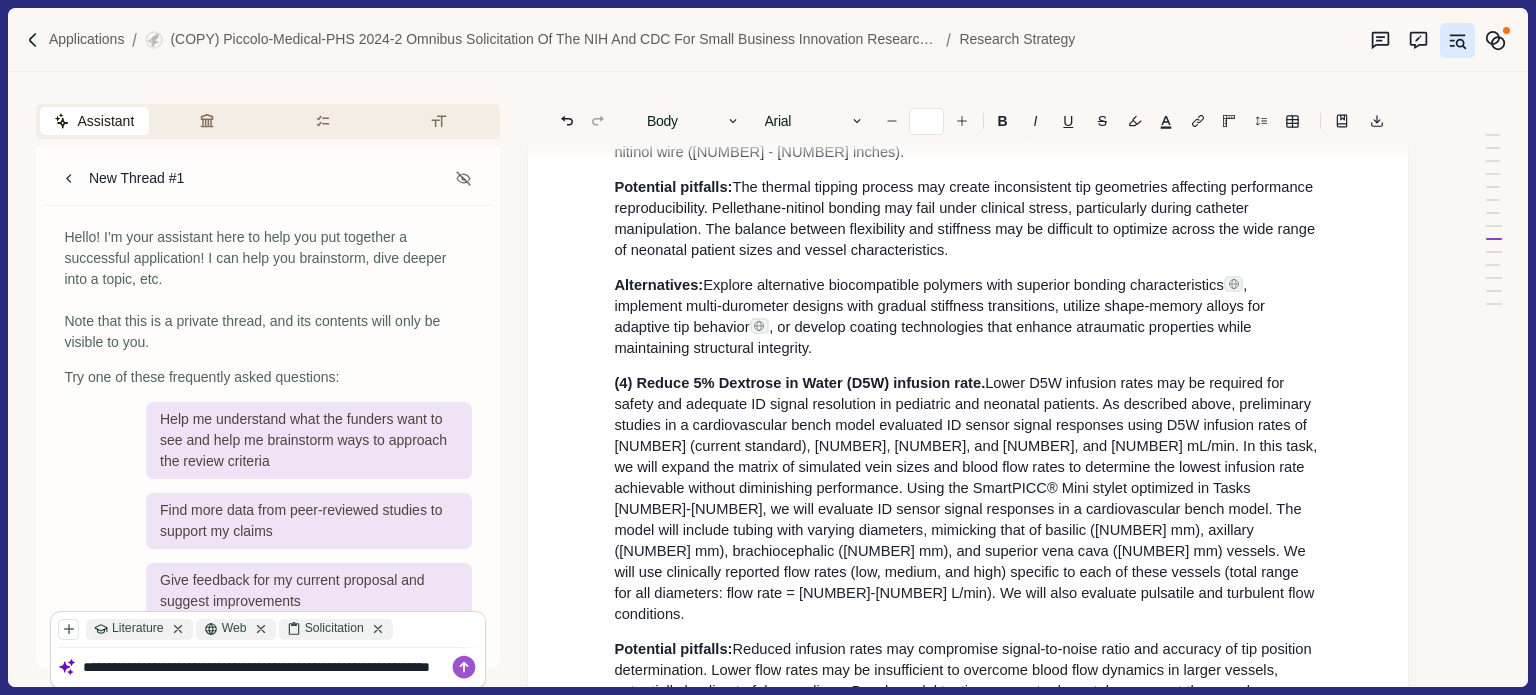scroll, scrollTop: 12952, scrollLeft: 0, axis: vertical 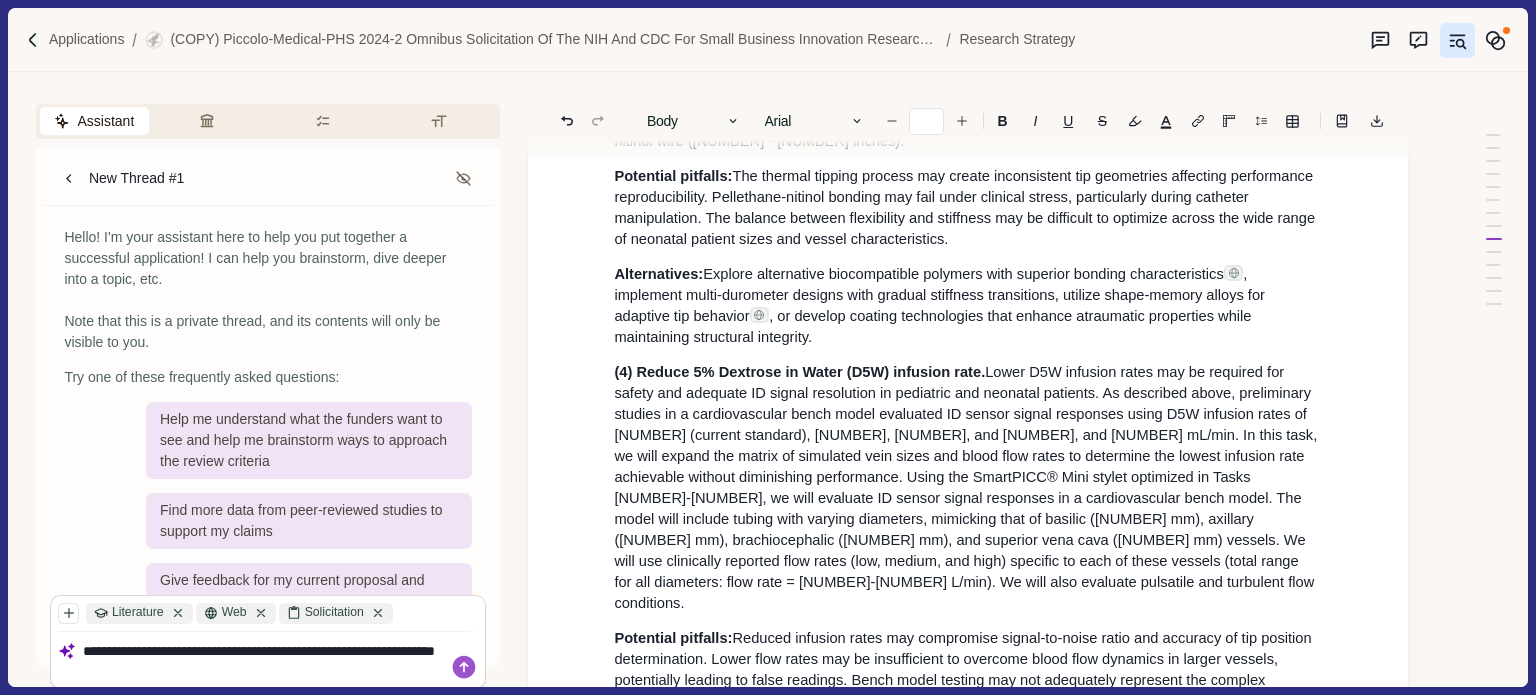 paste on "**********" 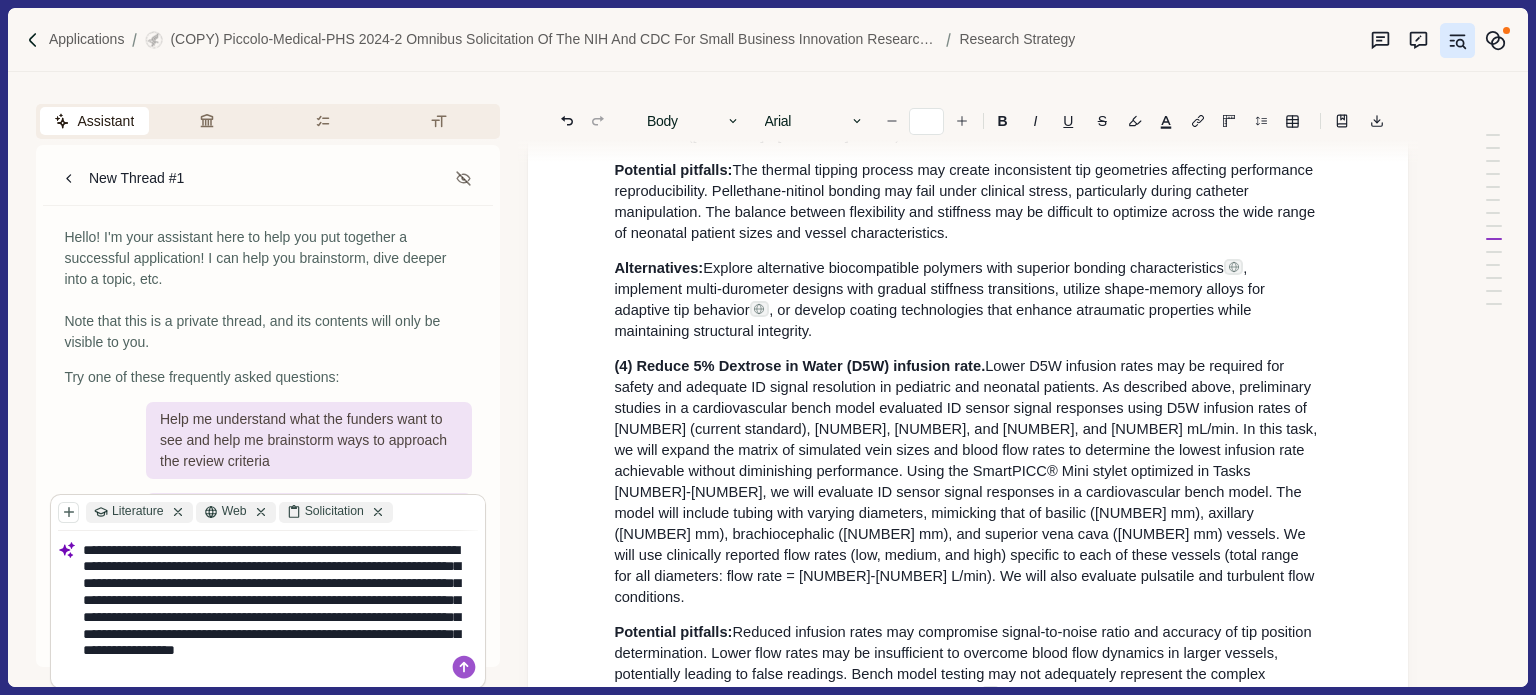 scroll, scrollTop: 12969, scrollLeft: 0, axis: vertical 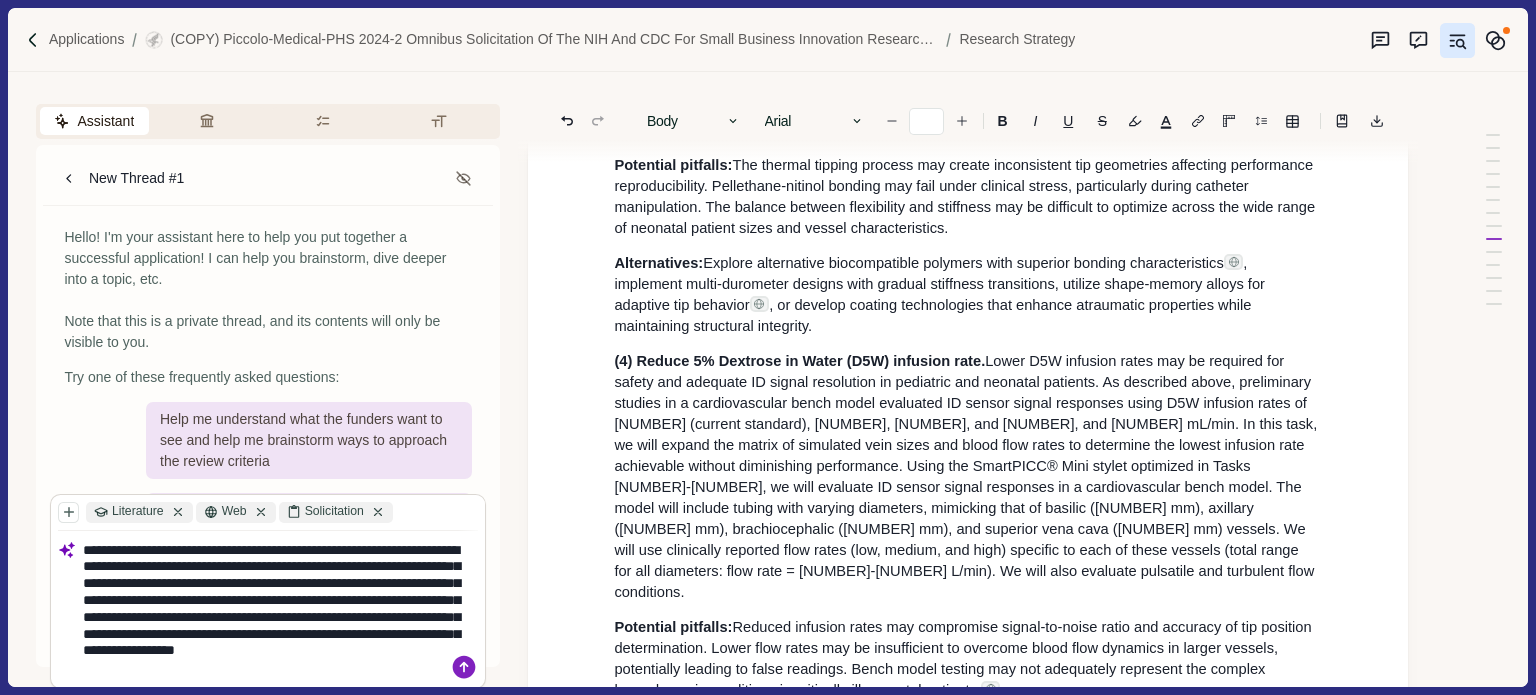 type on "**********" 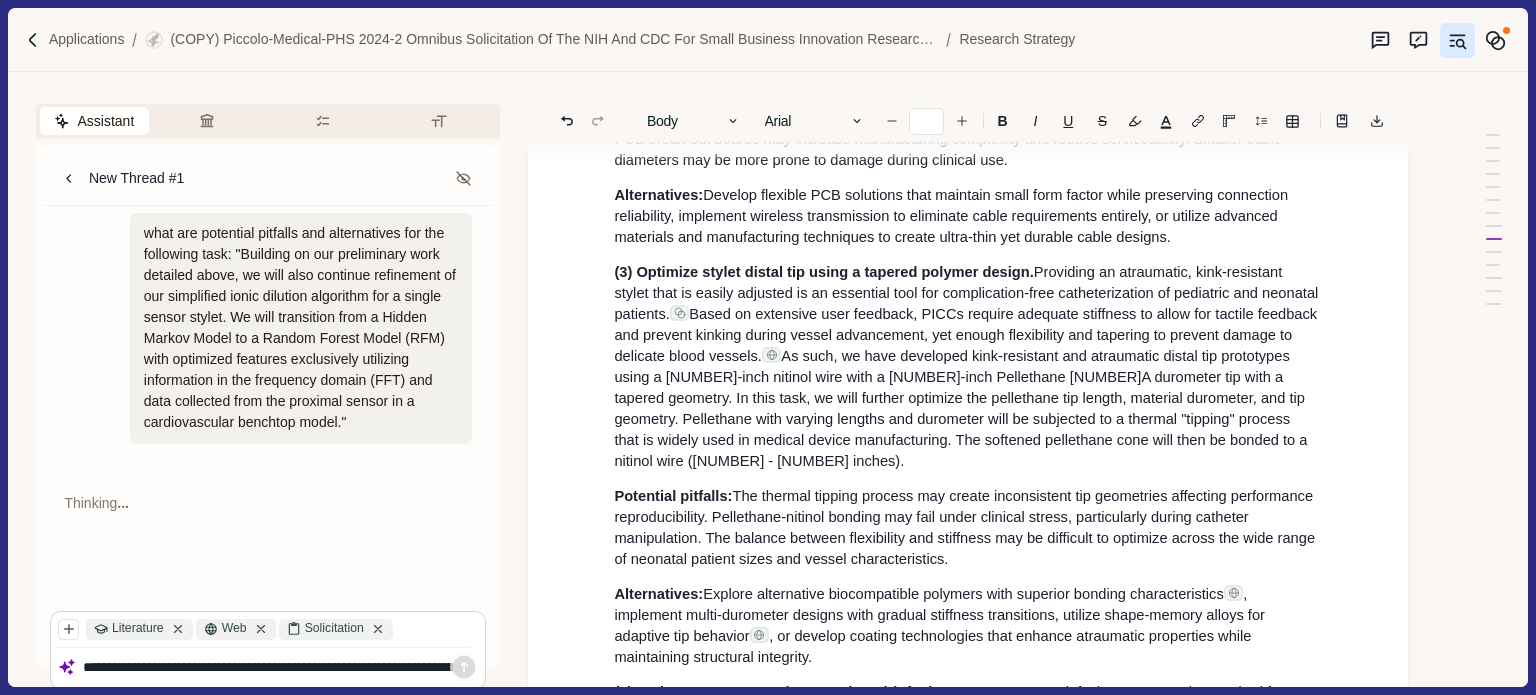 scroll, scrollTop: 12669, scrollLeft: 0, axis: vertical 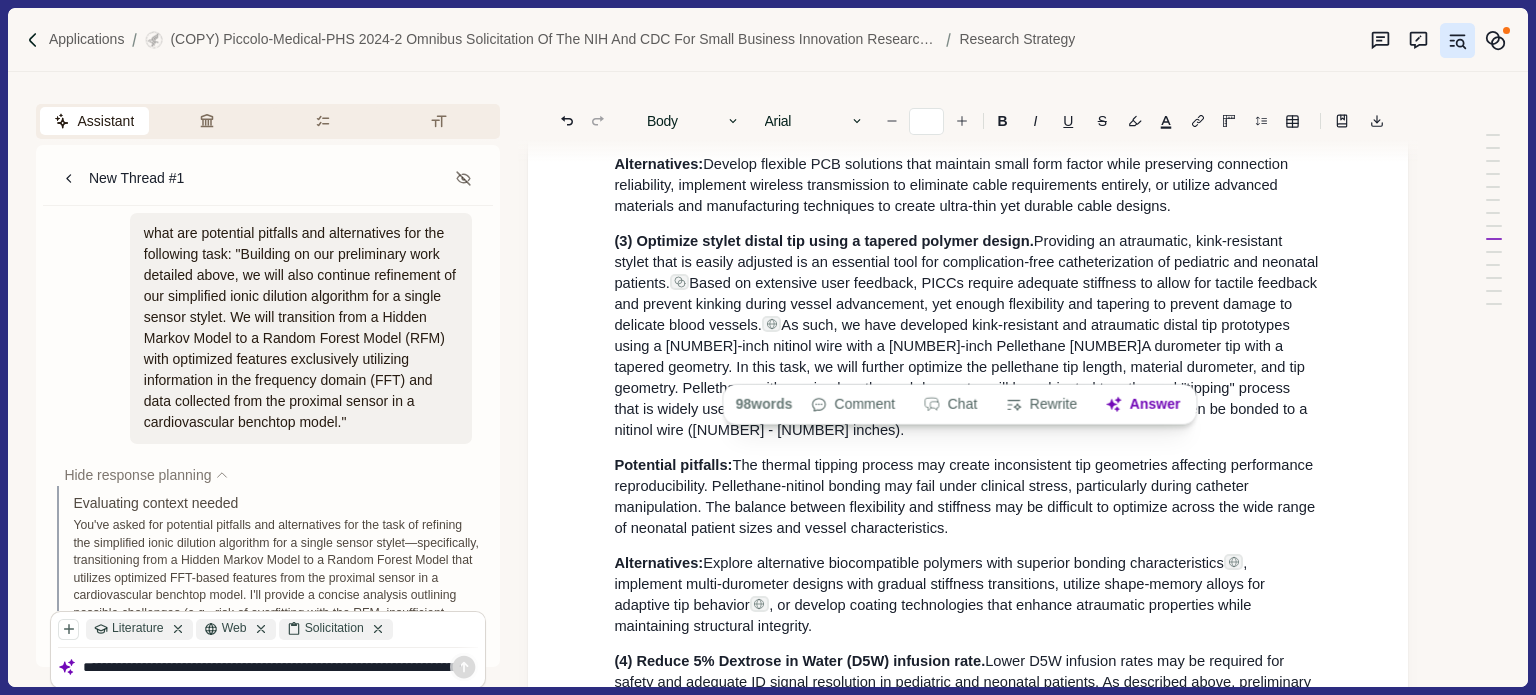drag, startPoint x: 637, startPoint y: 256, endPoint x: 1292, endPoint y: 367, distance: 664.33875 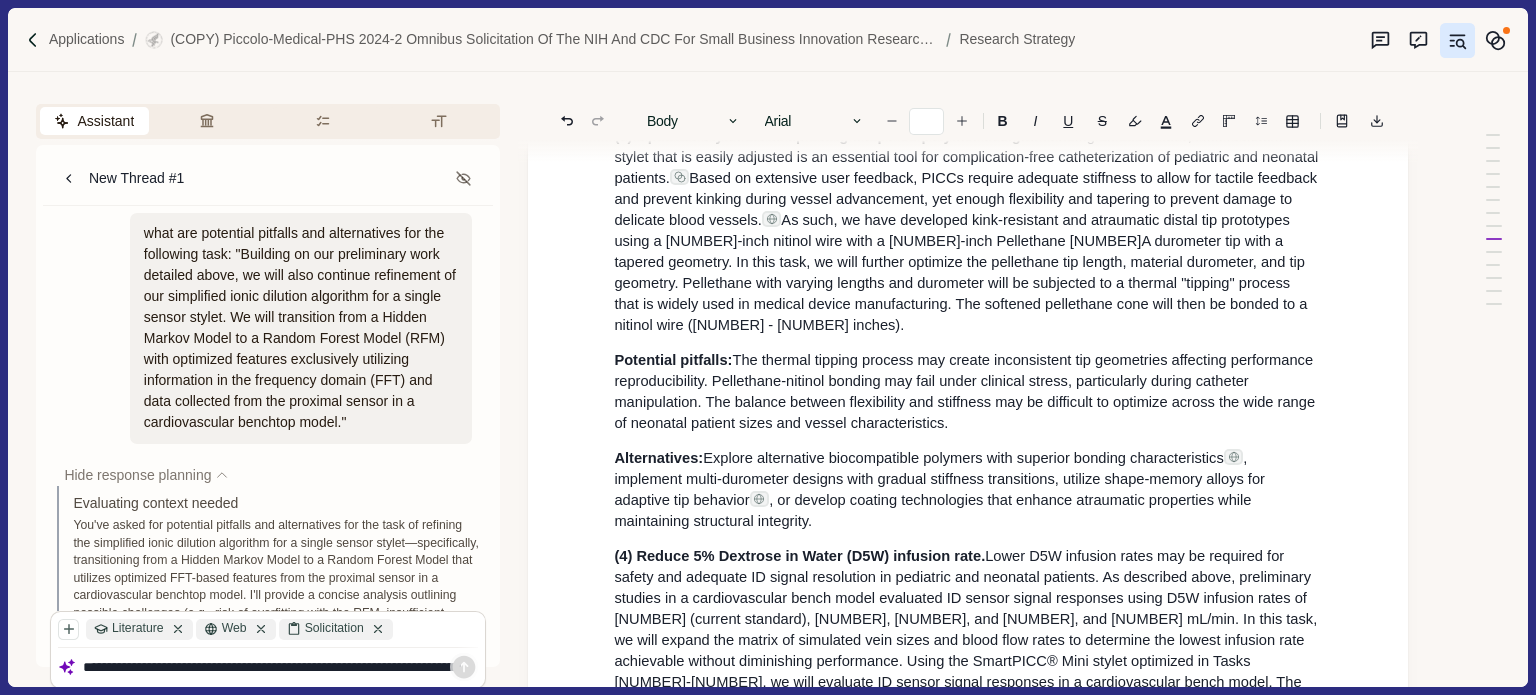 click on "Significance Importance of the problem : Explain the importance of the problem or critical barrier to progress for accurate PICC placement in pediatric and neonatal patients, including complications that arise from mispositioning. Malposition of peripherally inserted central venous catheters (PICCs) can be life threatening to pediatric and neonatal patients. Pediatric and neonatal patients represent one of the most vulnerable populations requiring central venous access. In these patients, PICCs are widely used to provide intravenous access for prolonged administration of therapeutics, such as parenteral nutrition, chemotherapy, and antibiotics. [NUMBER], [NUMBER] These central lines are introduced into a peripheral vein and advanced until the catheter tip is inserted into the superior vena cava (SVC) or the cavoatrial junction (CAJ), as recommended by the FDA. [NUMBER], [NUMBER] As a result, up to [PERCENT]% of central lines peripherally inserted into pediatric patients are initially placed into the right atrium and require repositioning ." at bounding box center (968, -5297) 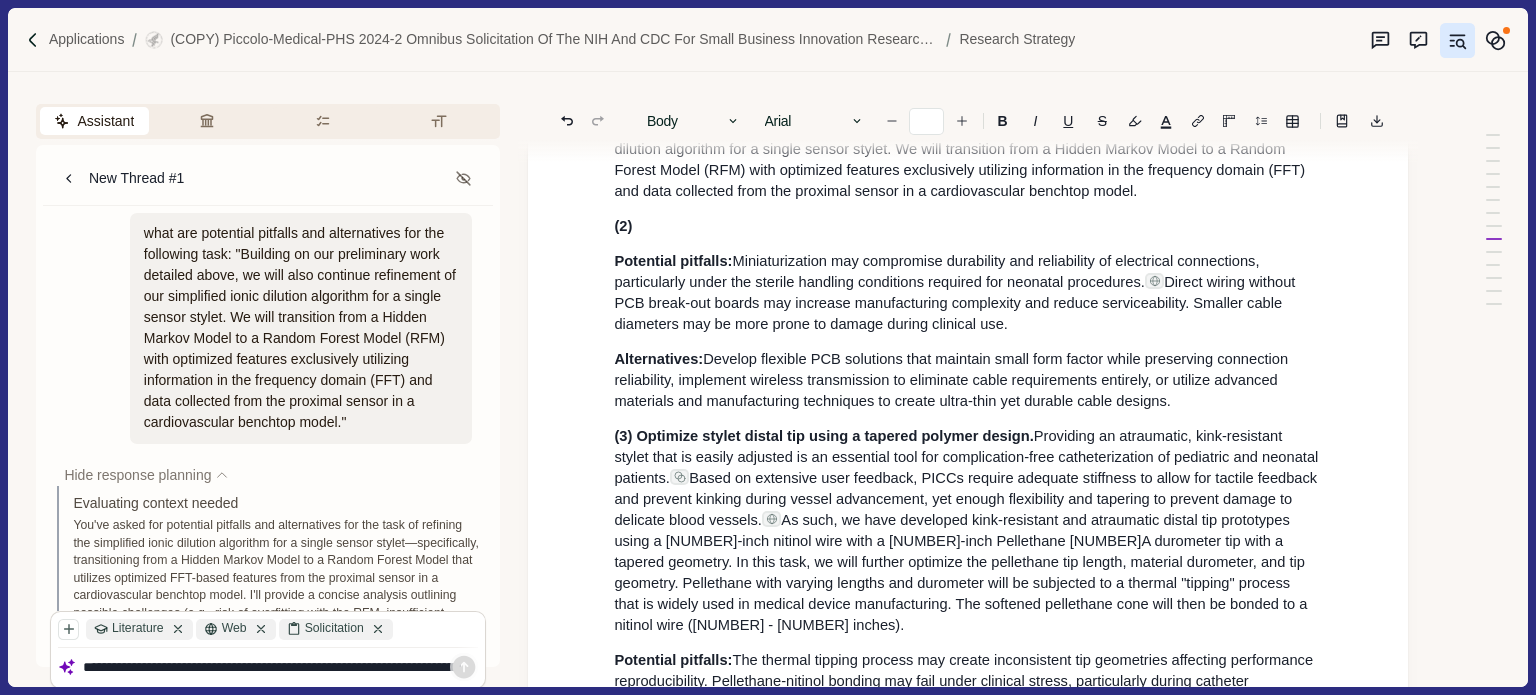 scroll, scrollTop: 12169, scrollLeft: 0, axis: vertical 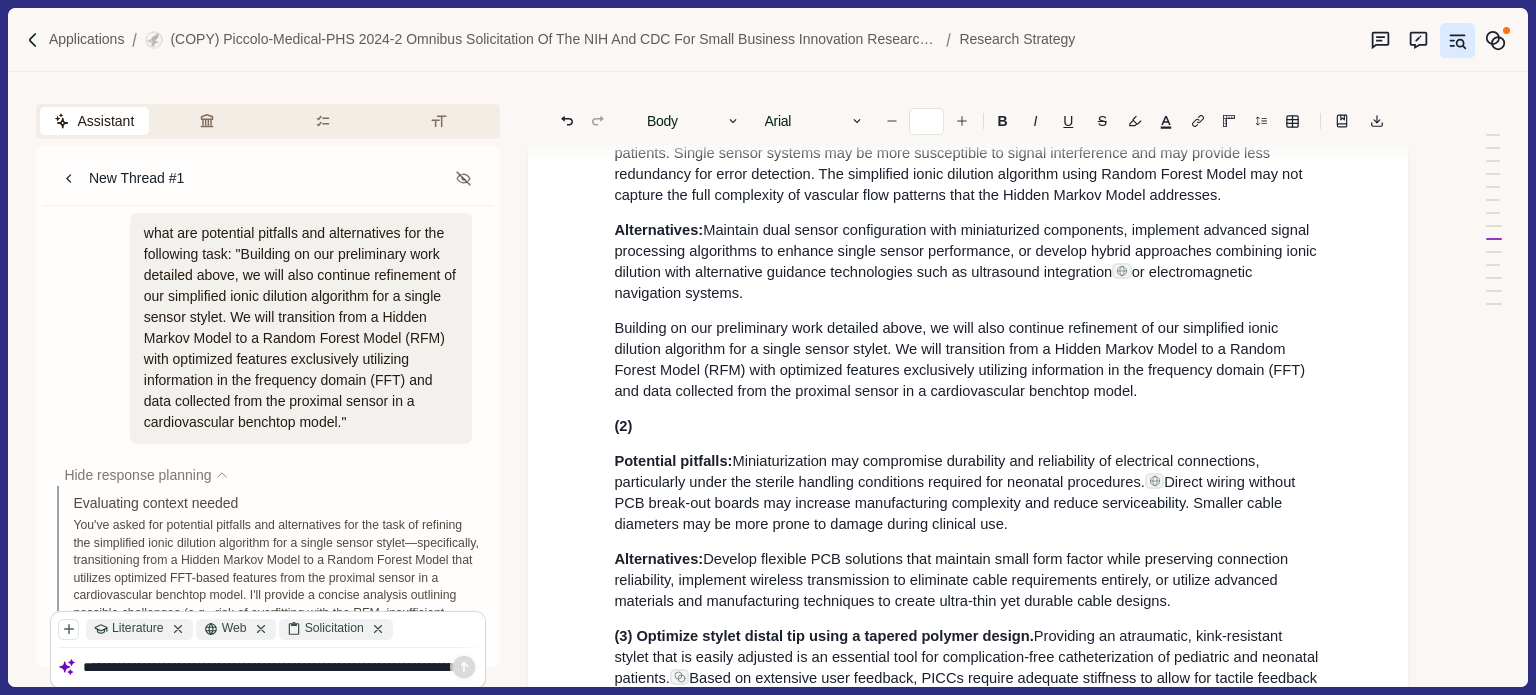 click at bounding box center (968, 76) 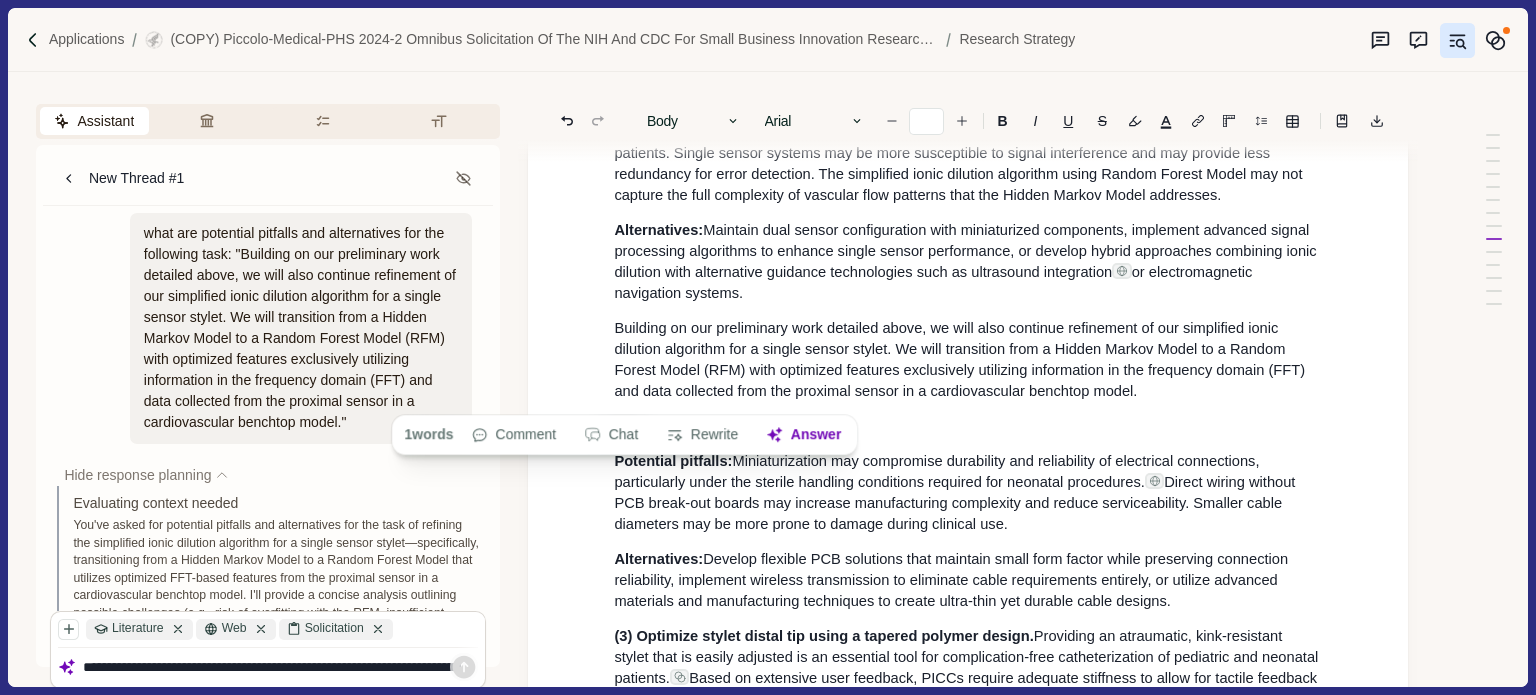 click on "Alternatives: Maintain dual sensor configuration with miniaturized components, implement advanced signal processing algorithms to enhance single sensor performance, or develop hybrid approaches combining ionic dilution with alternative guidance technologies such as ultrasound integration or electromagnetic navigation systems." at bounding box center (968, 262) 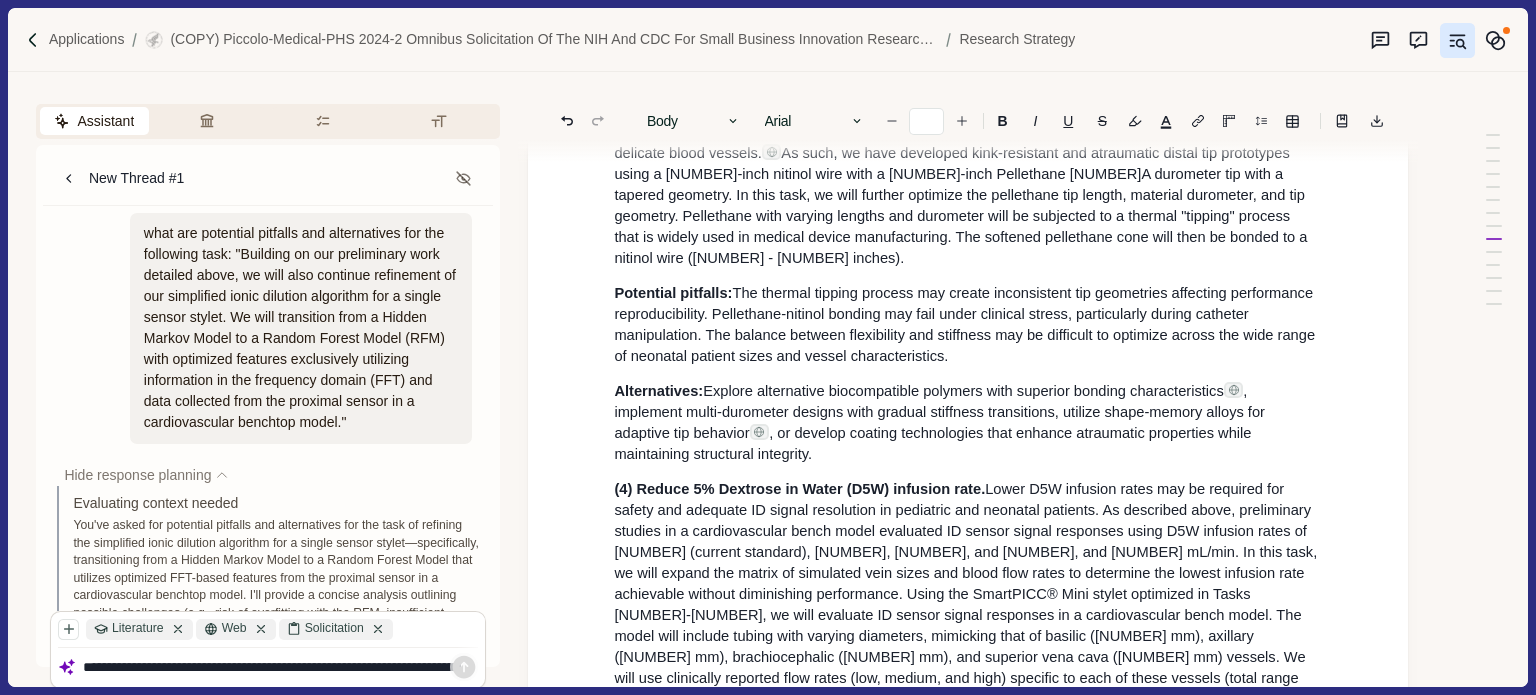 scroll, scrollTop: 12769, scrollLeft: 0, axis: vertical 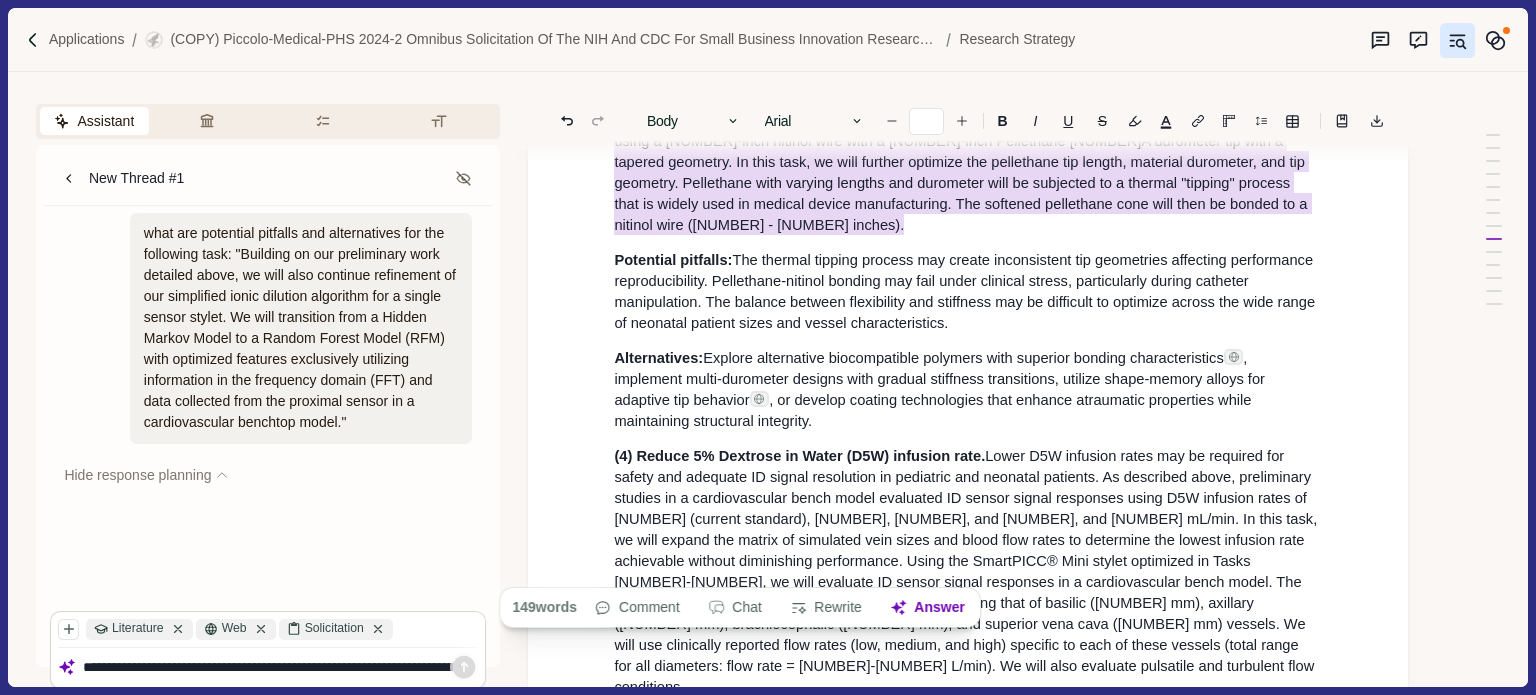 drag, startPoint x: 638, startPoint y: 371, endPoint x: 860, endPoint y: 573, distance: 300.14664 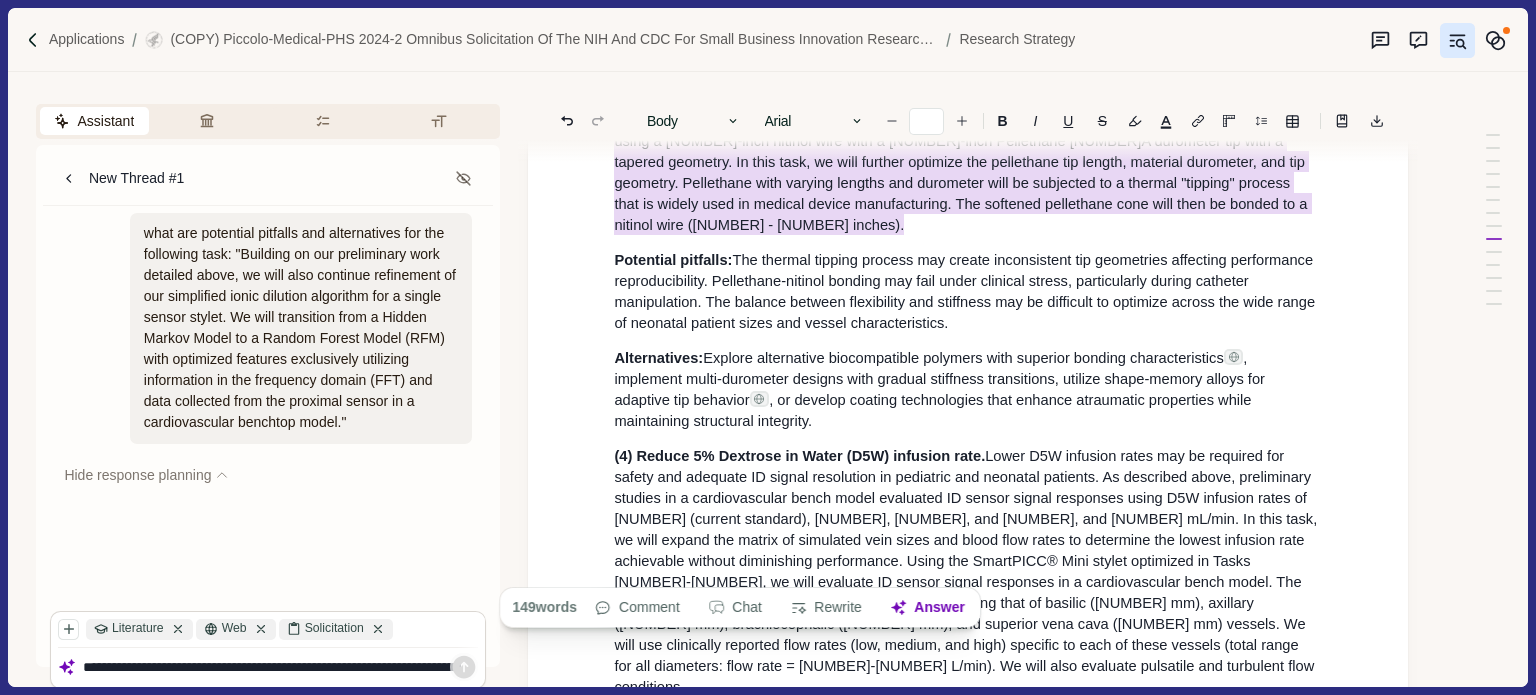 click on "(3) Optimize stylet distal tip using a tapered polymer design. Providing an atraumatic, kink-resistant stylet that is easily adjusted is an essential tool for complication-free catheterization of pediatric and neonatal patients. Based on extensive user feedback, PICCs require adequate stiffness to allow for tactile feedback and prevent kinking during vessel advancement, yet enough flexibility and tapering to prevent damage to delicate blood vessels. As such, we have developed kink-resistant and atraumatic distal tip prototypes using a [NUMBER]-inch nitinol wire with a [NUMBER]-inch Pellethane [NUMBER] durometer tip with a tapered geometry. In this task, we will further optimize the pellethane tip length, material durometer, and tip geometry. Pellethane with varying lengths and durometer will be subjected to a thermal "tipping" process that is widely used in medical device manufacturing. The softened pellethane cone will then be bonded to a nitinol wire ([NUMBER] - [NUMBER] inches)." at bounding box center (968, 131) 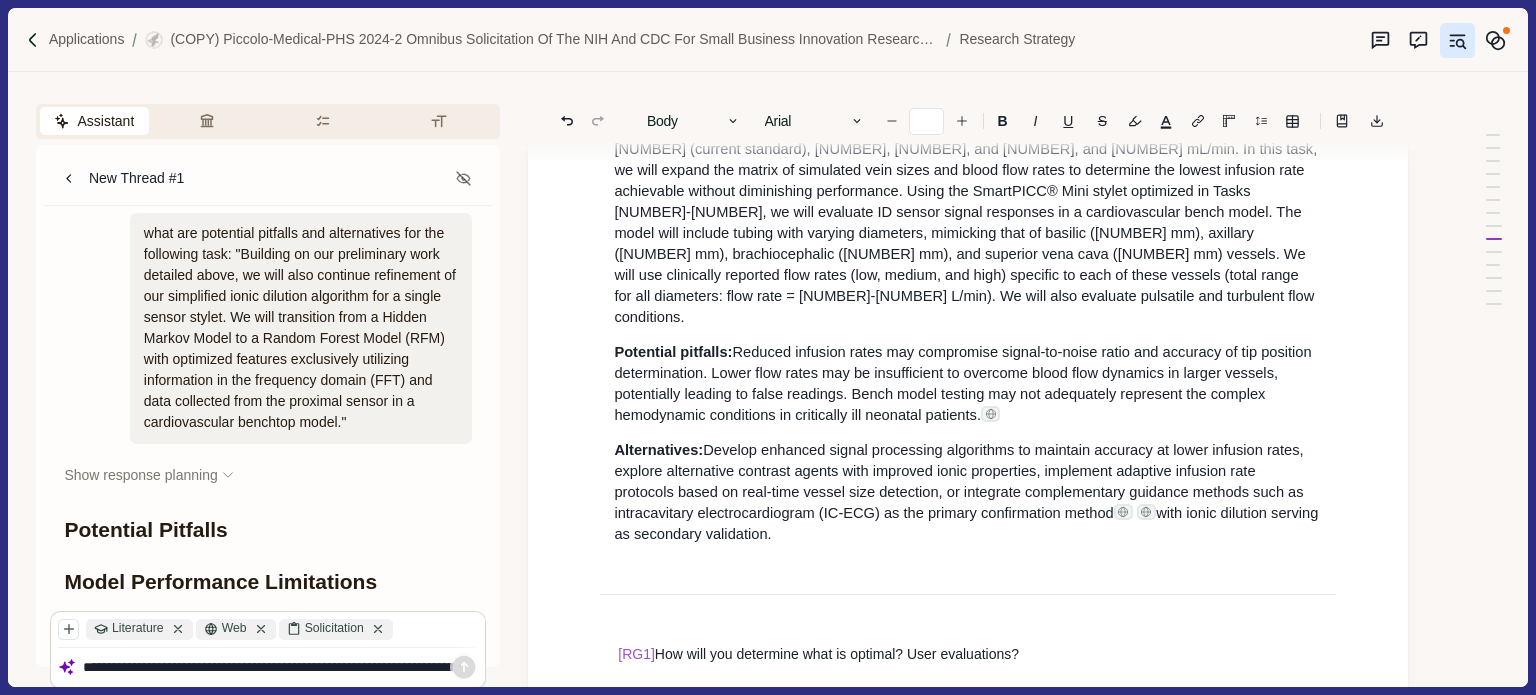 scroll, scrollTop: 12969, scrollLeft: 0, axis: vertical 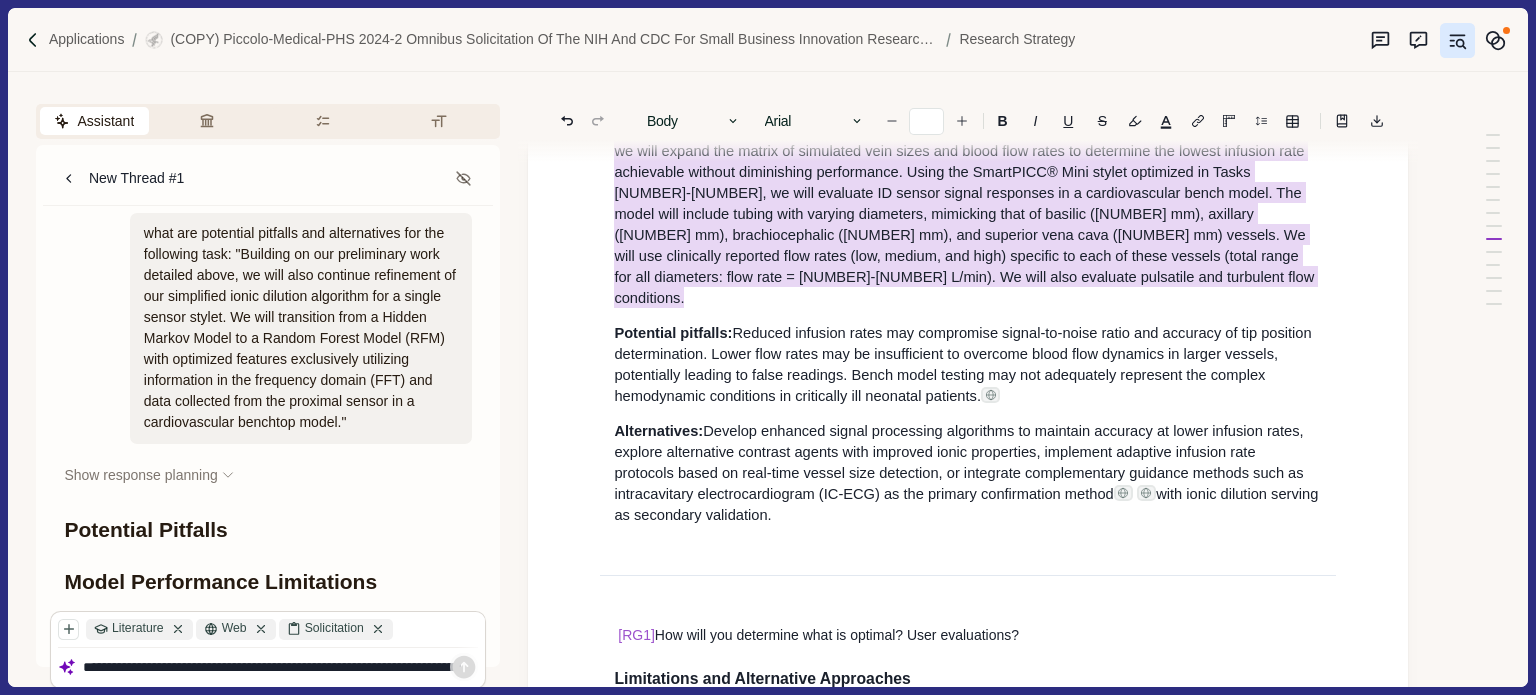 drag, startPoint x: 638, startPoint y: 406, endPoint x: 776, endPoint y: 631, distance: 263.94885 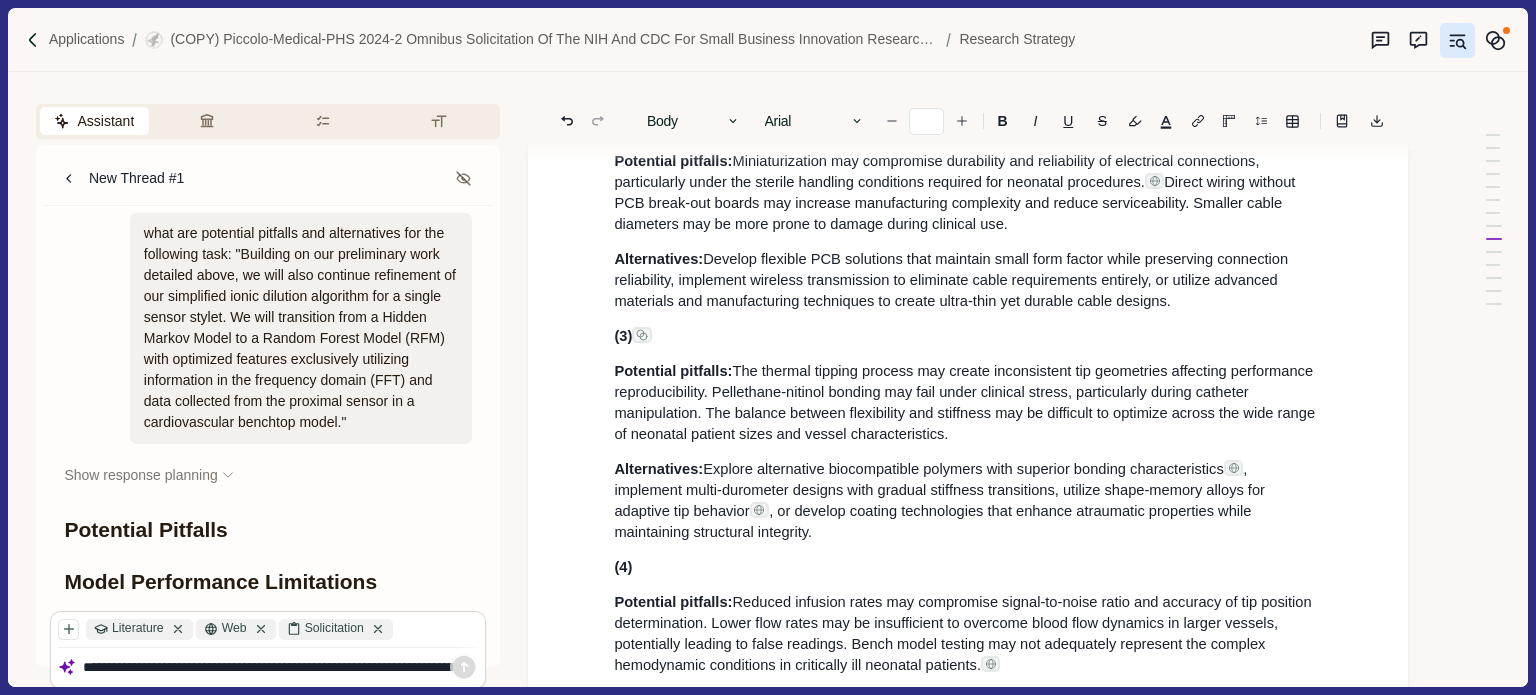 scroll, scrollTop: 12269, scrollLeft: 0, axis: vertical 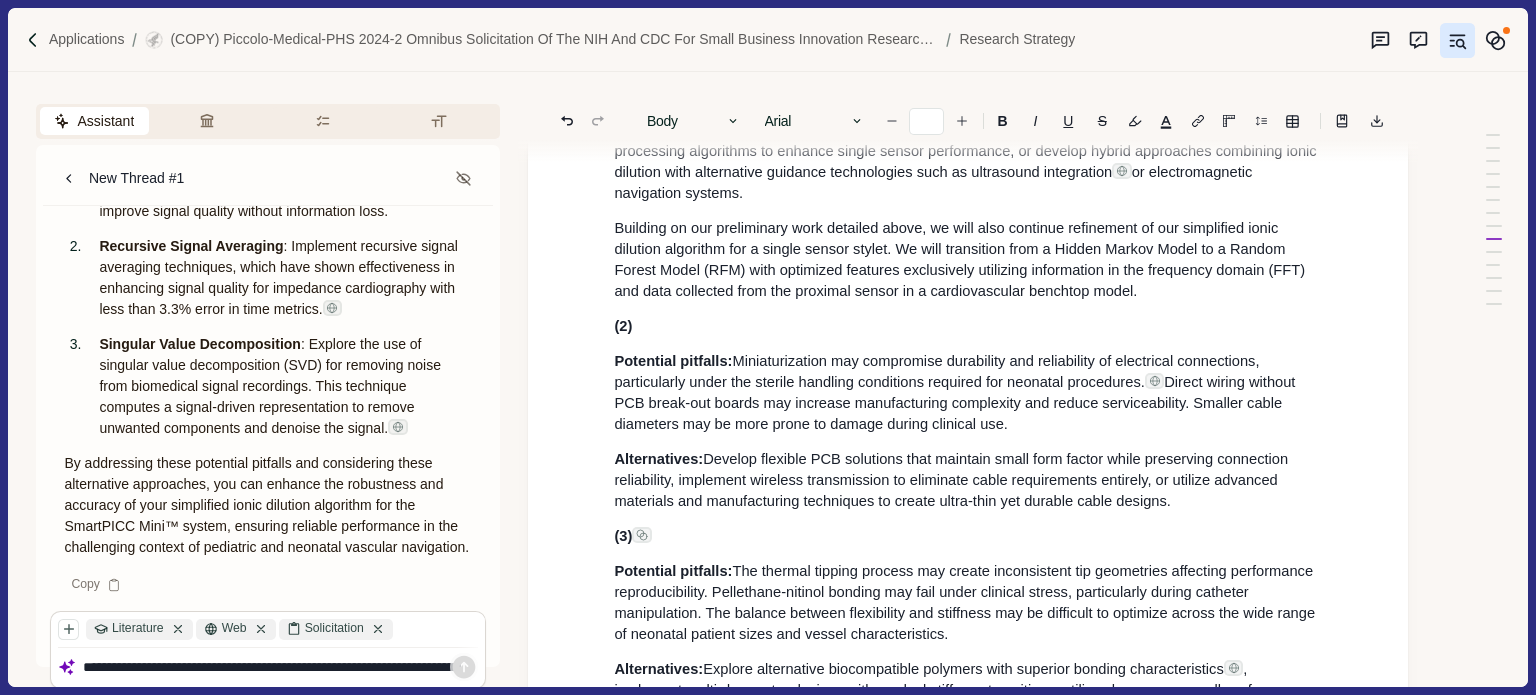click on "**********" at bounding box center (281, 668) 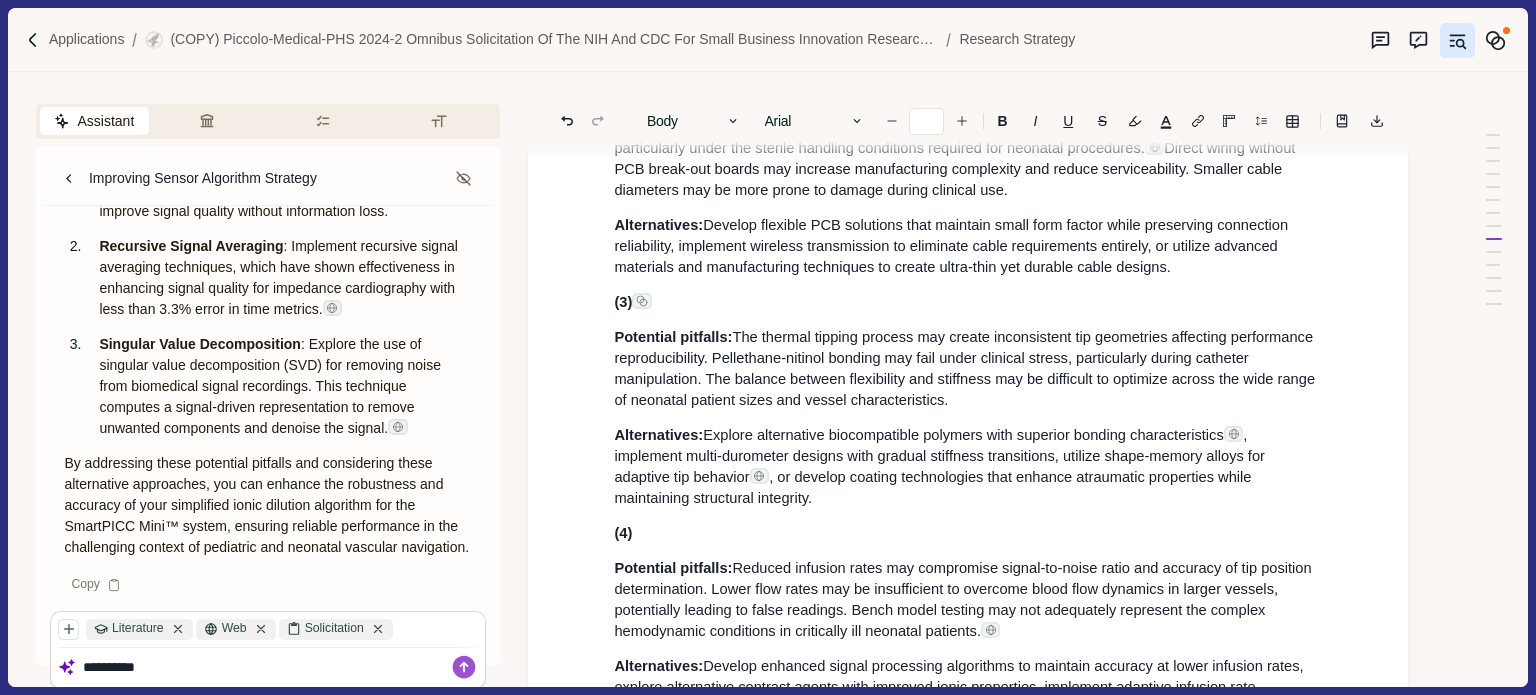 scroll, scrollTop: 12525, scrollLeft: 0, axis: vertical 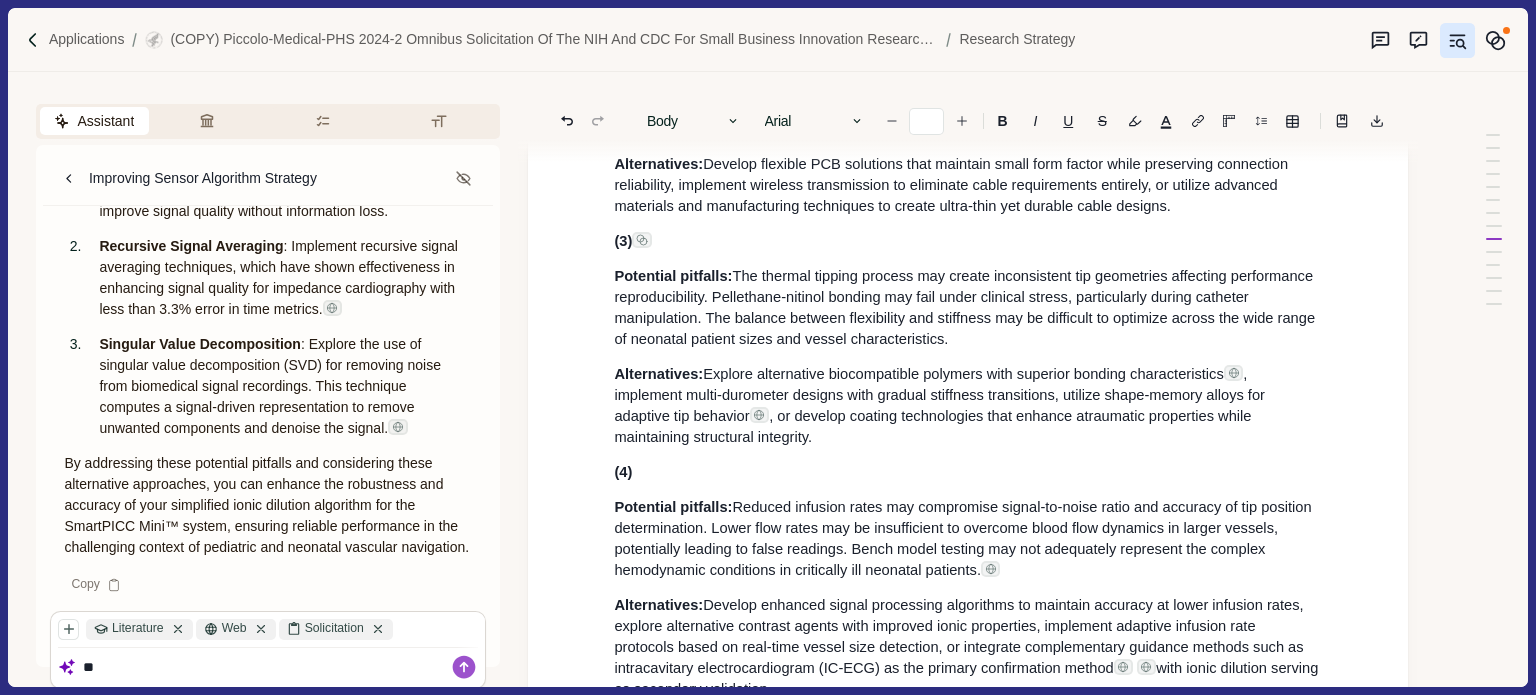 type on "*" 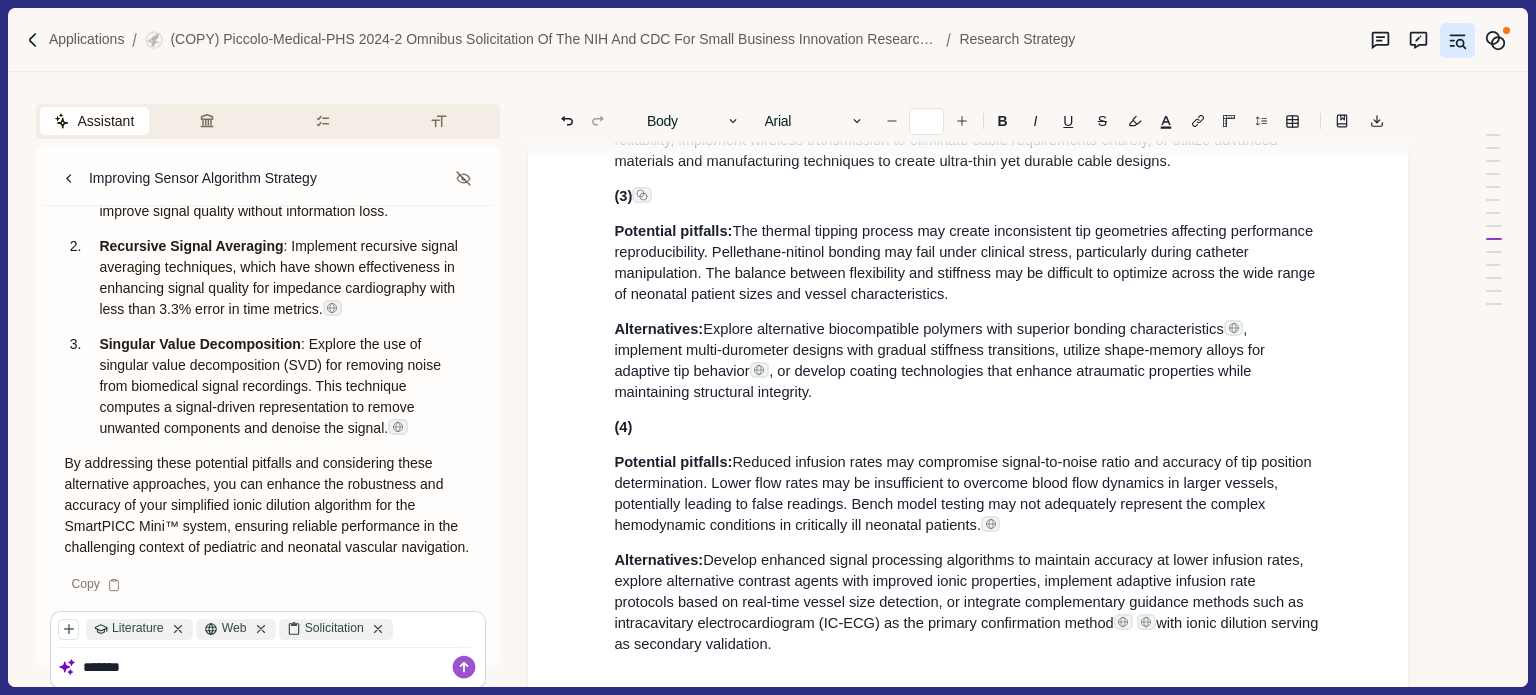 scroll, scrollTop: 12620, scrollLeft: 0, axis: vertical 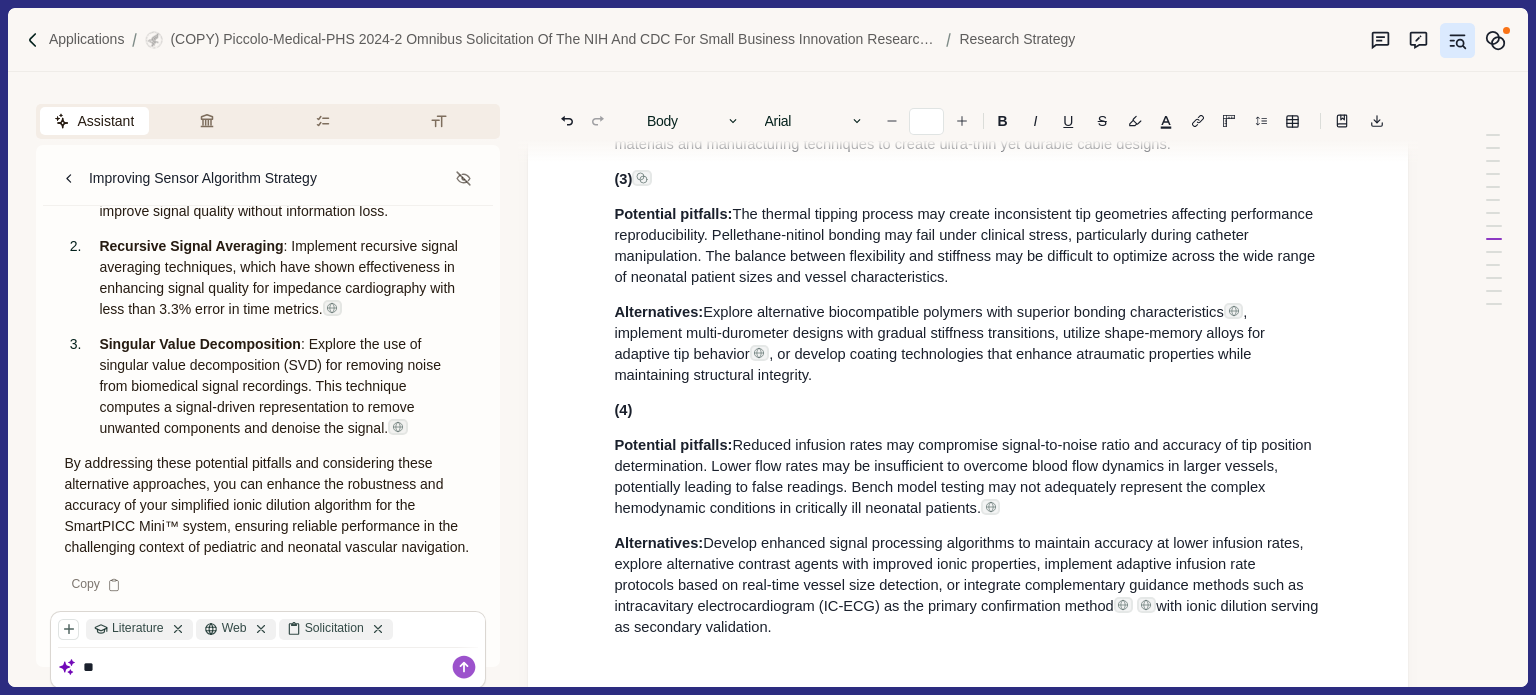 type on "*" 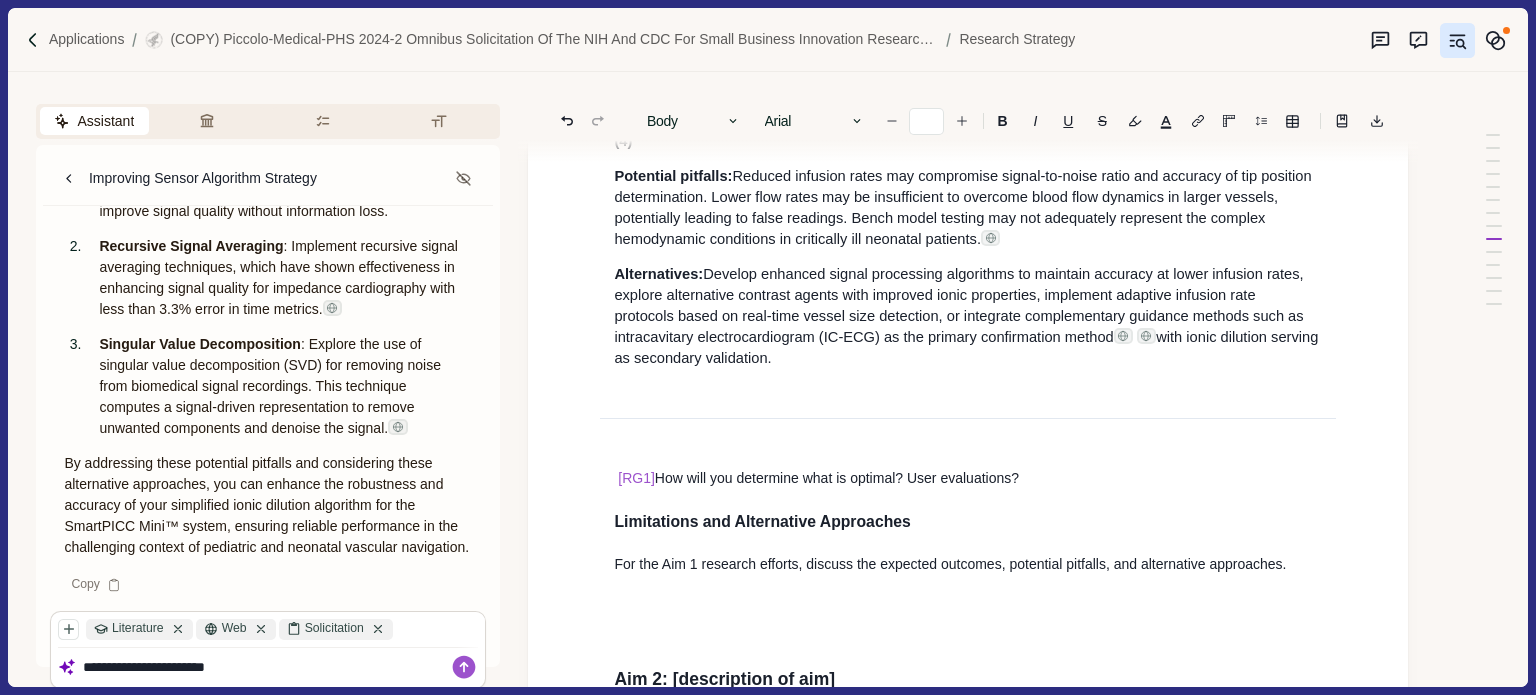 scroll, scrollTop: 12917, scrollLeft: 0, axis: vertical 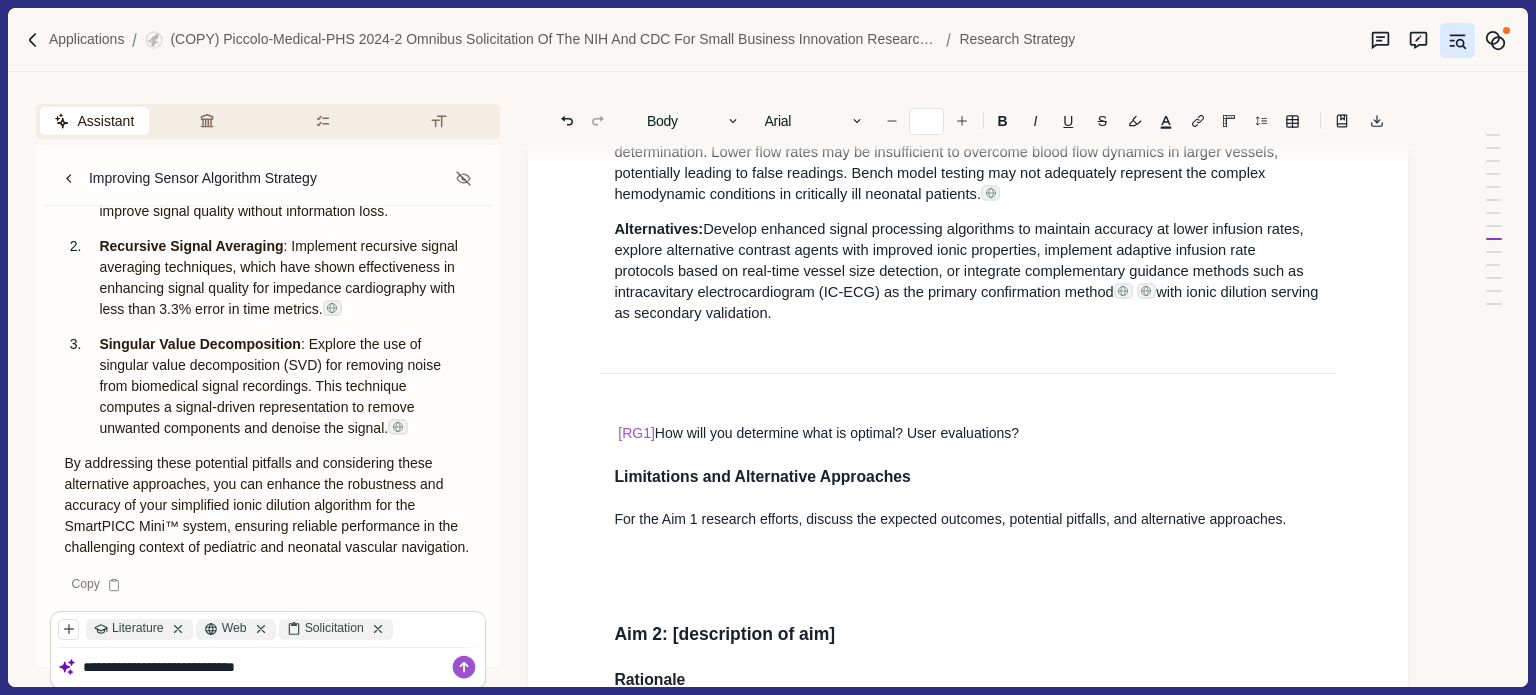type on "**********" 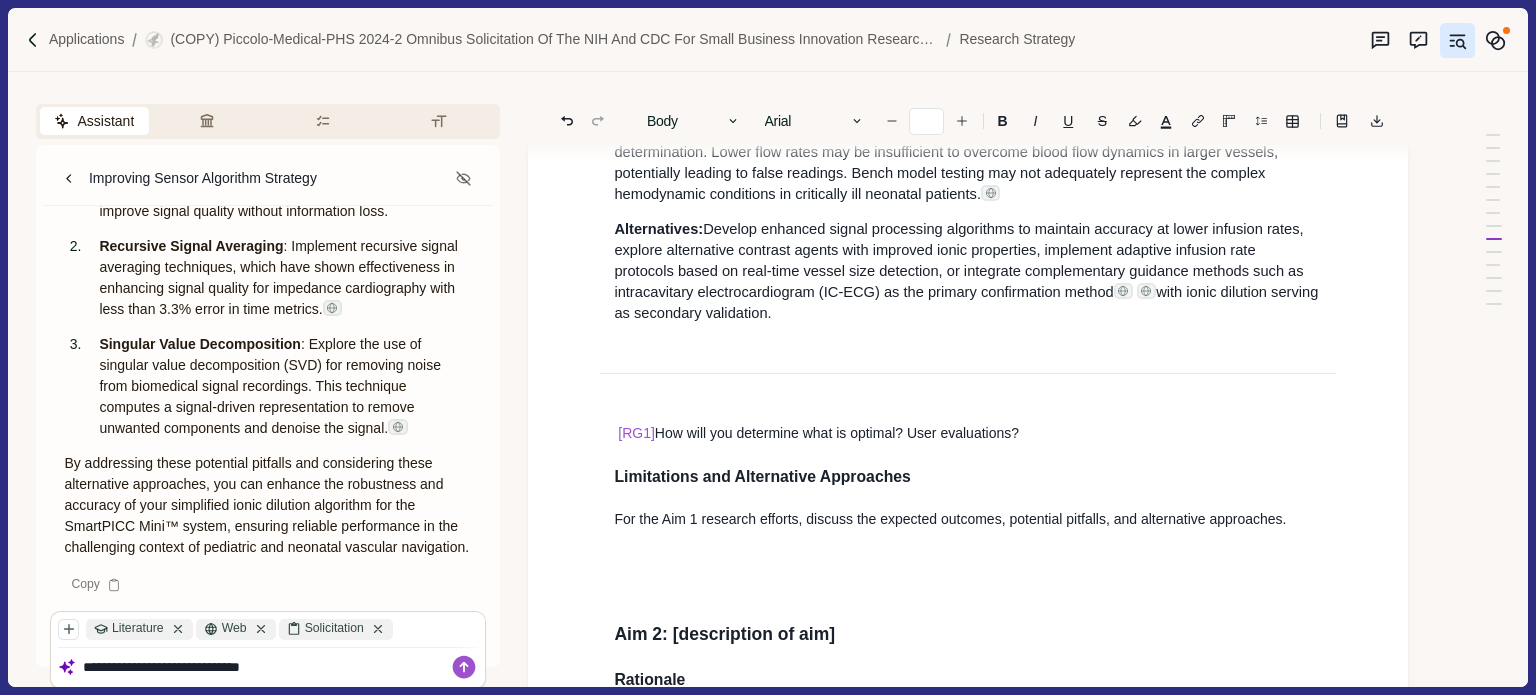 scroll, scrollTop: 12945, scrollLeft: 0, axis: vertical 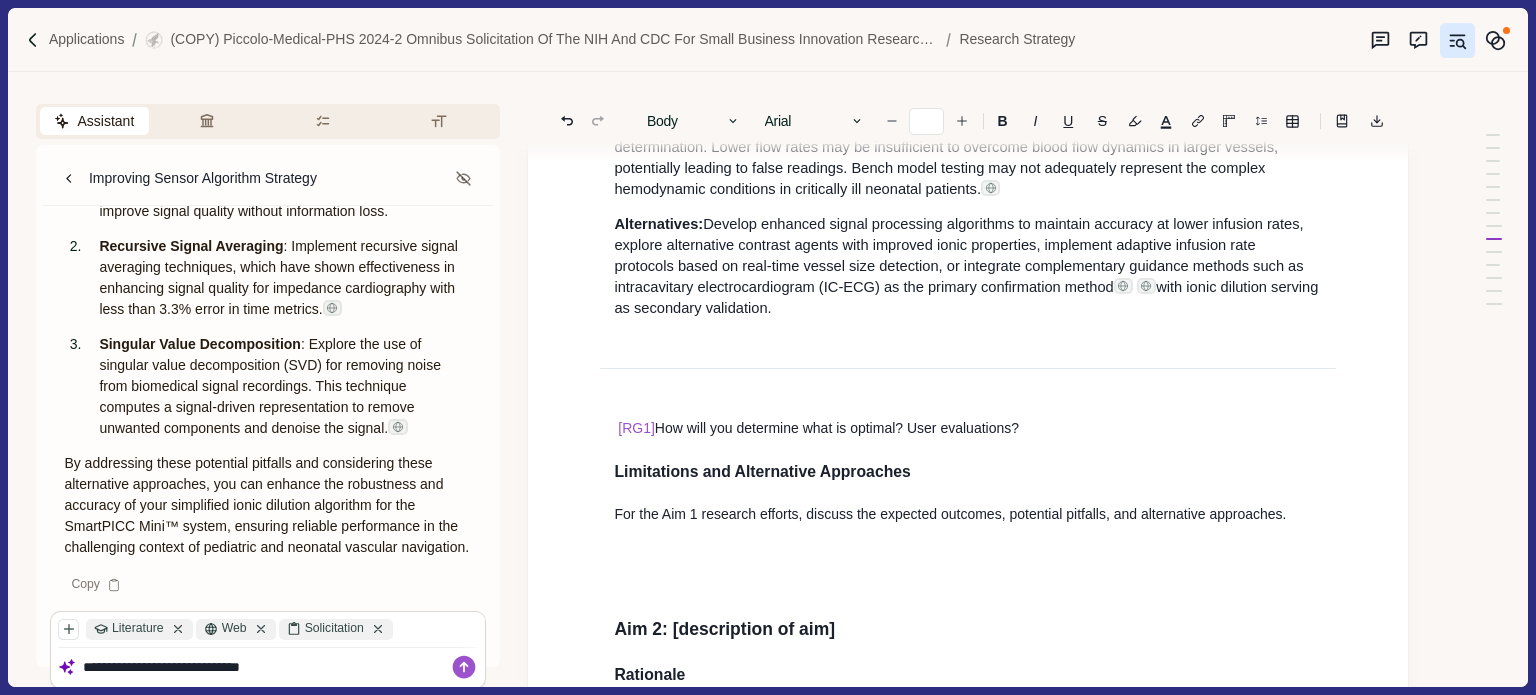 type 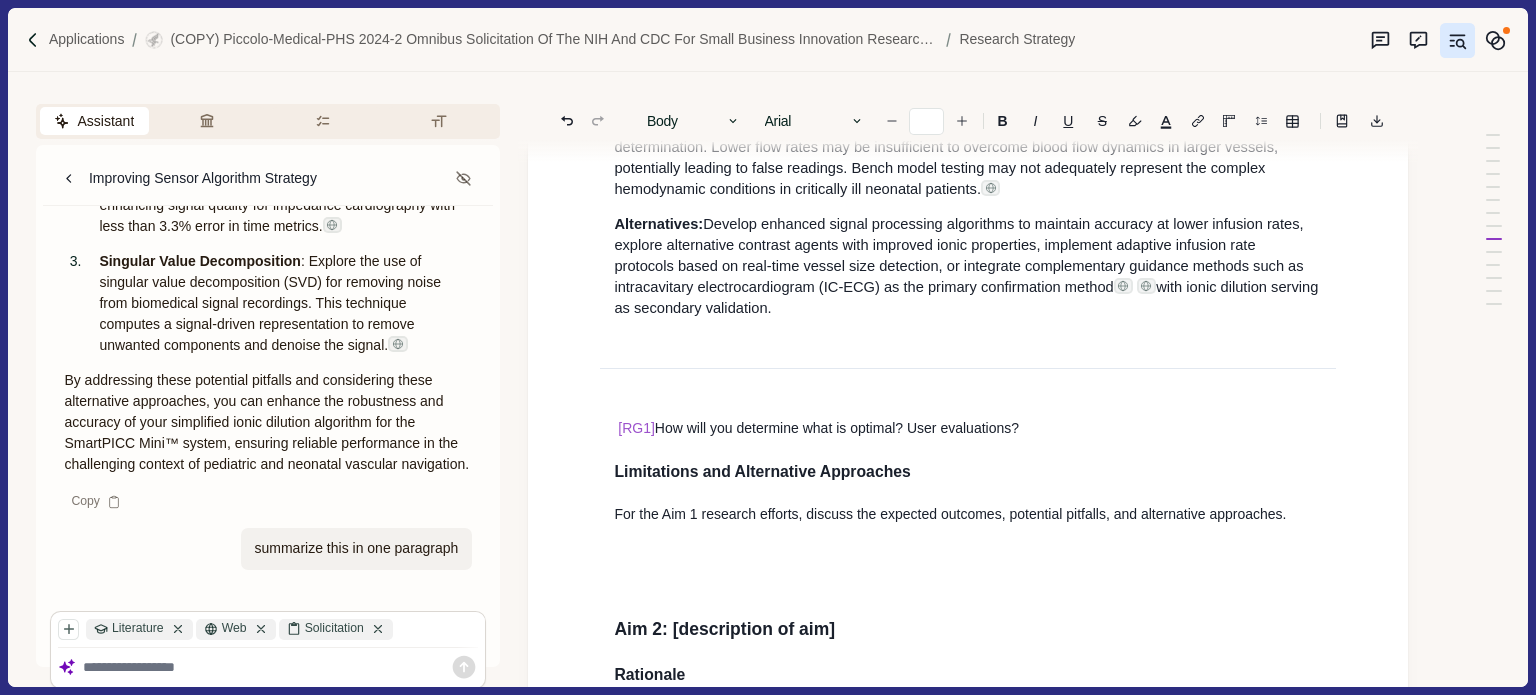 scroll, scrollTop: 3203, scrollLeft: 0, axis: vertical 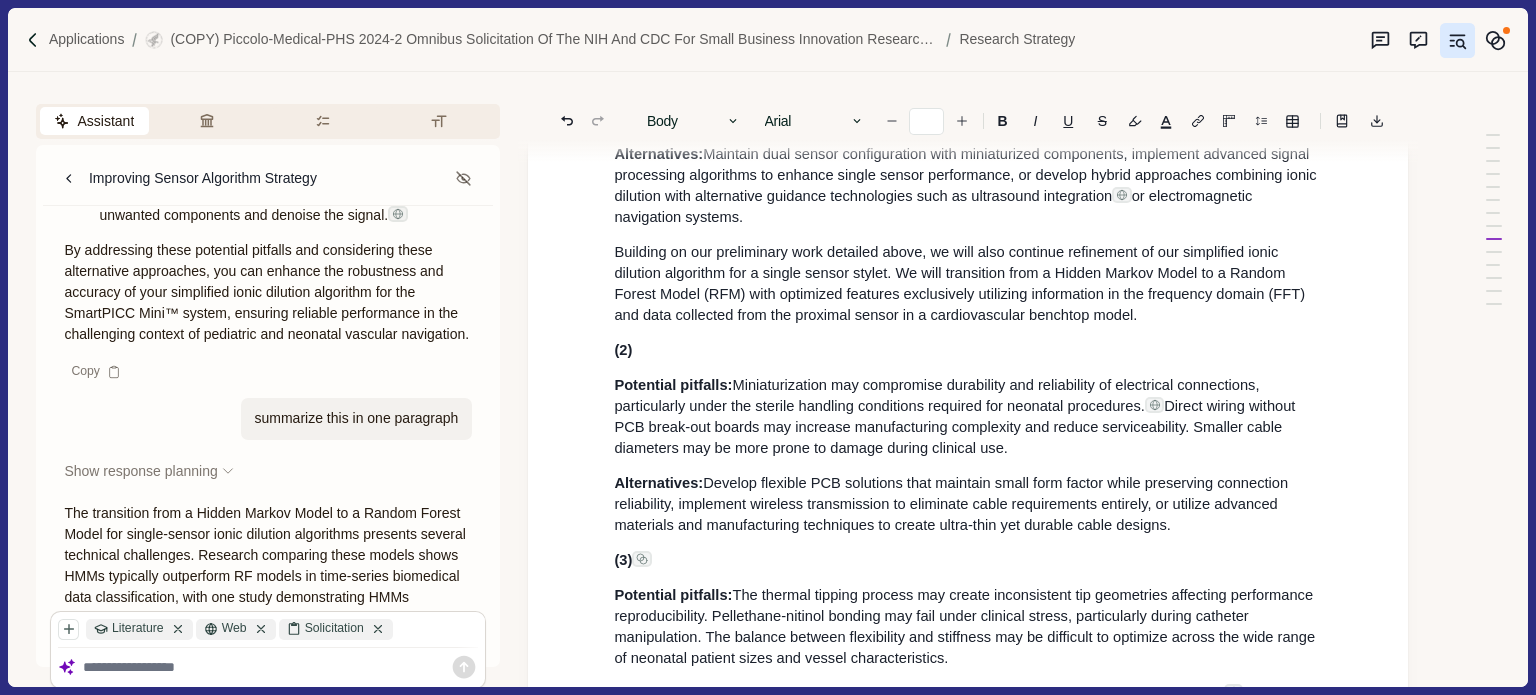 drag, startPoint x: 615, startPoint y: 351, endPoint x: 1228, endPoint y: 440, distance: 619.4272 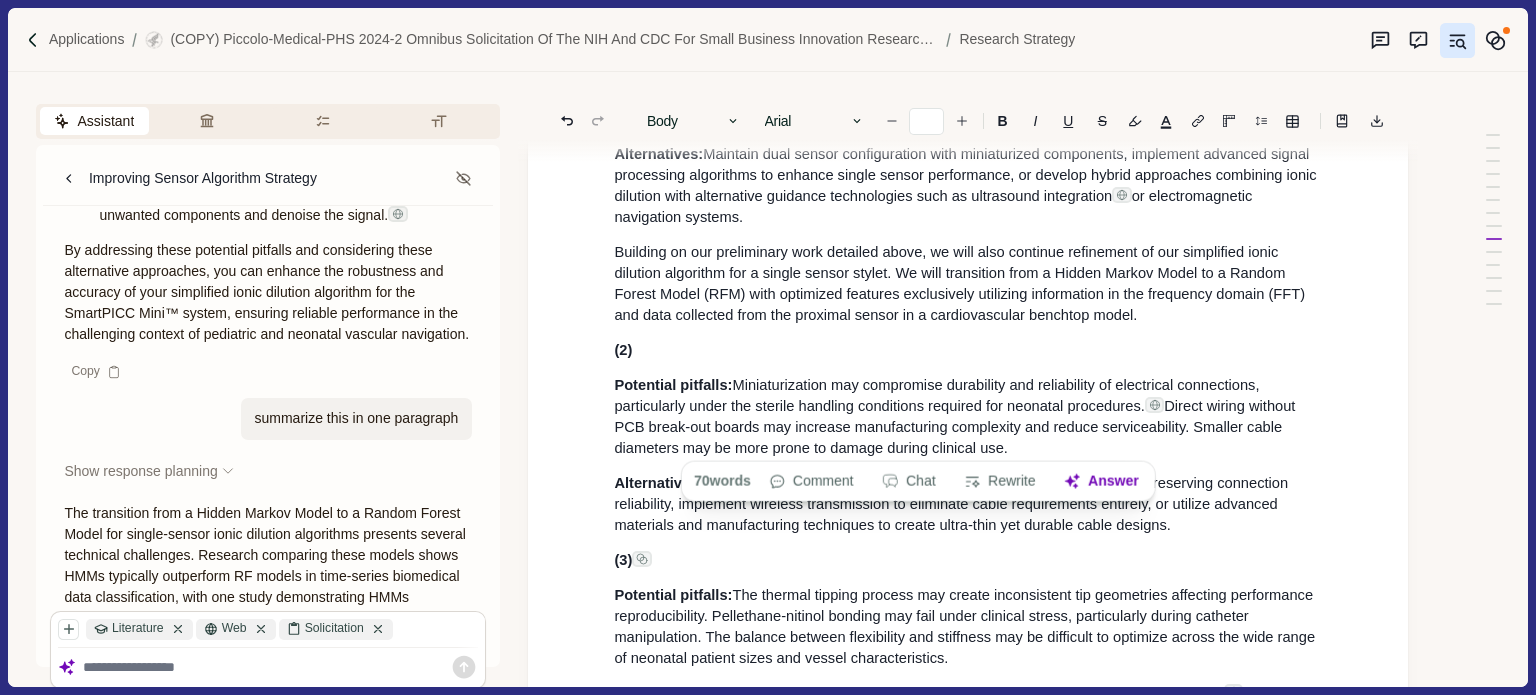 click on "The transition from dual to single sensor design may compromise accuracy in distinguishing between vascular regions, particularly in complex anatomical variations common in neonatal patients. Single sensor systems may be more susceptible to signal interference and may provide less redundancy for error detection. The simplified ionic dilution algorithm using Random Forest Model may not capture the full complexity of vascular flow patterns that the Hidden Markov Model addresses." at bounding box center (961, 76) 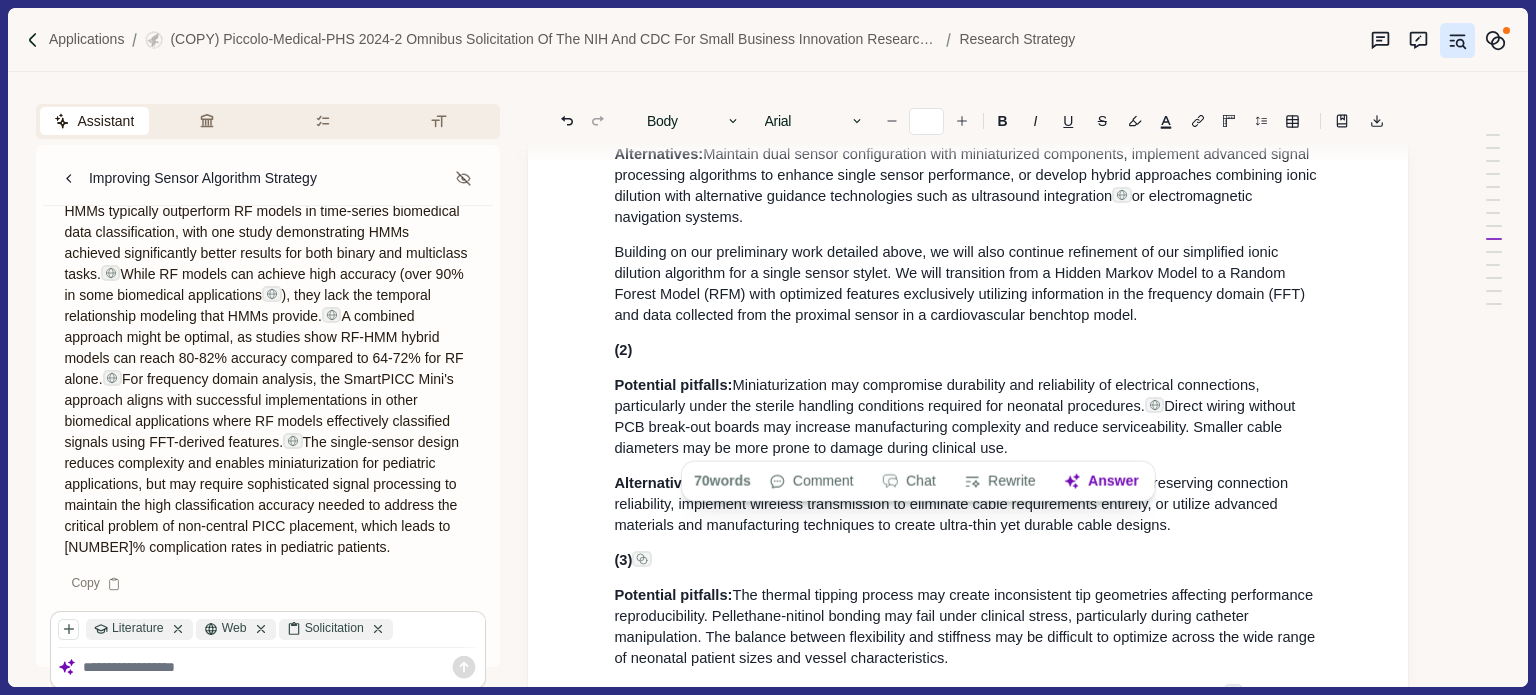 scroll, scrollTop: 3672, scrollLeft: 0, axis: vertical 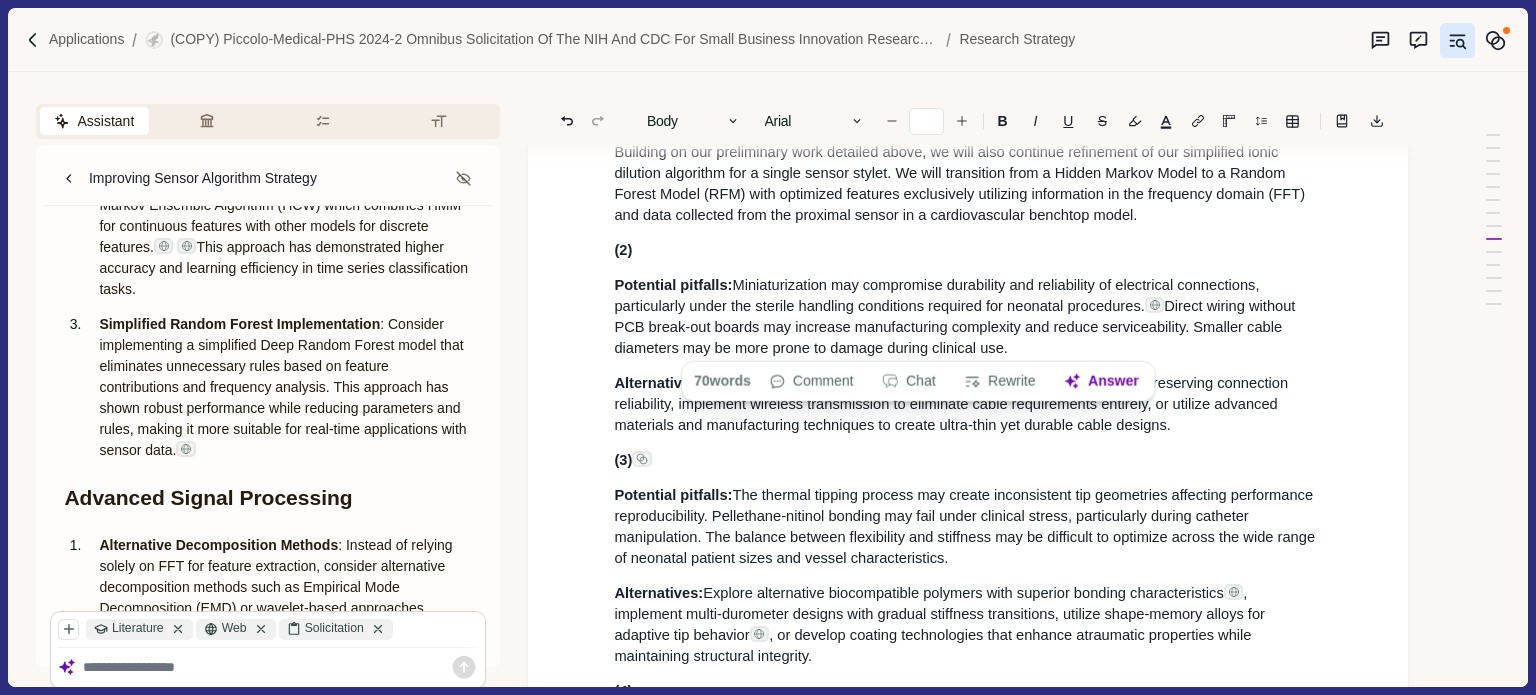 click on "The transition from dual to single sensor design may compromise accuracy in distinguishing between vascular regions, particularly in complex anatomical variations common in neonatal patients. Single sensor systems may be more susceptible to signal interference and may provide less redundancy for error detection. The simplified ionic dilution algorithm using Random Forest Model may not capture the full complexity of vascular flow patterns that the Hidden Markov Model addresses." at bounding box center [961, -24] 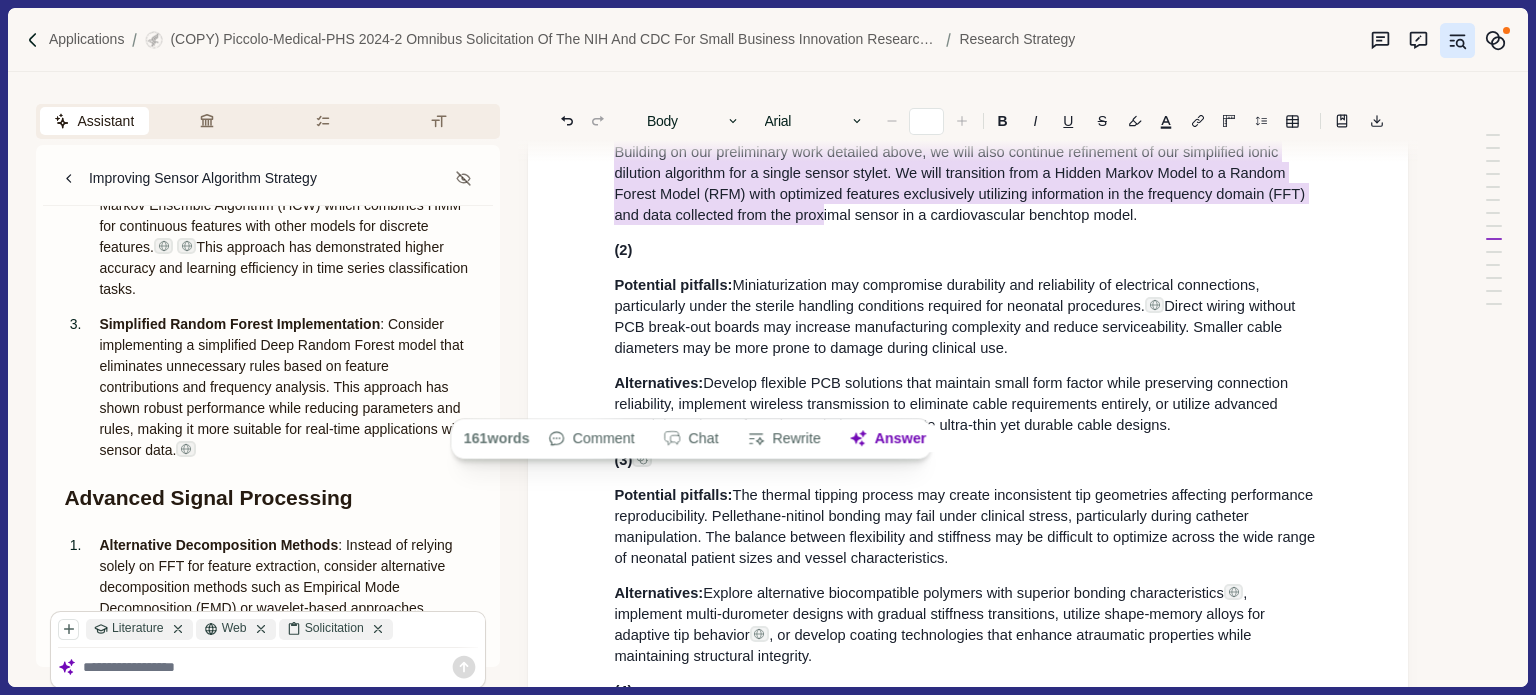 type on "**" 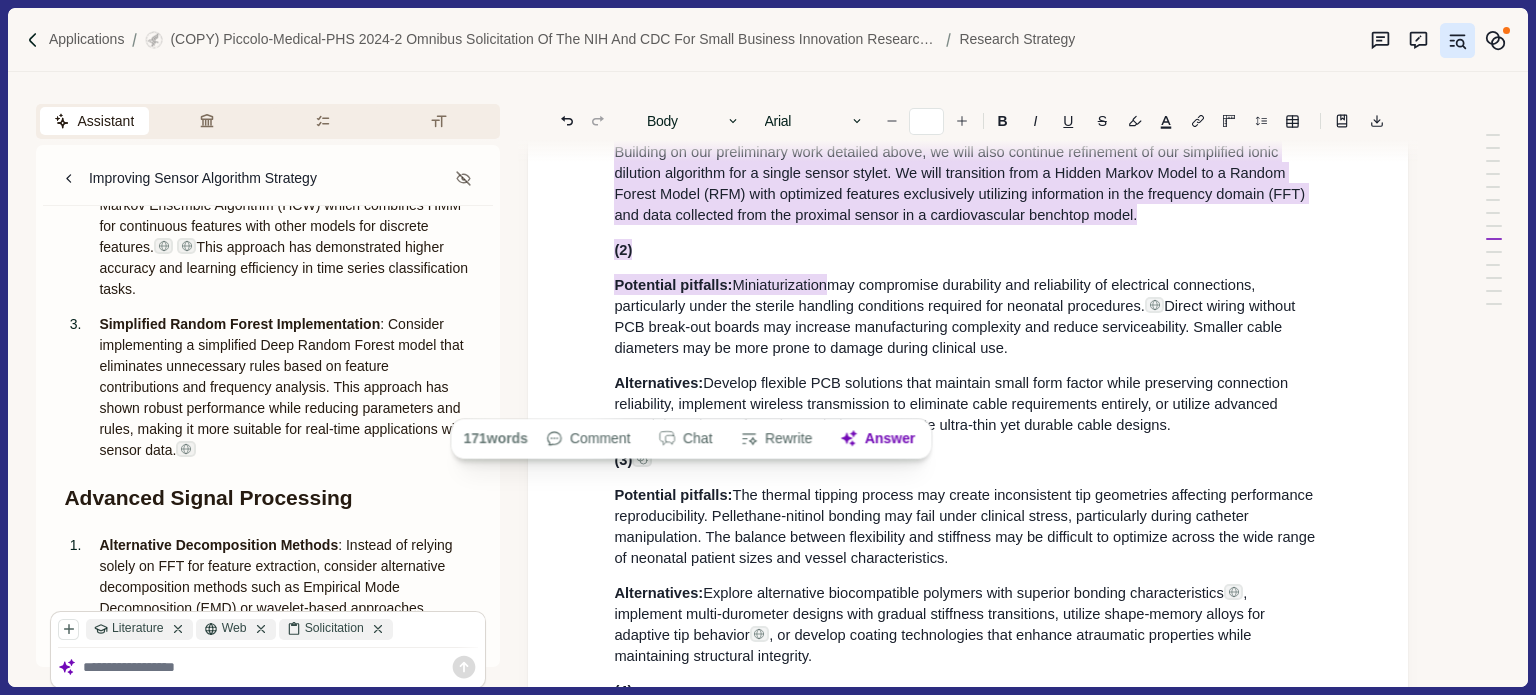 drag, startPoint x: 615, startPoint y: 253, endPoint x: 682, endPoint y: 251, distance: 67.02985 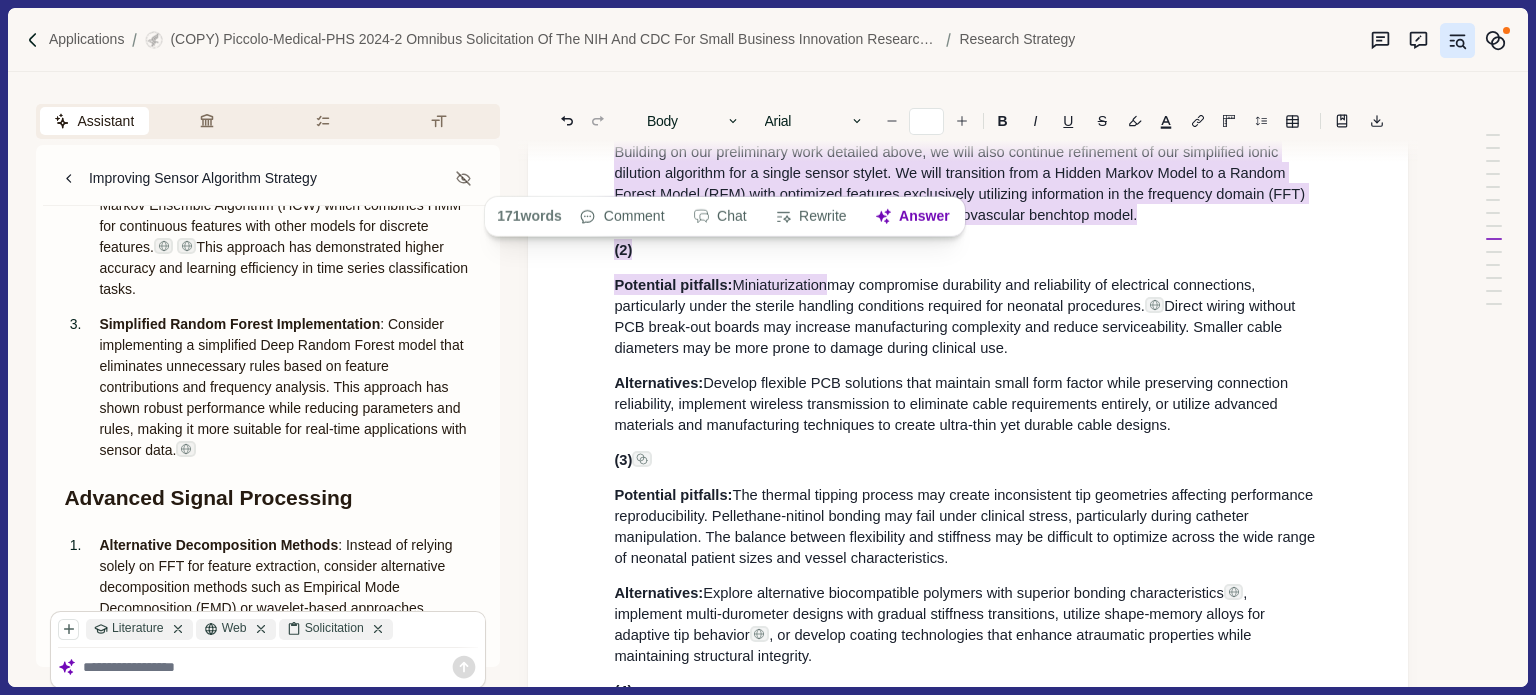 click on "The transition from dual to single sensor design may compromise accuracy in distinguishing between vascular regions, particularly in complex anatomical variations common in neonatal patients. Single sensor systems may be more susceptible to signal interference and may provide less redundancy for error detection. The simplified ionic dilution algorithm using Random Forest Model may not capture the full complexity of vascular flow patterns that the Hidden Markov Model addresses." at bounding box center (961, -24) 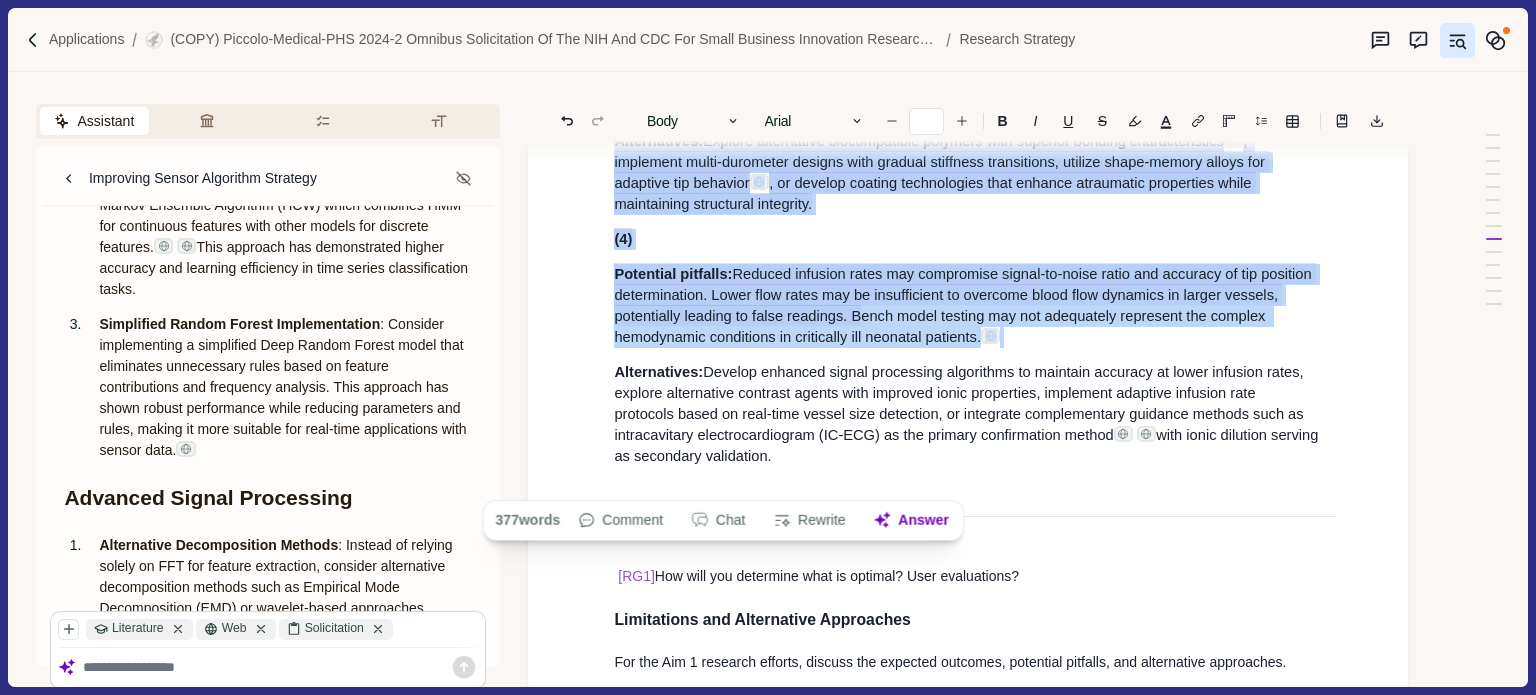 scroll, scrollTop: 12980, scrollLeft: 0, axis: vertical 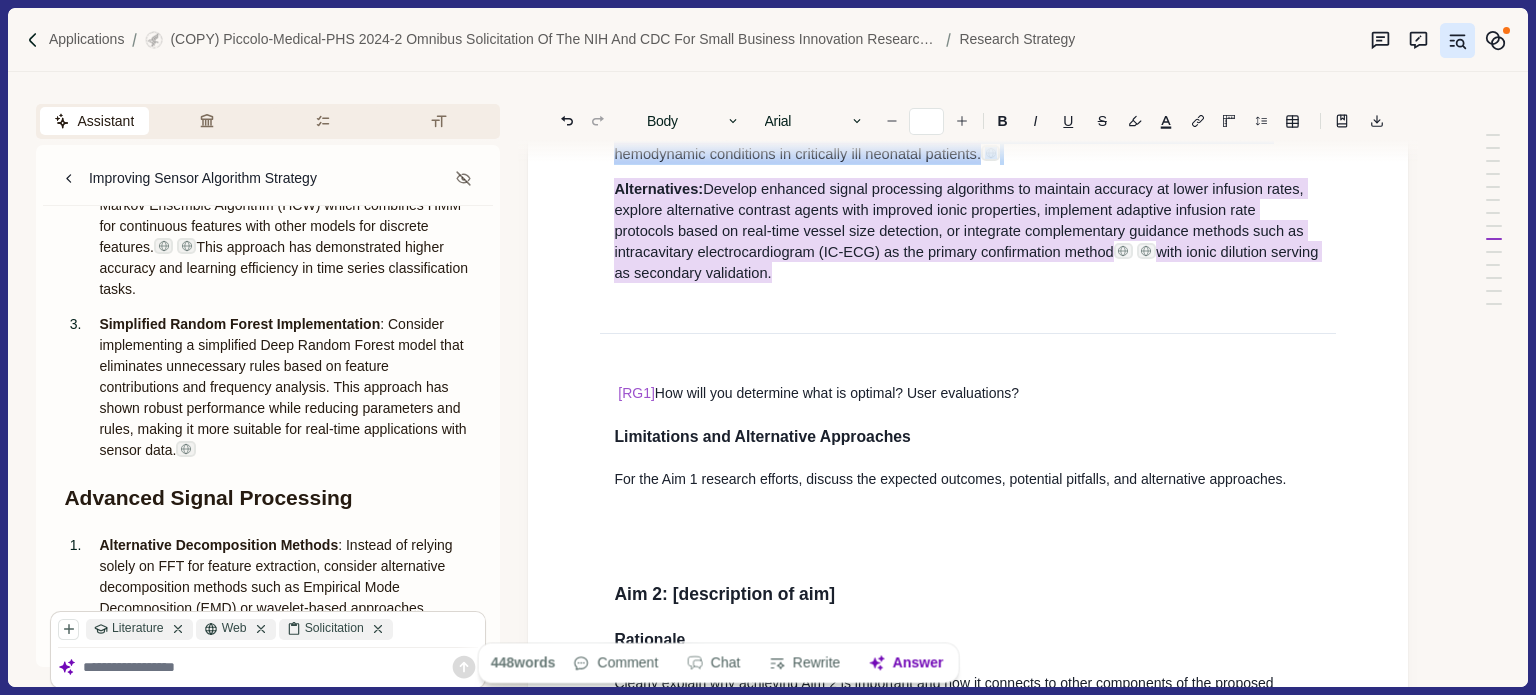 drag, startPoint x: 615, startPoint y: 221, endPoint x: 884, endPoint y: 631, distance: 490.36823 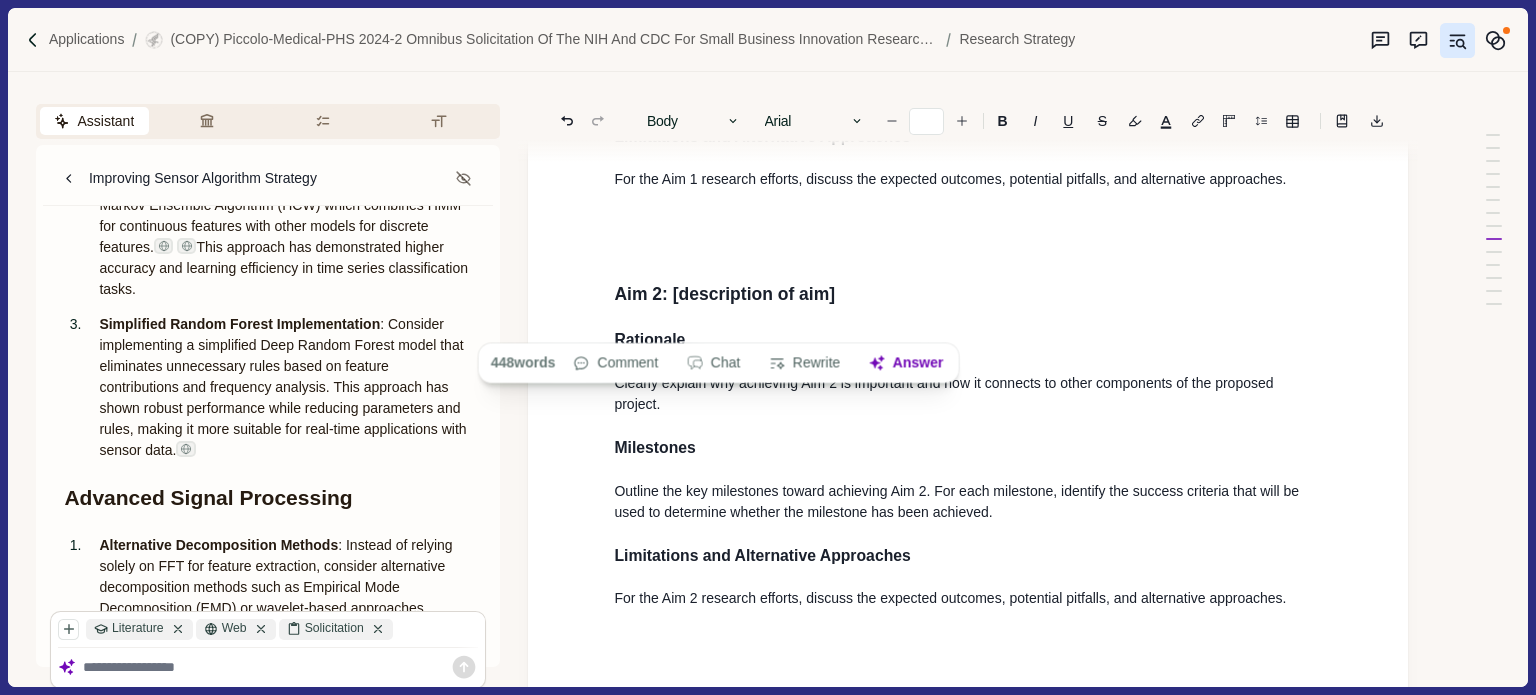 scroll, scrollTop: 13080, scrollLeft: 0, axis: vertical 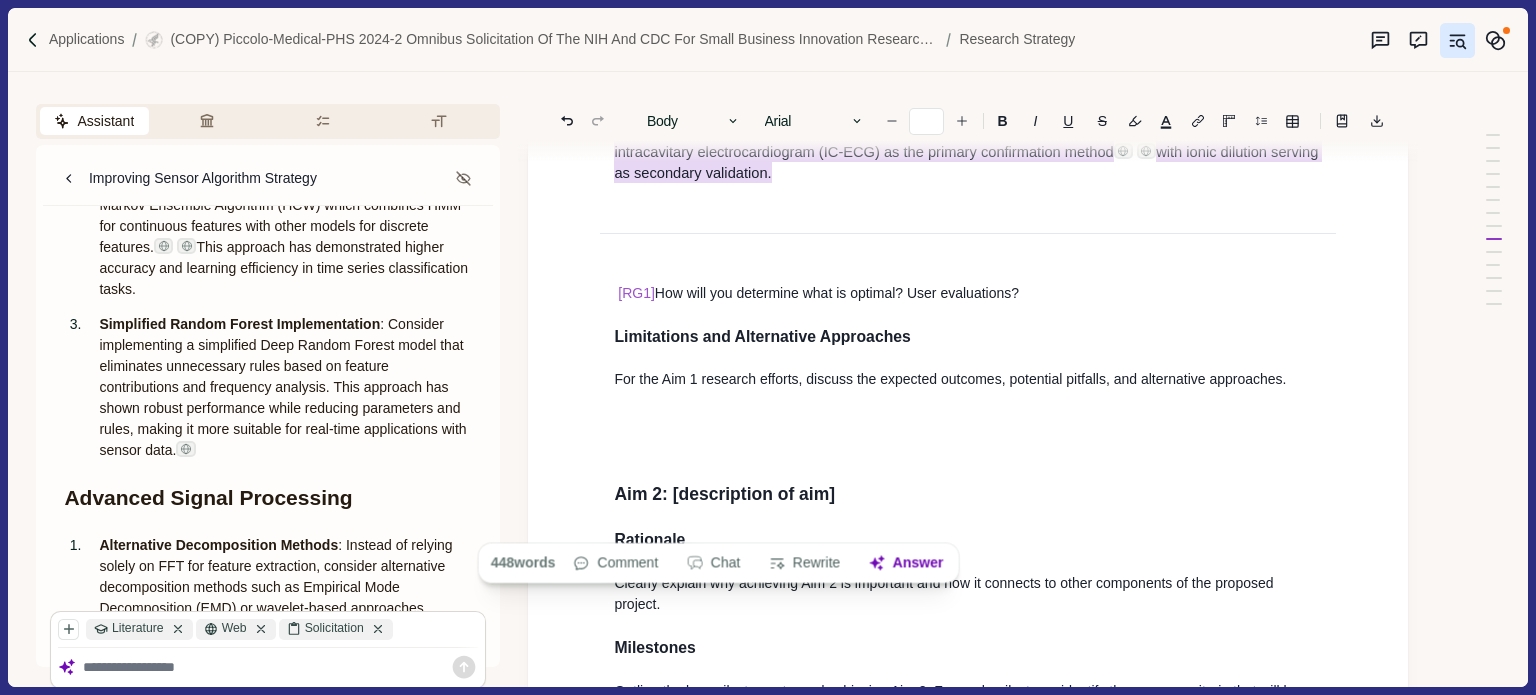 copy on "([NUMBER]) Potential pitfalls: The transition from dual to single sensor design may compromise accuracy in distinguishing between vascular regions, particularly in complex anatomical variations common in neonatal patients. Single sensor systems may be more susceptible to signal interference and may provide less redundancy for error detection. The simplified ionic dilution algorithm using Random Forest Model may not capture the full complexity of vascular flow patterns that the Hidden Markov Model addresses. Alternatives: Maintain dual sensor configuration with miniaturized components, implement advanced signal processing algorithms to enhance single sensor performance, or develop hybrid approaches combining ionic dilution with alternative guidance technologies such as ultrasound integration or electromagnetic navigation systems. Building on our preliminary work detailed above, we will also continue refinement of our simplified ionic dilution algorithm for a single sensor stylet. We will transition from a Hidde..." 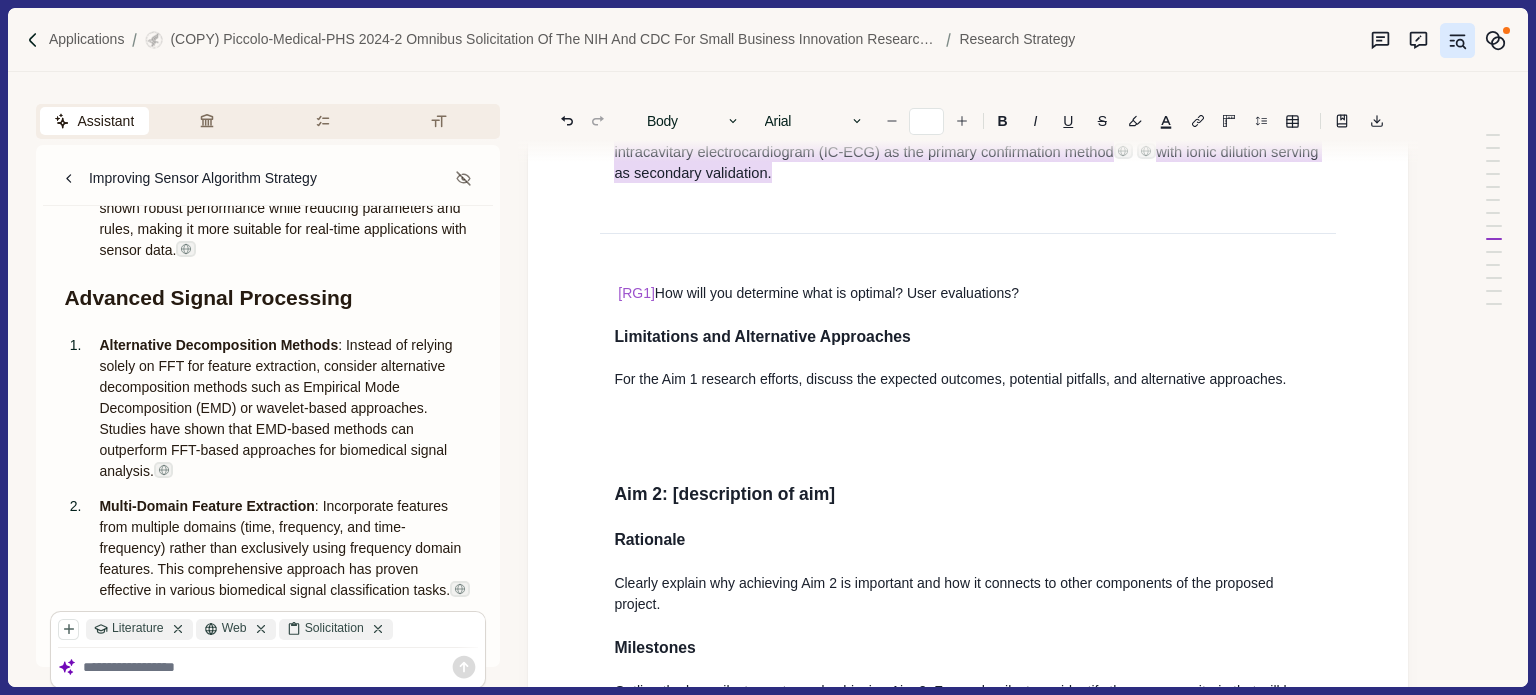 scroll, scrollTop: 2372, scrollLeft: 0, axis: vertical 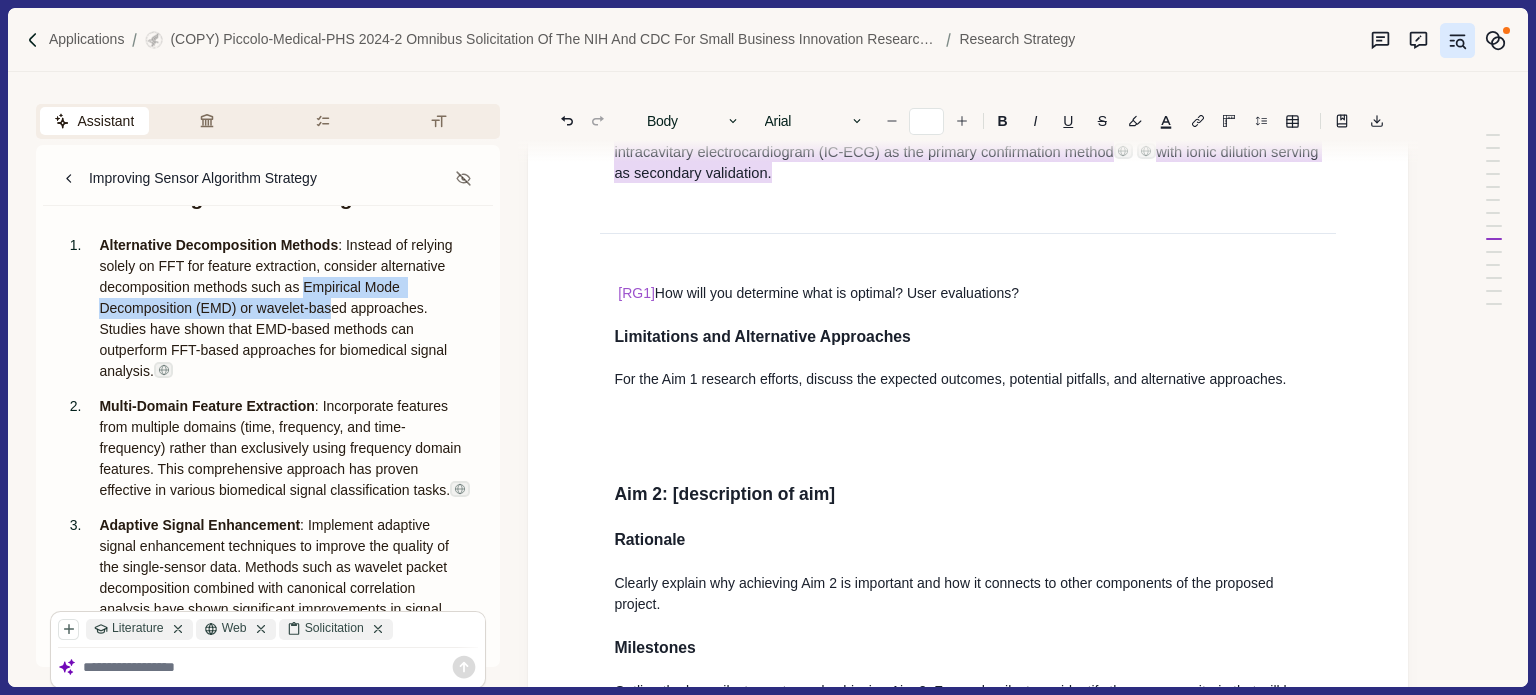 drag, startPoint x: 304, startPoint y: 306, endPoint x: 332, endPoint y: 326, distance: 34.4093 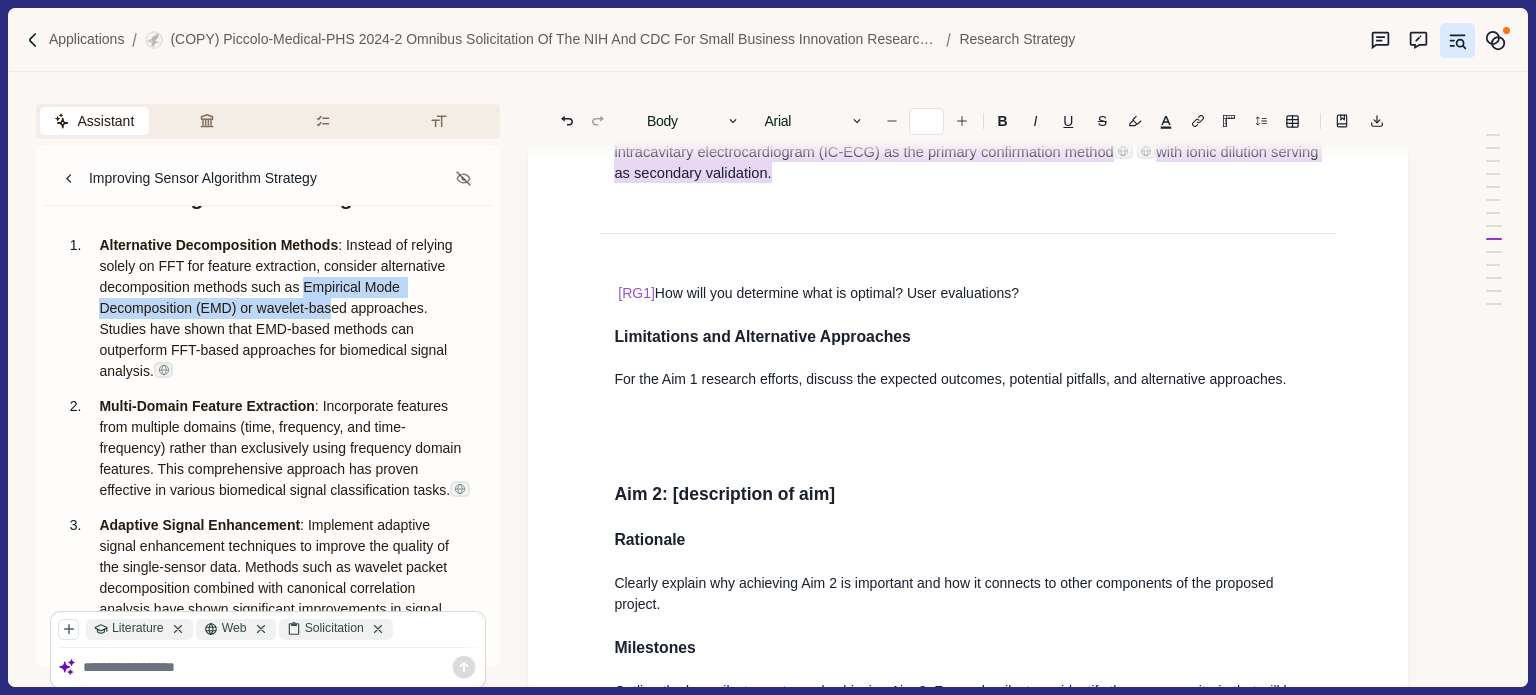 click on ": Instead of relying solely on FFT for feature extraction, consider alternative decomposition methods such as Empirical Mode Decomposition (EMD) or wavelet-based approaches. Studies have shown that EMD-based methods can outperform FFT-based approaches for biomedical signal analysis." at bounding box center (277, 308) 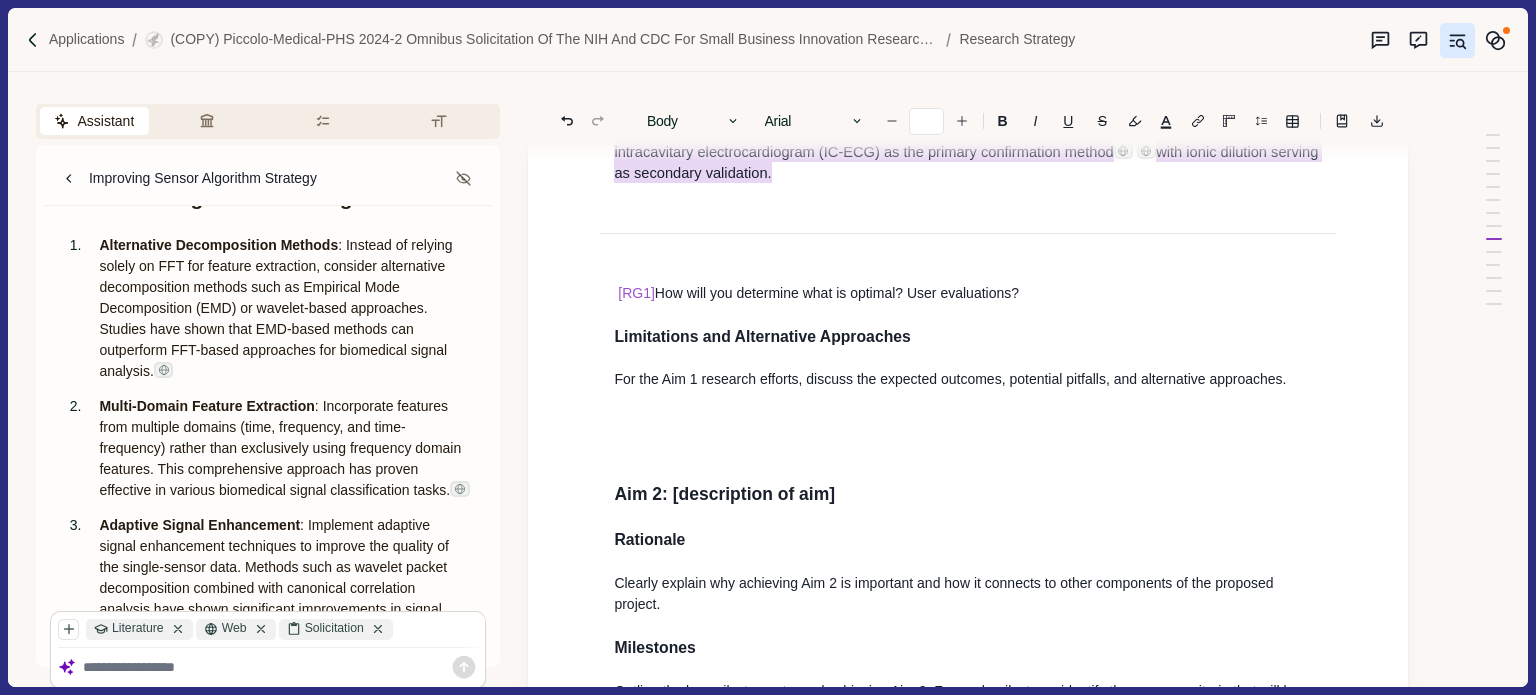 click on ": Instead of relying solely on FFT for feature extraction, consider alternative decomposition methods such as Empirical Mode Decomposition (EMD) or wavelet-based approaches. Studies have shown that EMD-based methods can outperform FFT-based approaches for biomedical signal analysis." at bounding box center (277, 308) 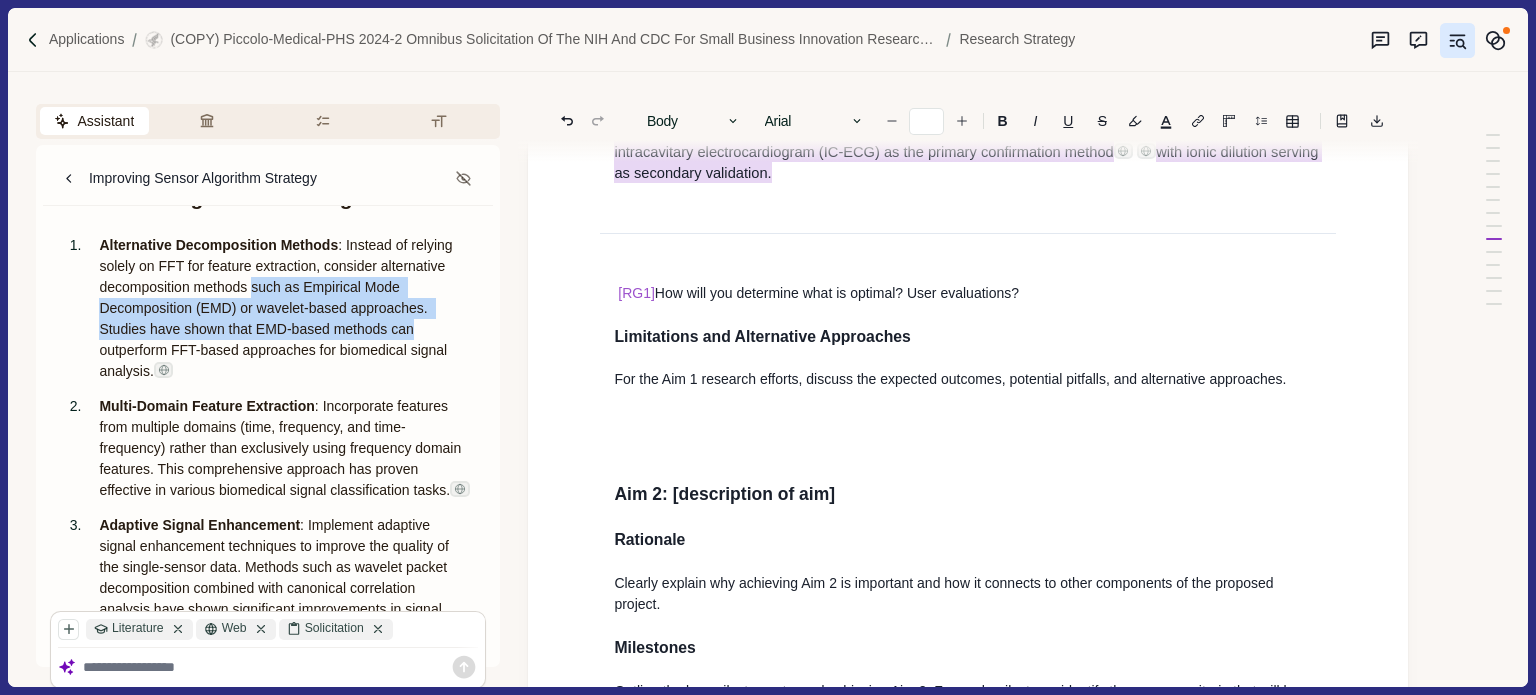 drag, startPoint x: 255, startPoint y: 307, endPoint x: 406, endPoint y: 342, distance: 155.00322 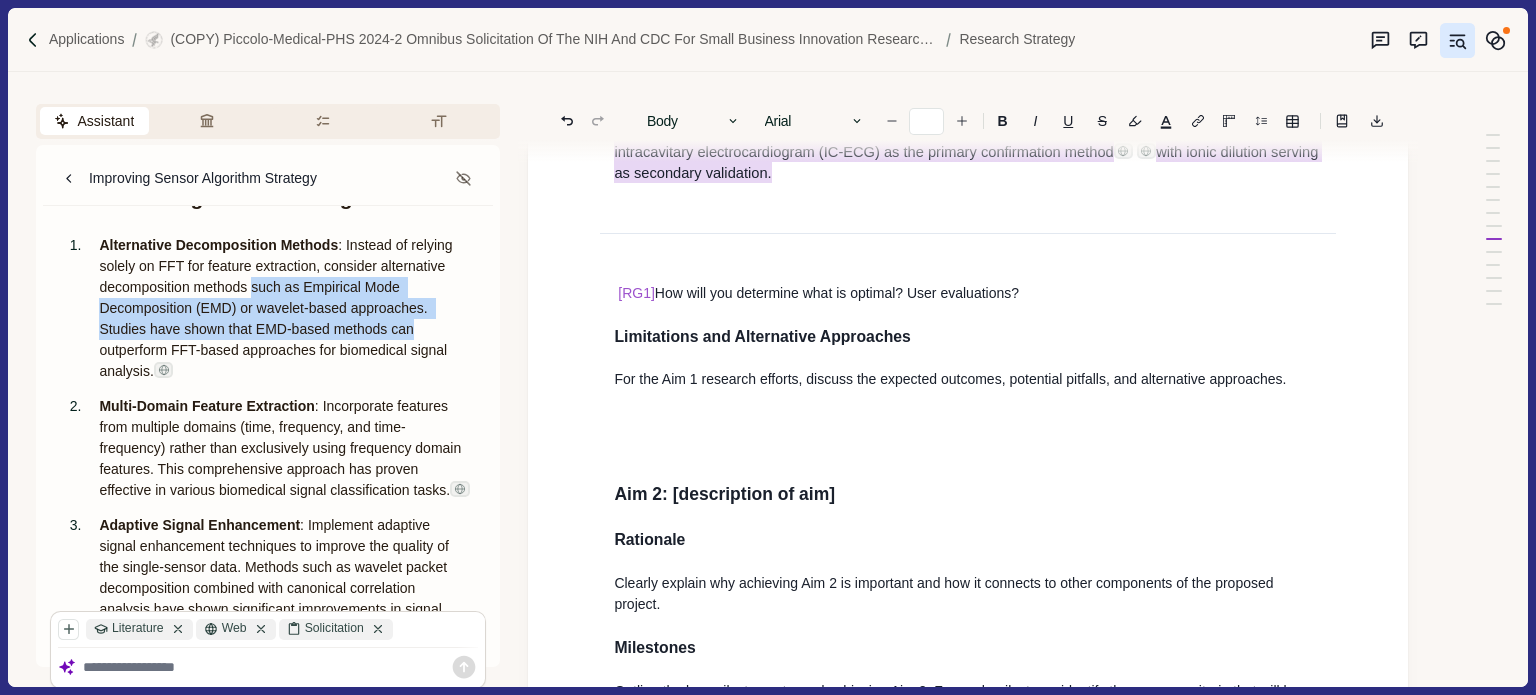 click on ": Instead of relying solely on FFT for feature extraction, consider alternative decomposition methods such as Empirical Mode Decomposition (EMD) or wavelet-based approaches. Studies have shown that EMD-based methods can outperform FFT-based approaches for biomedical signal analysis." at bounding box center (277, 308) 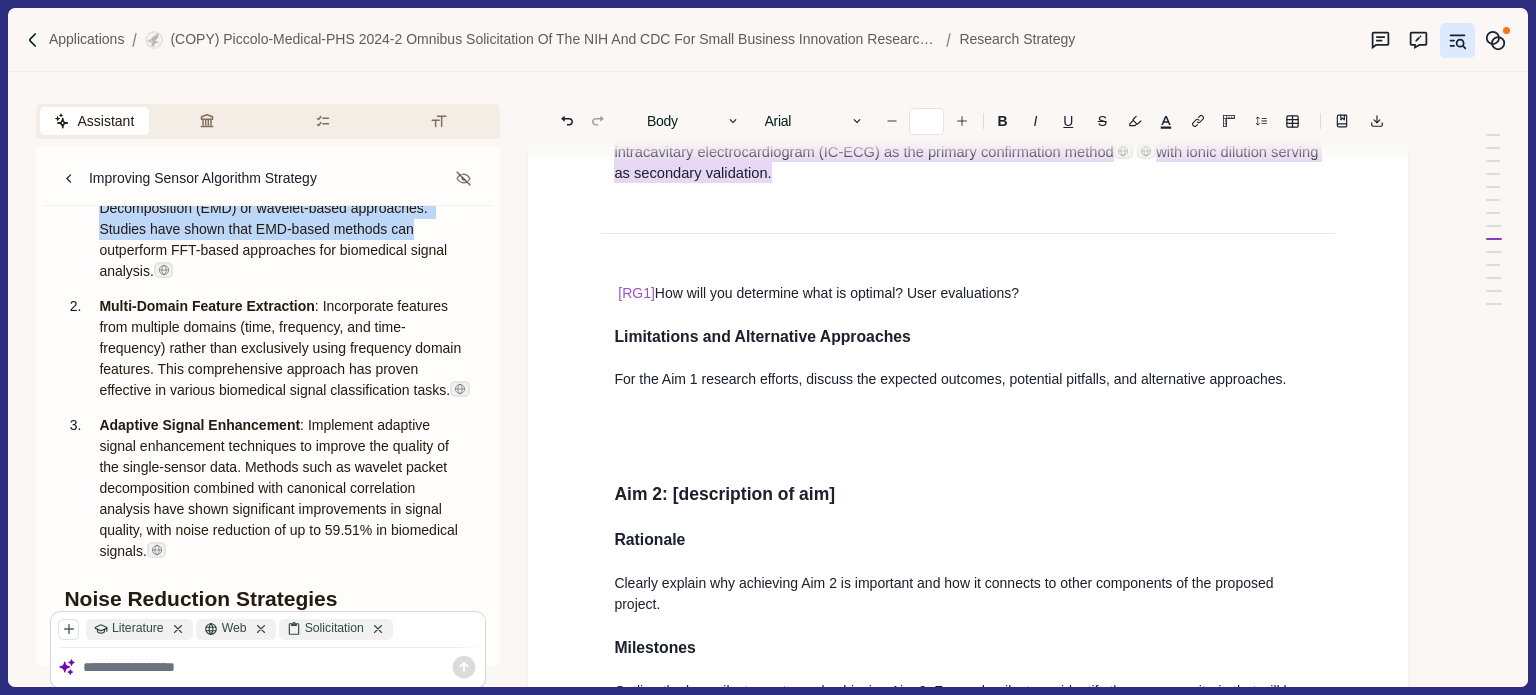scroll, scrollTop: 2372, scrollLeft: 0, axis: vertical 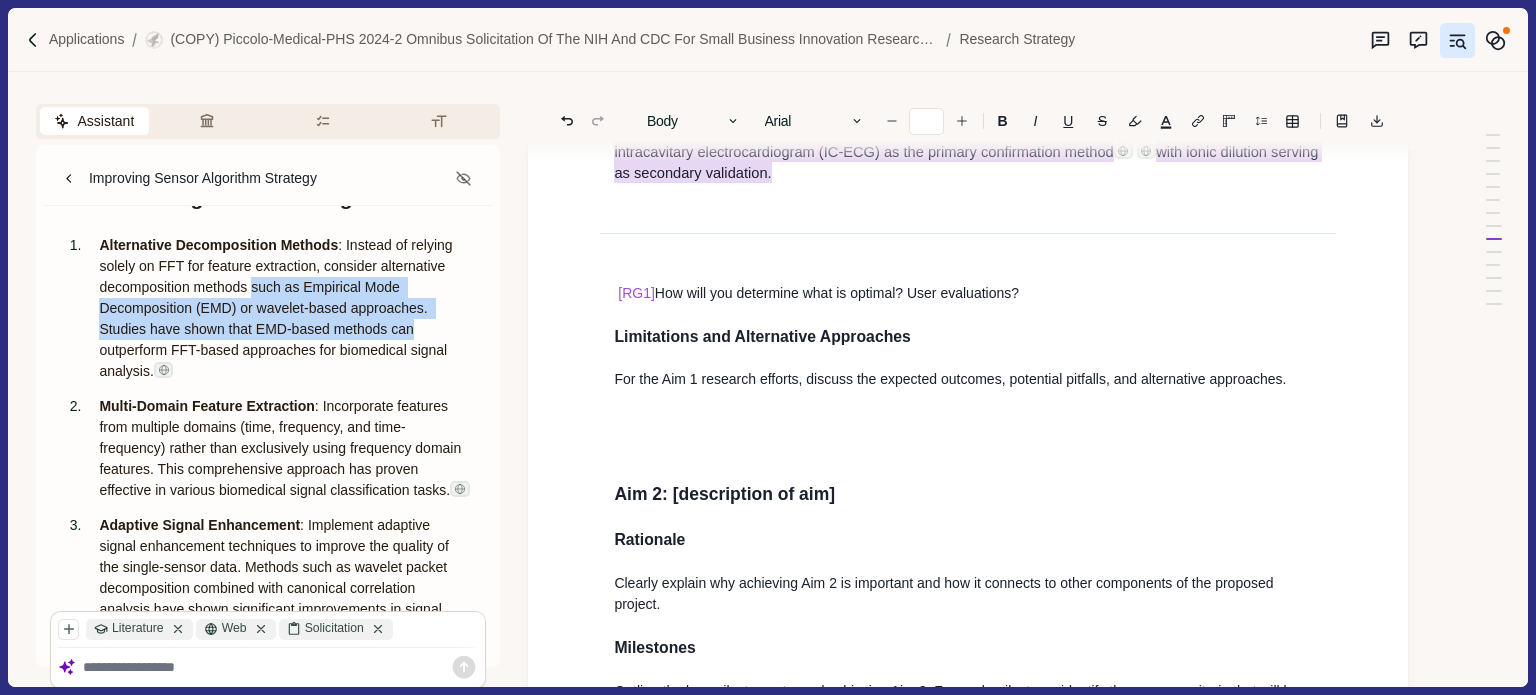click on "Alternative Decomposition Methods : Instead of relying solely on FFT for feature extraction, consider alternative decomposition methods such as Empirical Mode Decomposition (EMD) or wavelet-based approaches. Studies have shown that EMD-based methods can outperform FFT-based approaches for biomedical signal analysis." at bounding box center [285, 308] 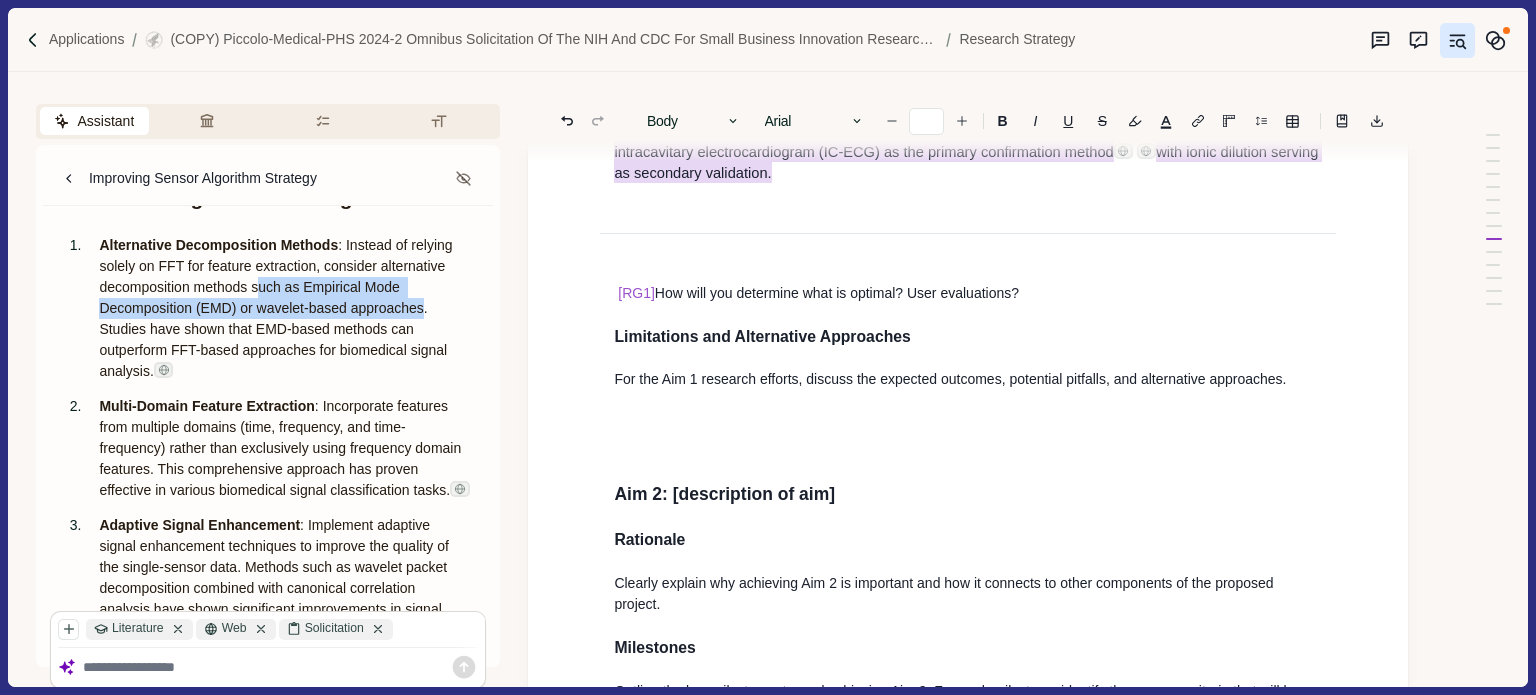 drag, startPoint x: 260, startPoint y: 307, endPoint x: 420, endPoint y: 336, distance: 162.60689 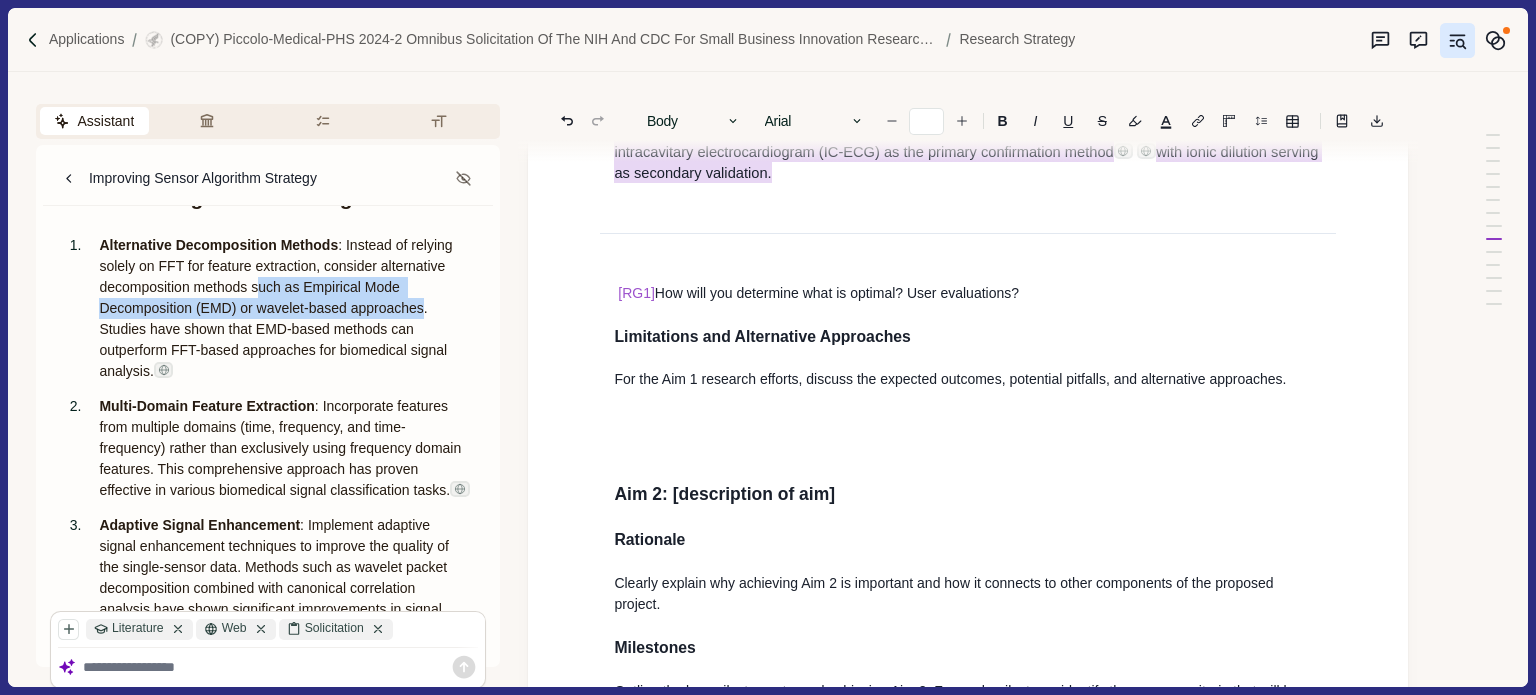 click on ": Instead of relying solely on FFT for feature extraction, consider alternative decomposition methods such as Empirical Mode Decomposition (EMD) or wavelet-based approaches. Studies have shown that EMD-based methods can outperform FFT-based approaches for biomedical signal analysis." at bounding box center (277, 308) 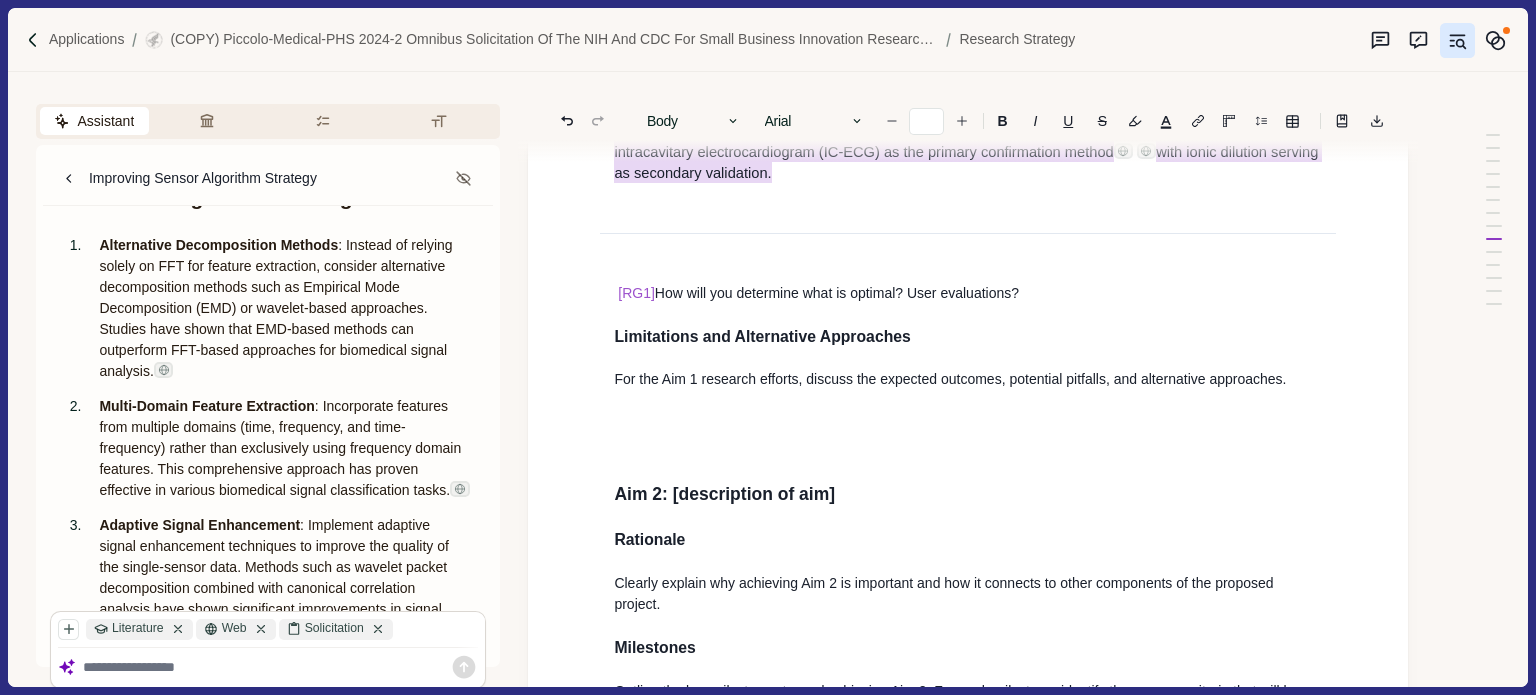 click on ": Instead of relying solely on FFT for feature extraction, consider alternative decomposition methods such as Empirical Mode Decomposition (EMD) or wavelet-based approaches. Studies have shown that EMD-based methods can outperform FFT-based approaches for biomedical signal analysis." at bounding box center (277, 308) 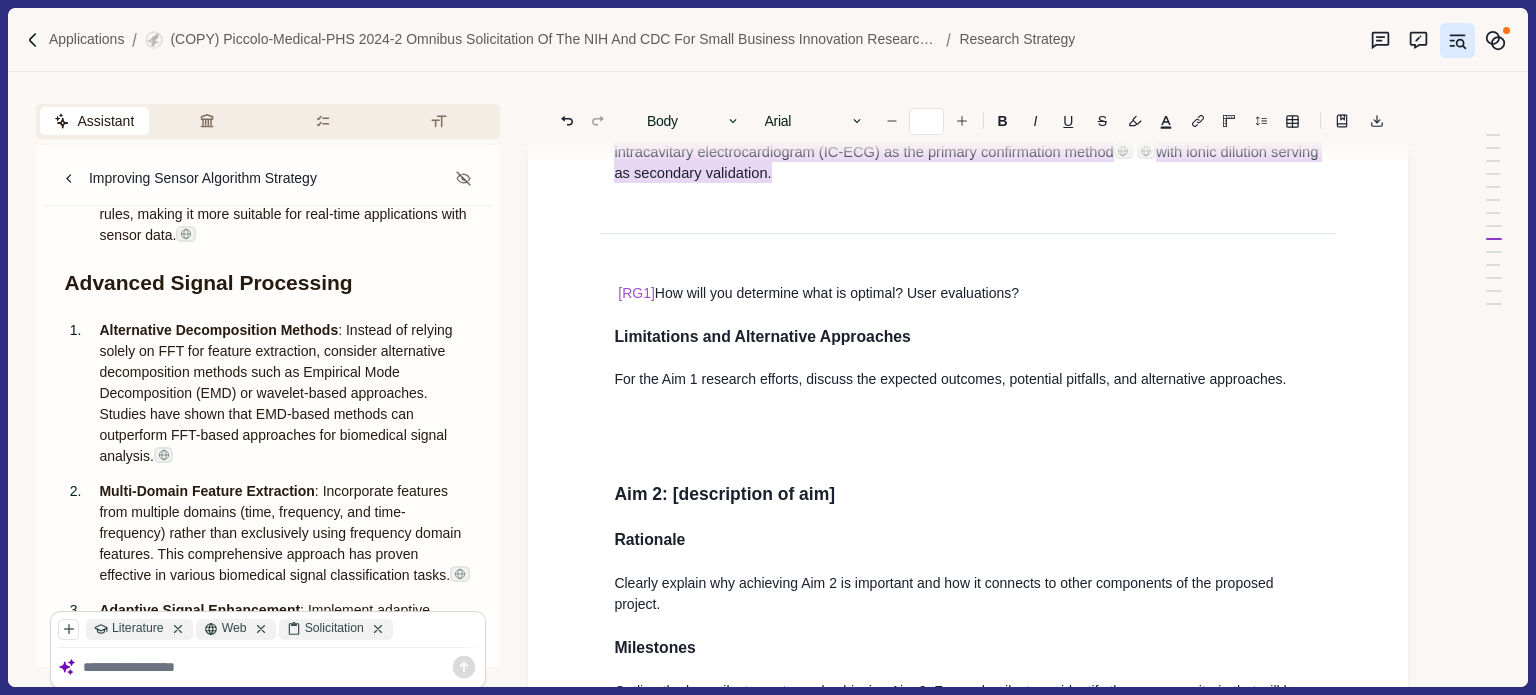 scroll, scrollTop: 2172, scrollLeft: 0, axis: vertical 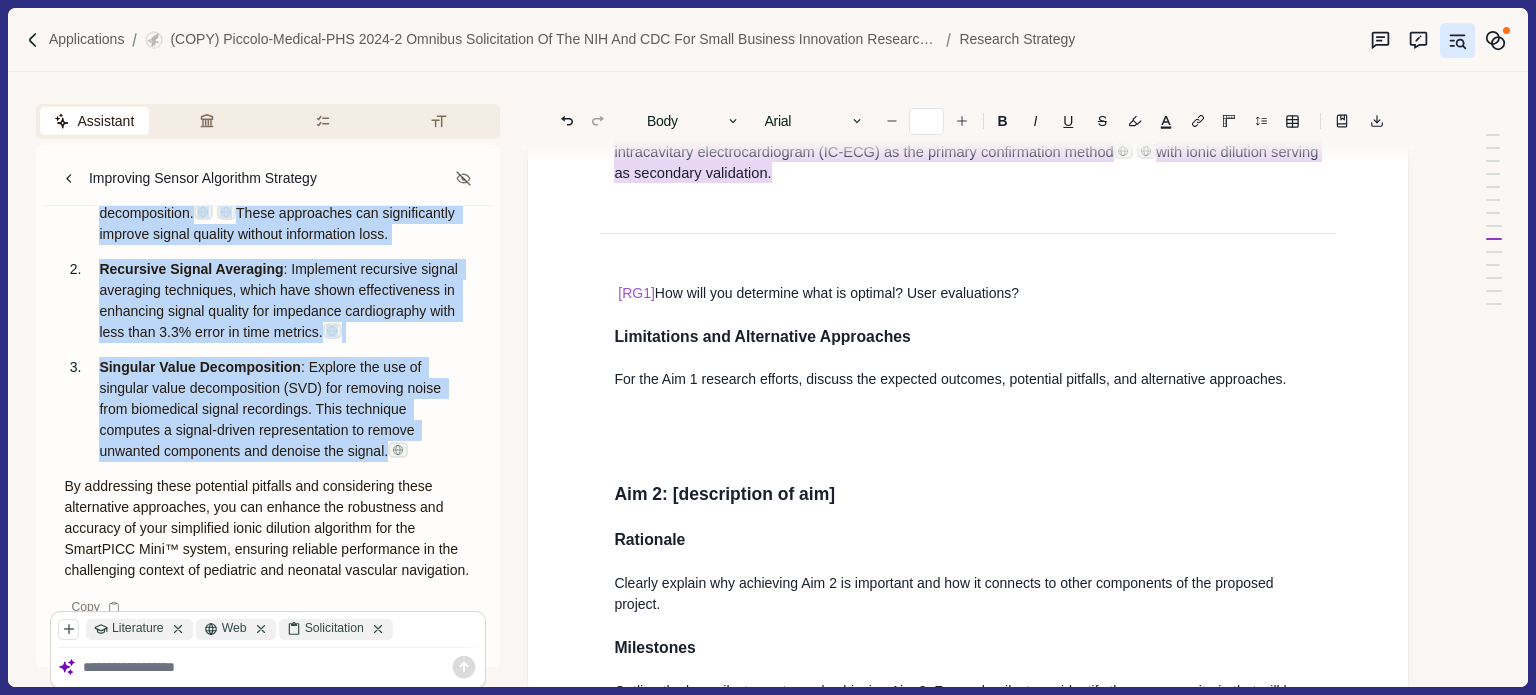 drag, startPoint x: 66, startPoint y: 419, endPoint x: 412, endPoint y: 515, distance: 359.071 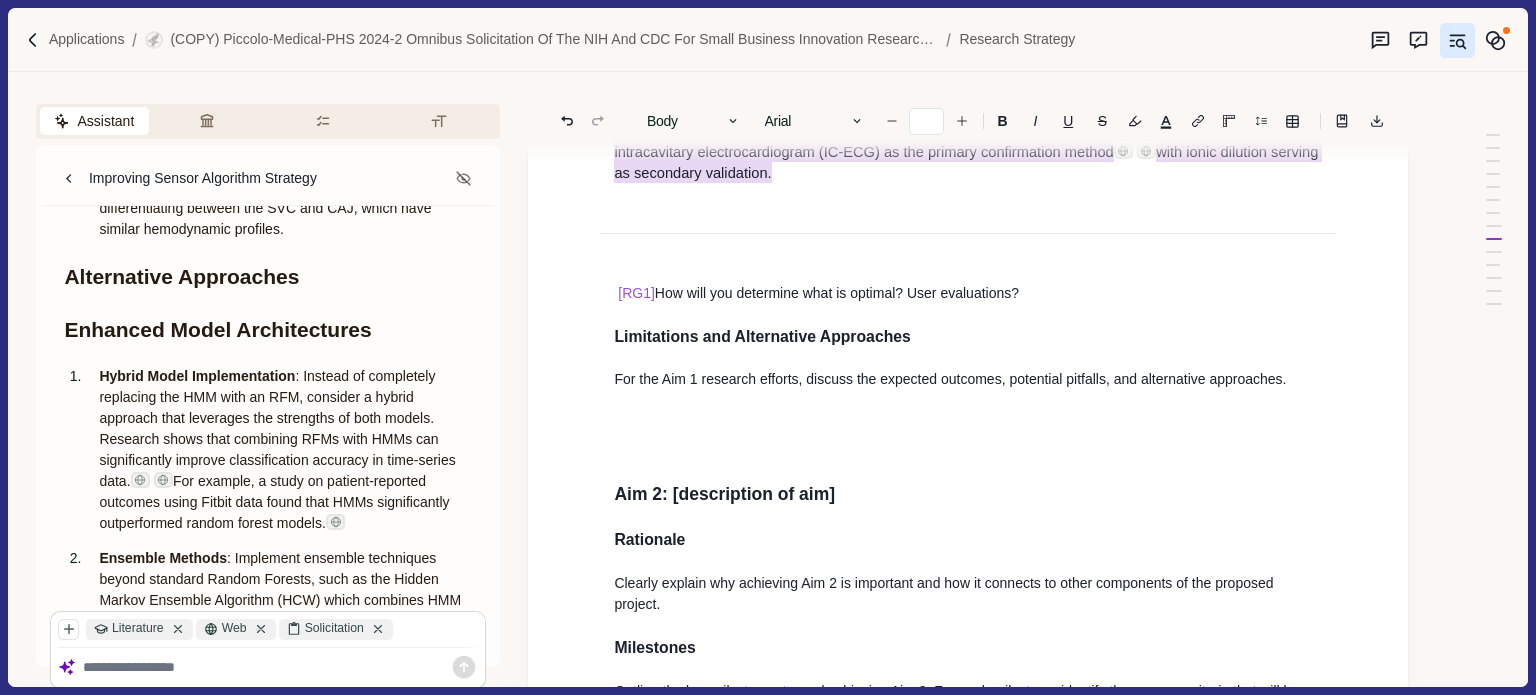 scroll, scrollTop: 1667, scrollLeft: 0, axis: vertical 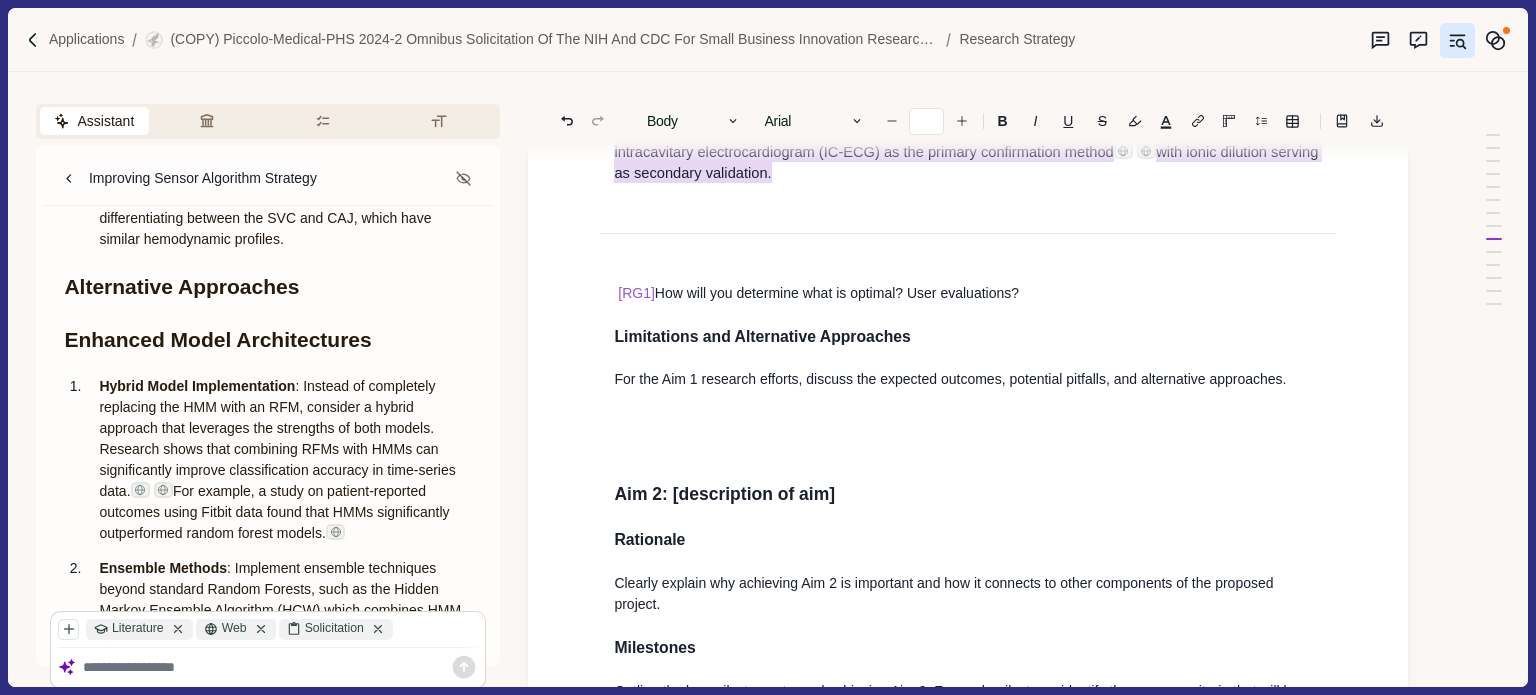 click on "Enhanced Model Architectures" at bounding box center (268, 340) 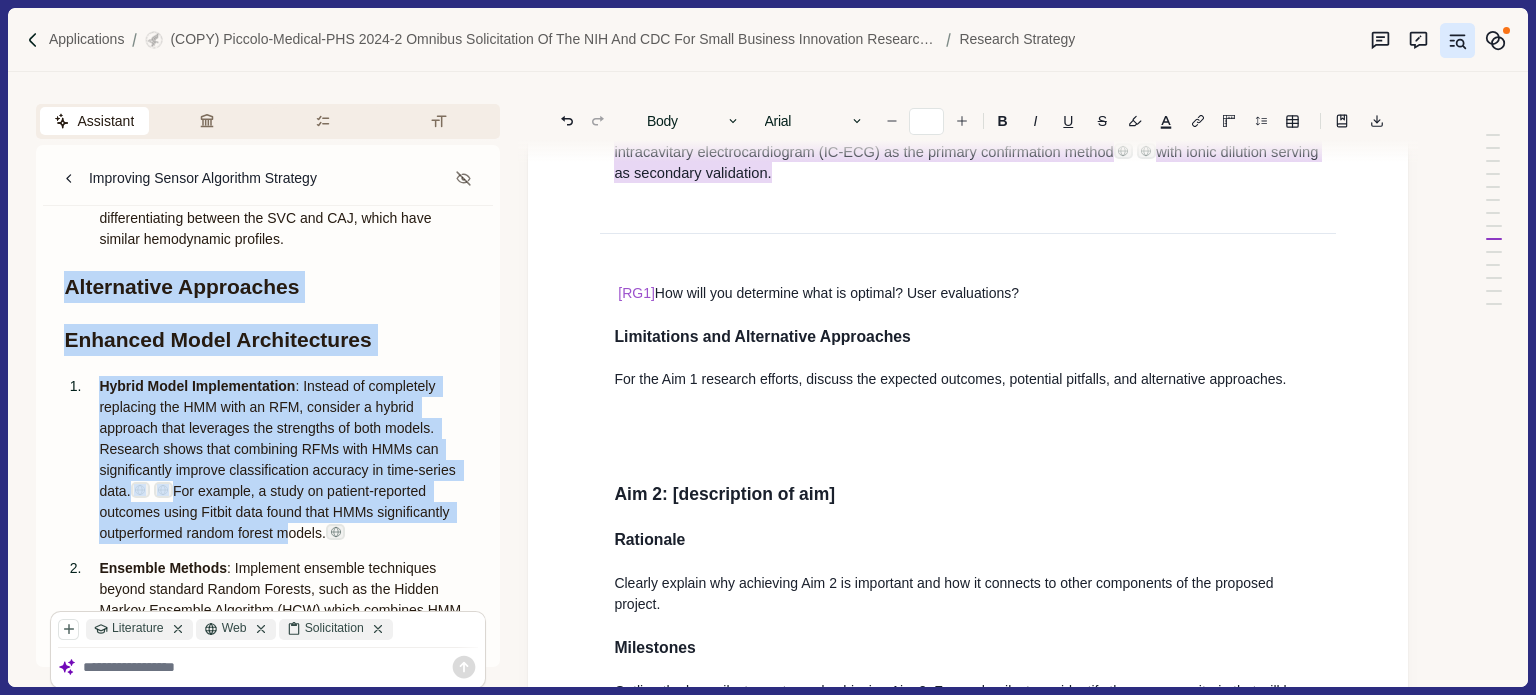 drag, startPoint x: 69, startPoint y: 307, endPoint x: 364, endPoint y: 554, distance: 384.75186 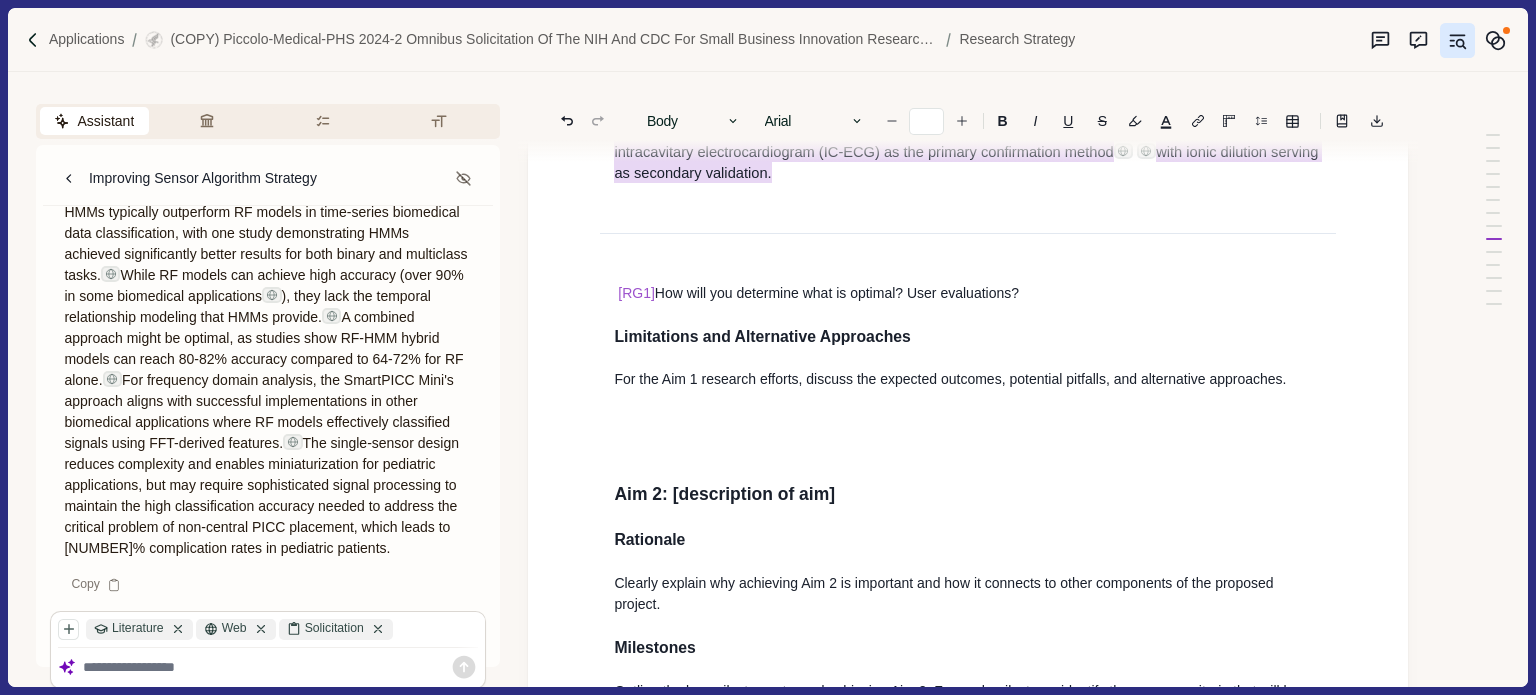 scroll, scrollTop: 3667, scrollLeft: 0, axis: vertical 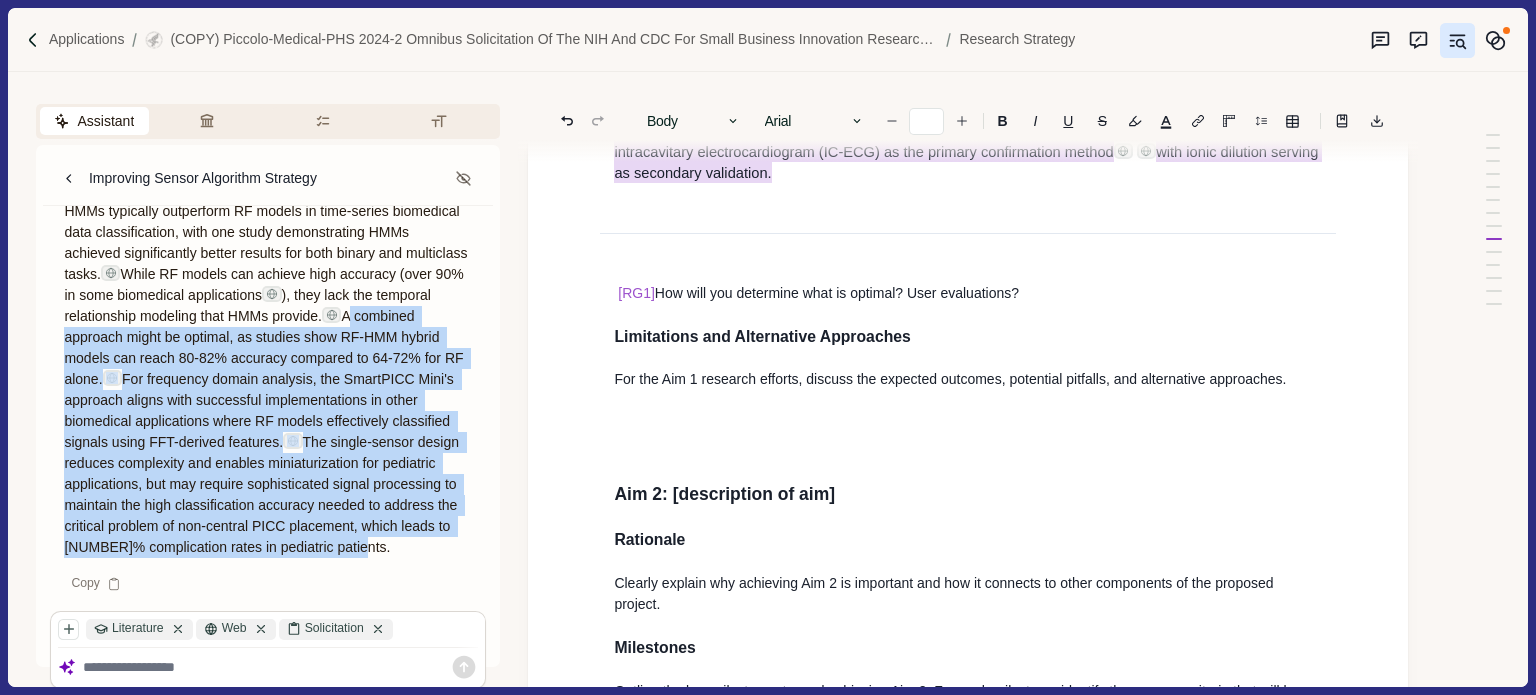 drag, startPoint x: 214, startPoint y: 319, endPoint x: 422, endPoint y: 548, distance: 309.36224 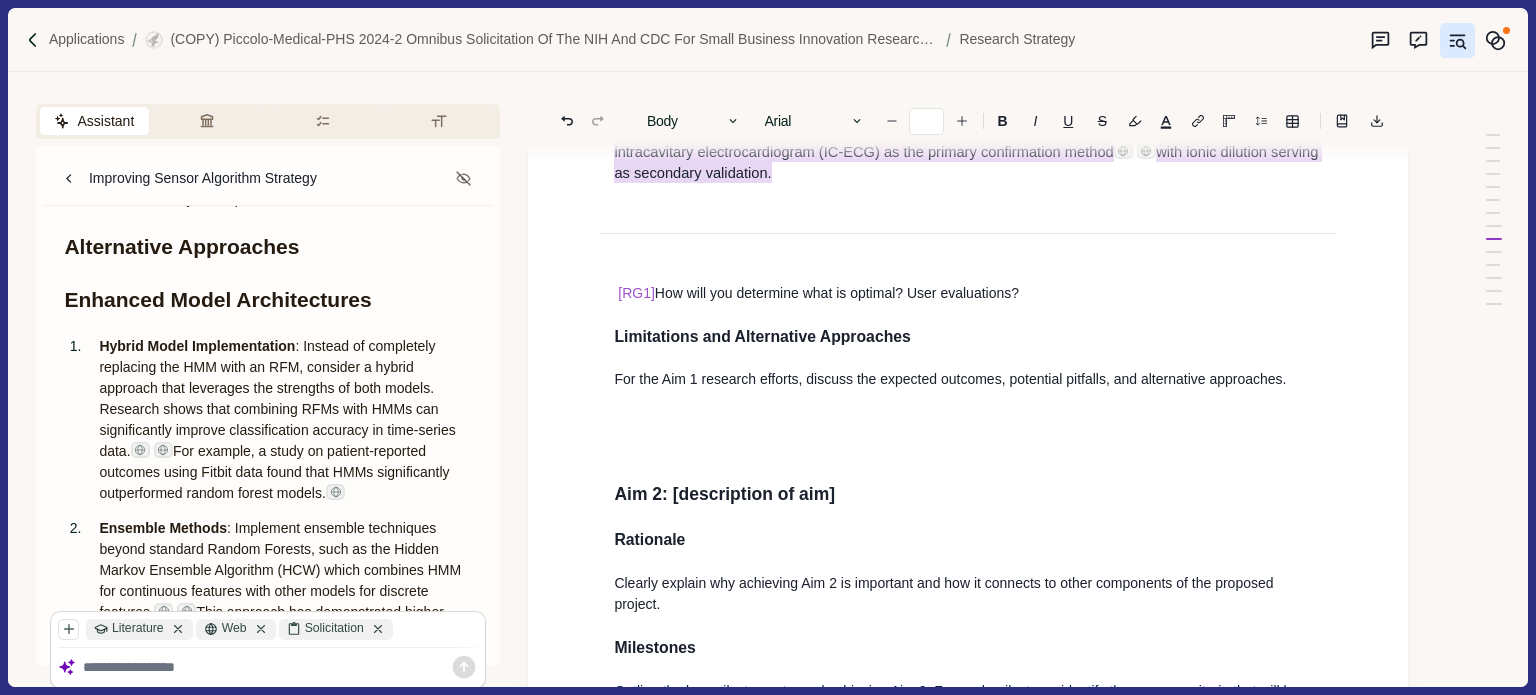 scroll, scrollTop: 1672, scrollLeft: 0, axis: vertical 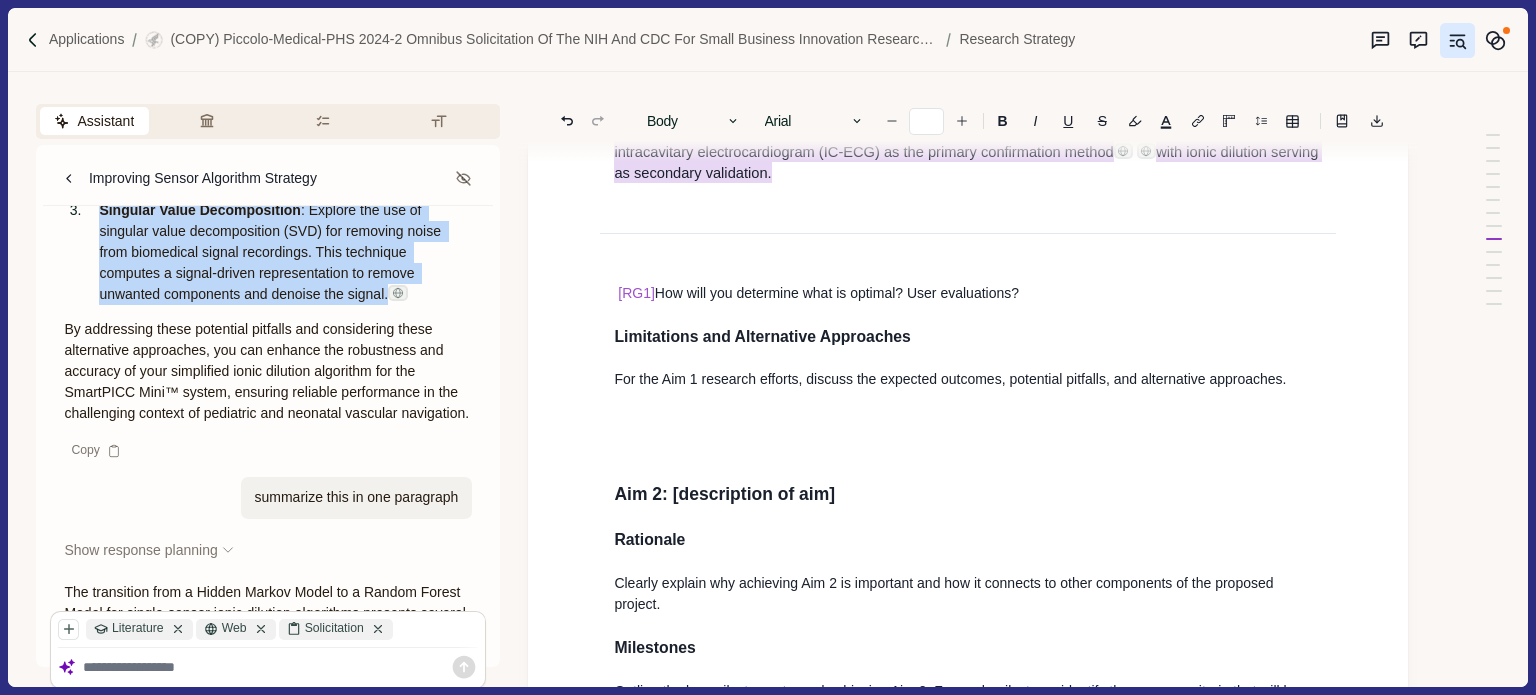 drag, startPoint x: 69, startPoint y: 353, endPoint x: 414, endPoint y: 355, distance: 345.0058 